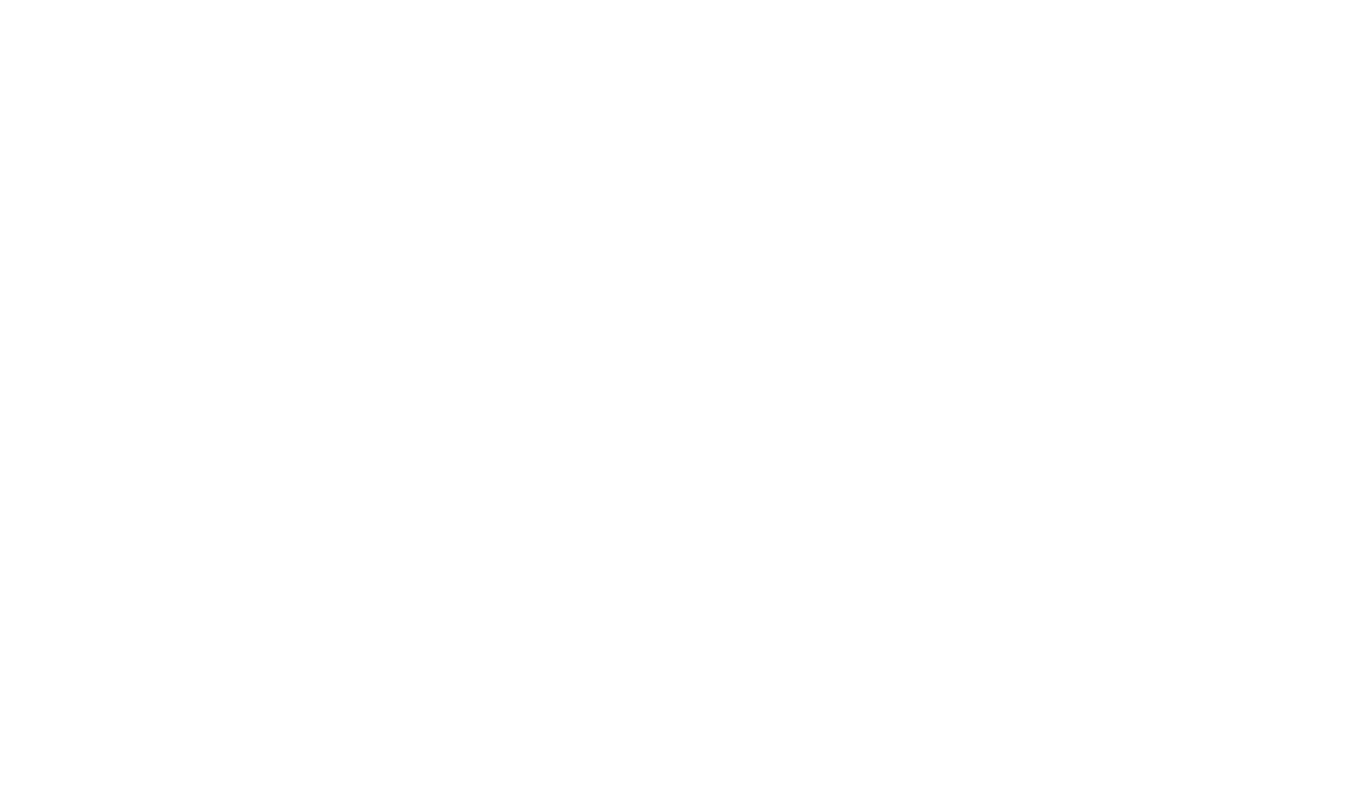 scroll, scrollTop: 0, scrollLeft: 0, axis: both 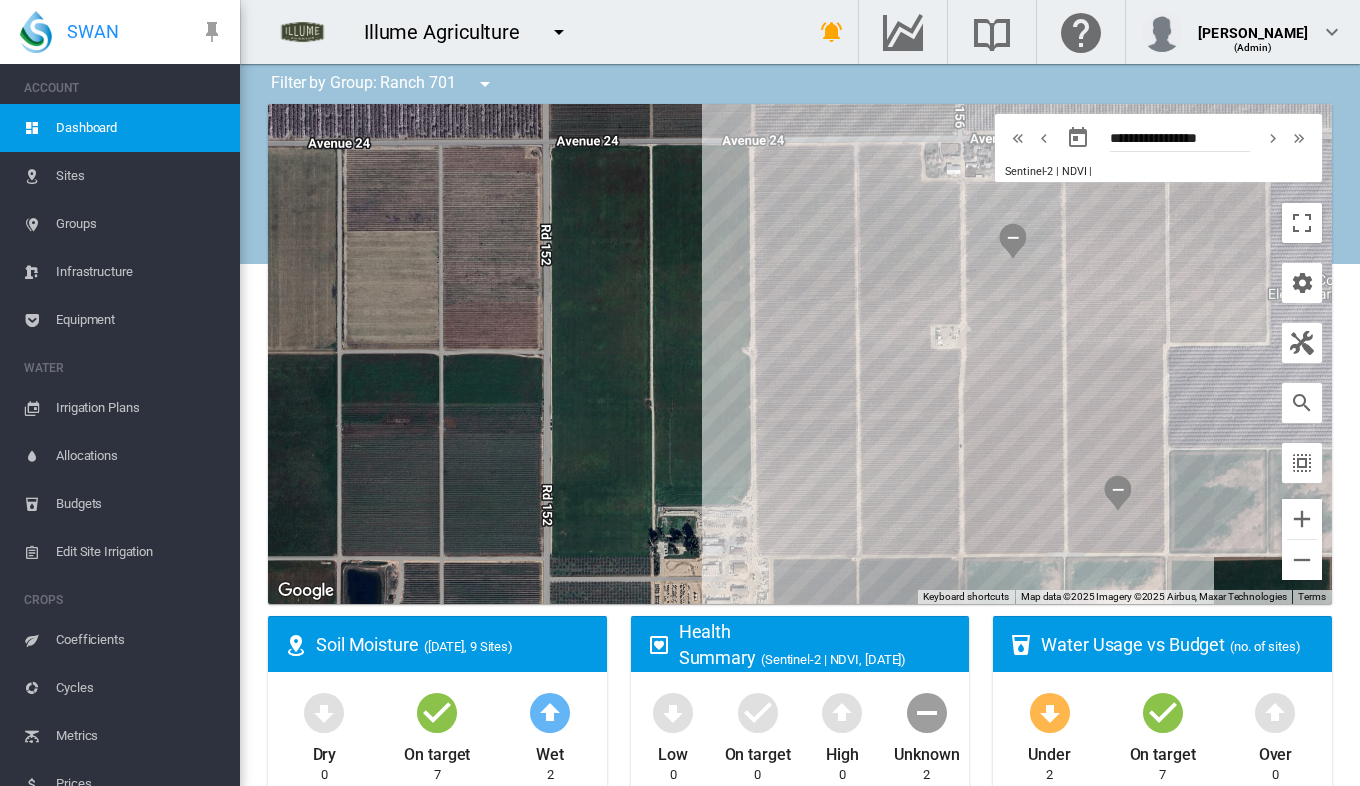 click on "Groups" at bounding box center (140, 224) 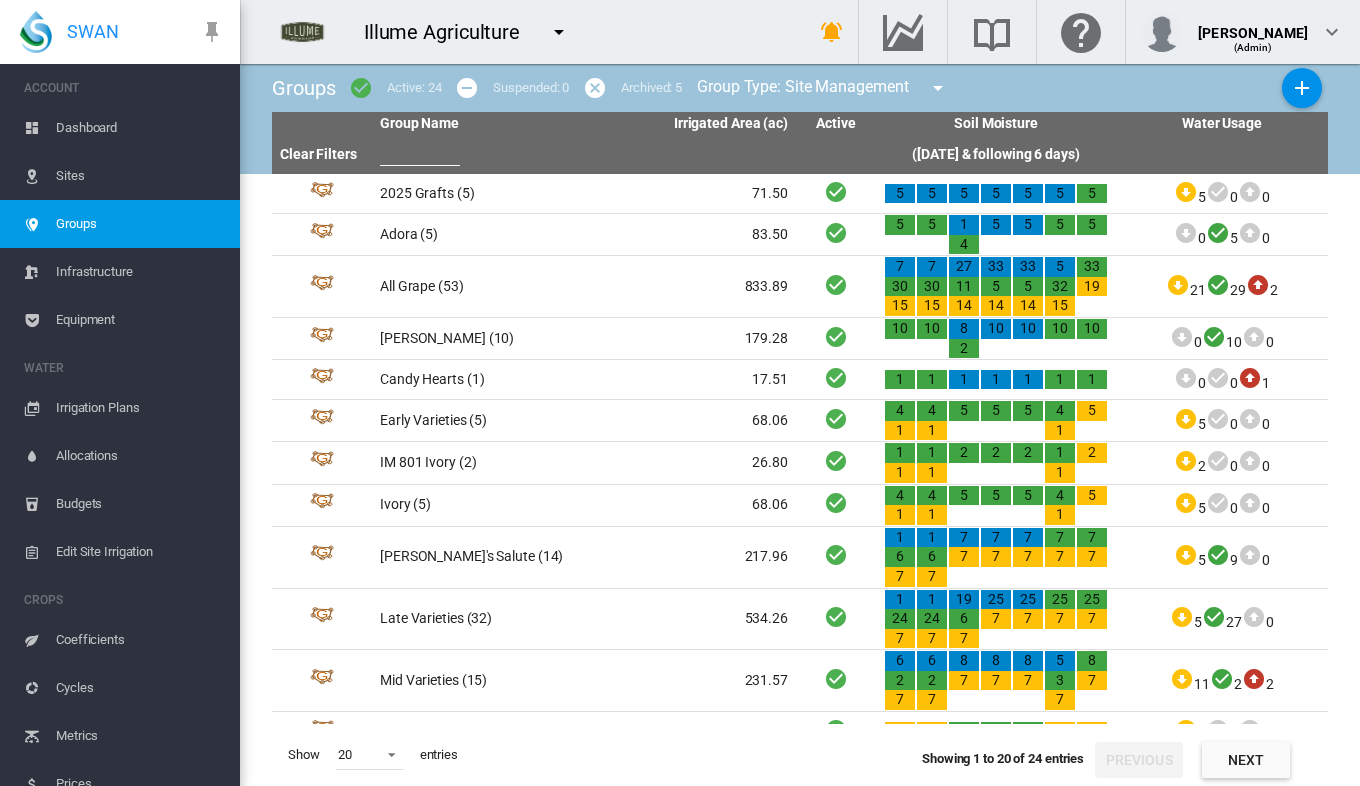 click on "Sites" at bounding box center (140, 176) 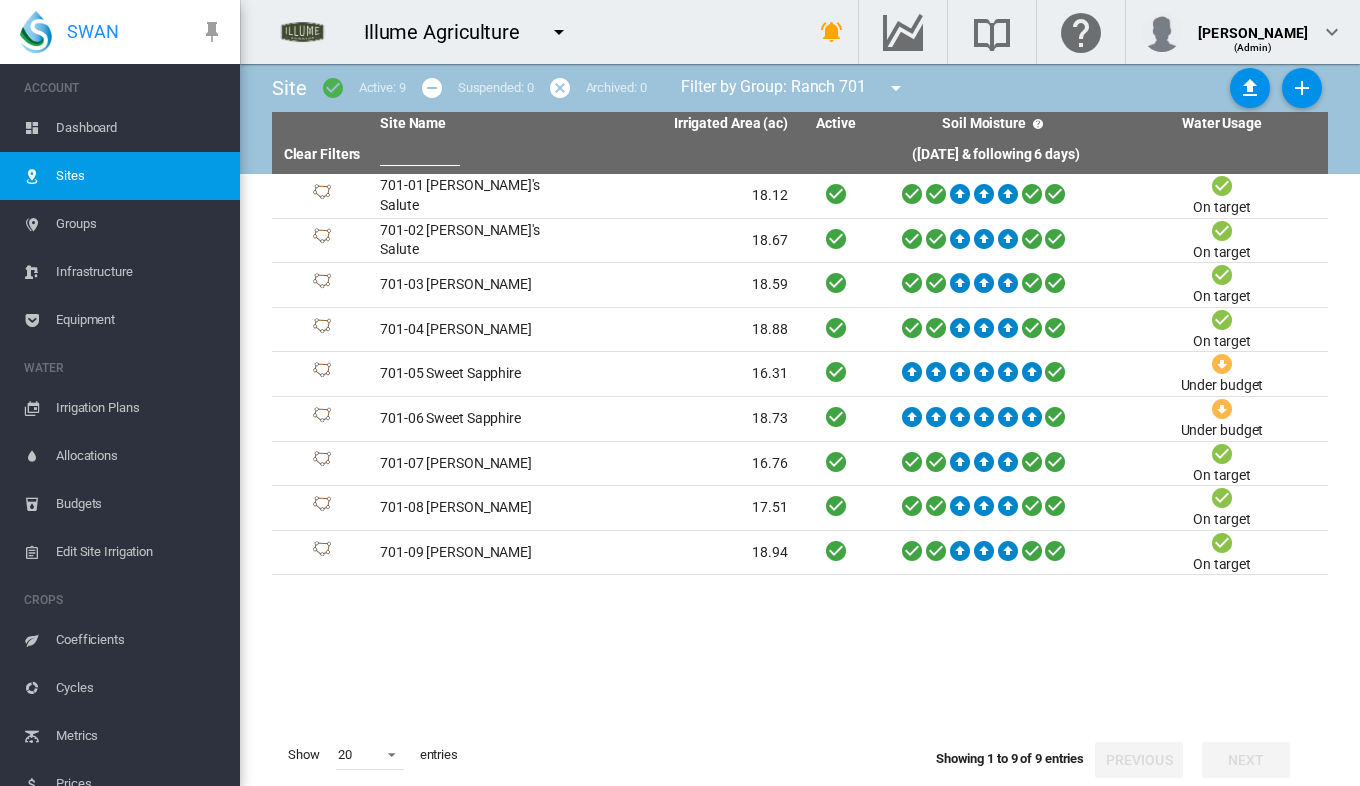 click on "Dashboard" at bounding box center (140, 128) 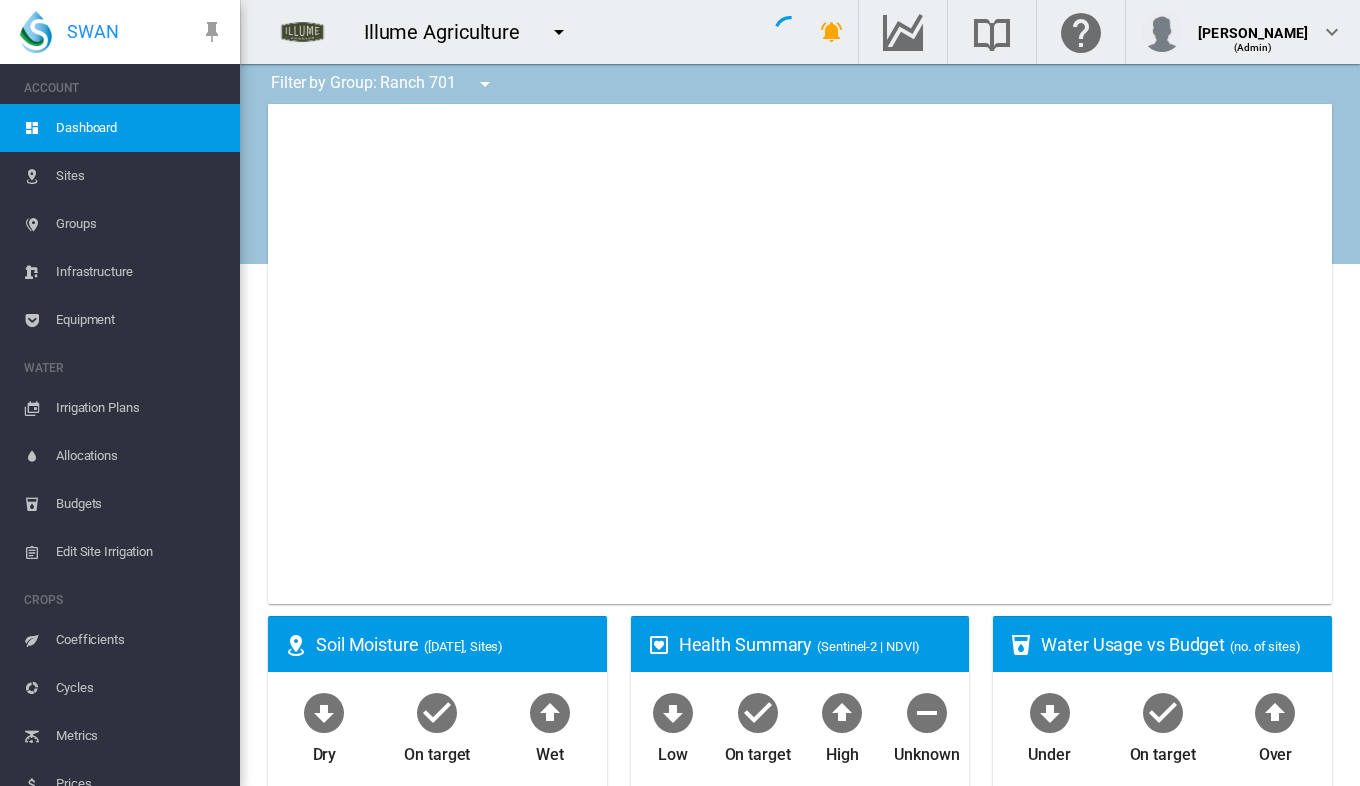 click at bounding box center (485, 84) 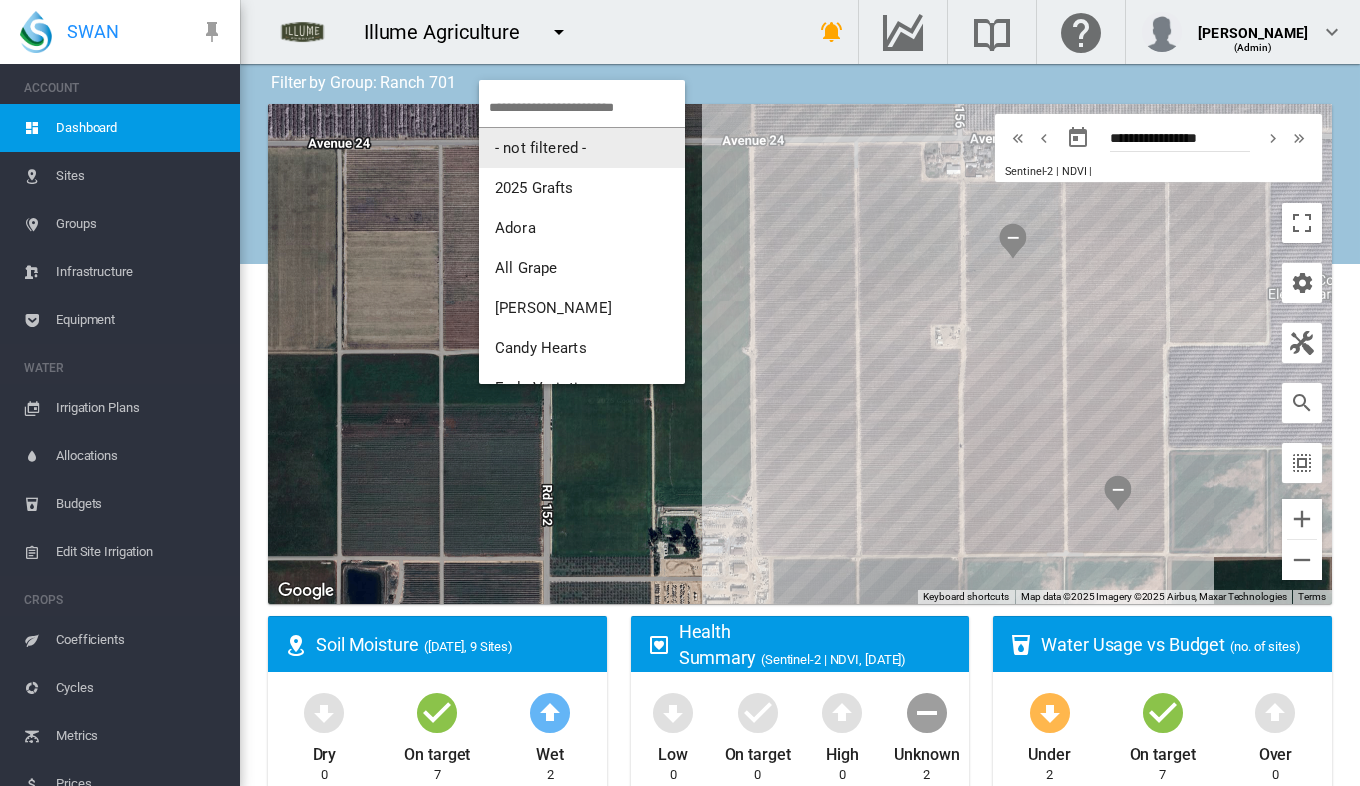 click on "- not filtered -" at bounding box center (540, 148) 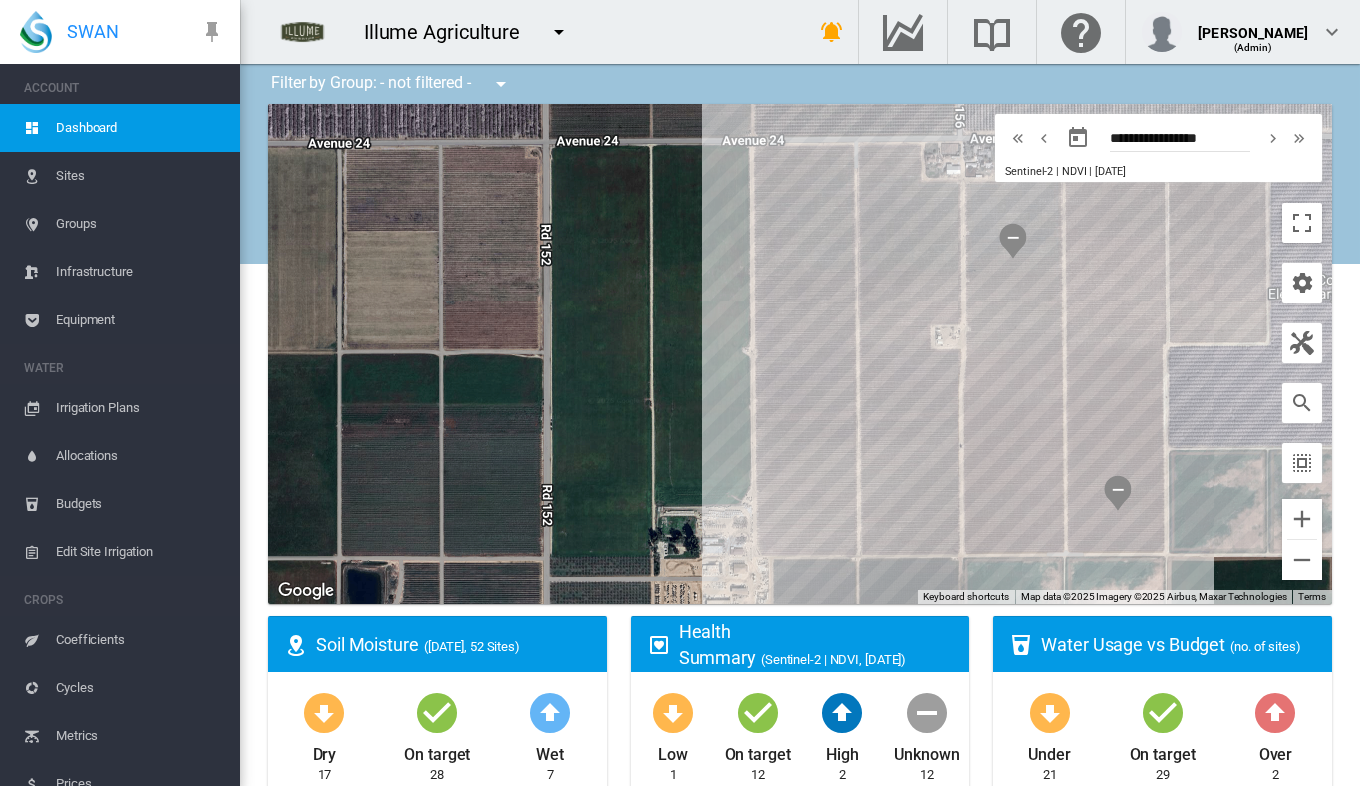 click on "Sites" at bounding box center (140, 176) 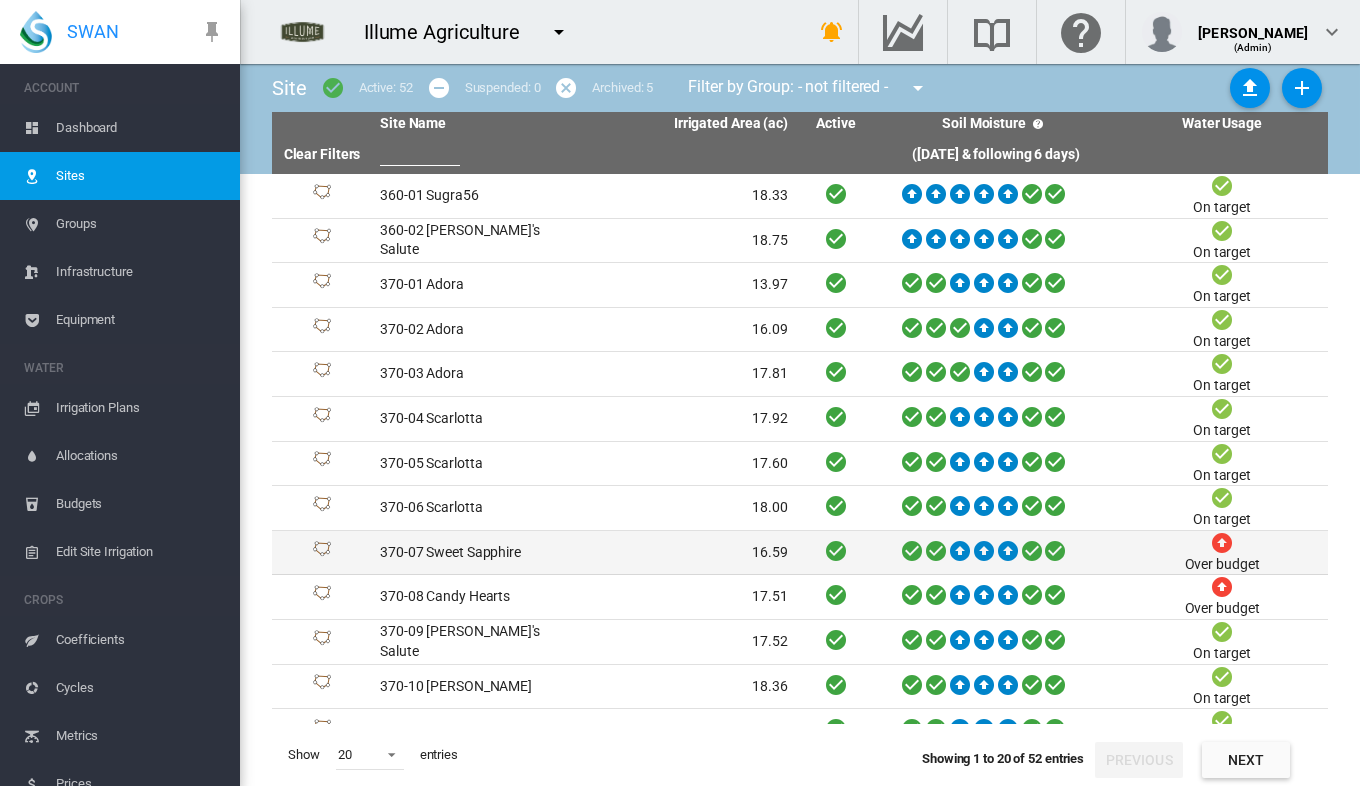 click on "370-07 Sweet Sapphire" at bounding box center [478, 553] 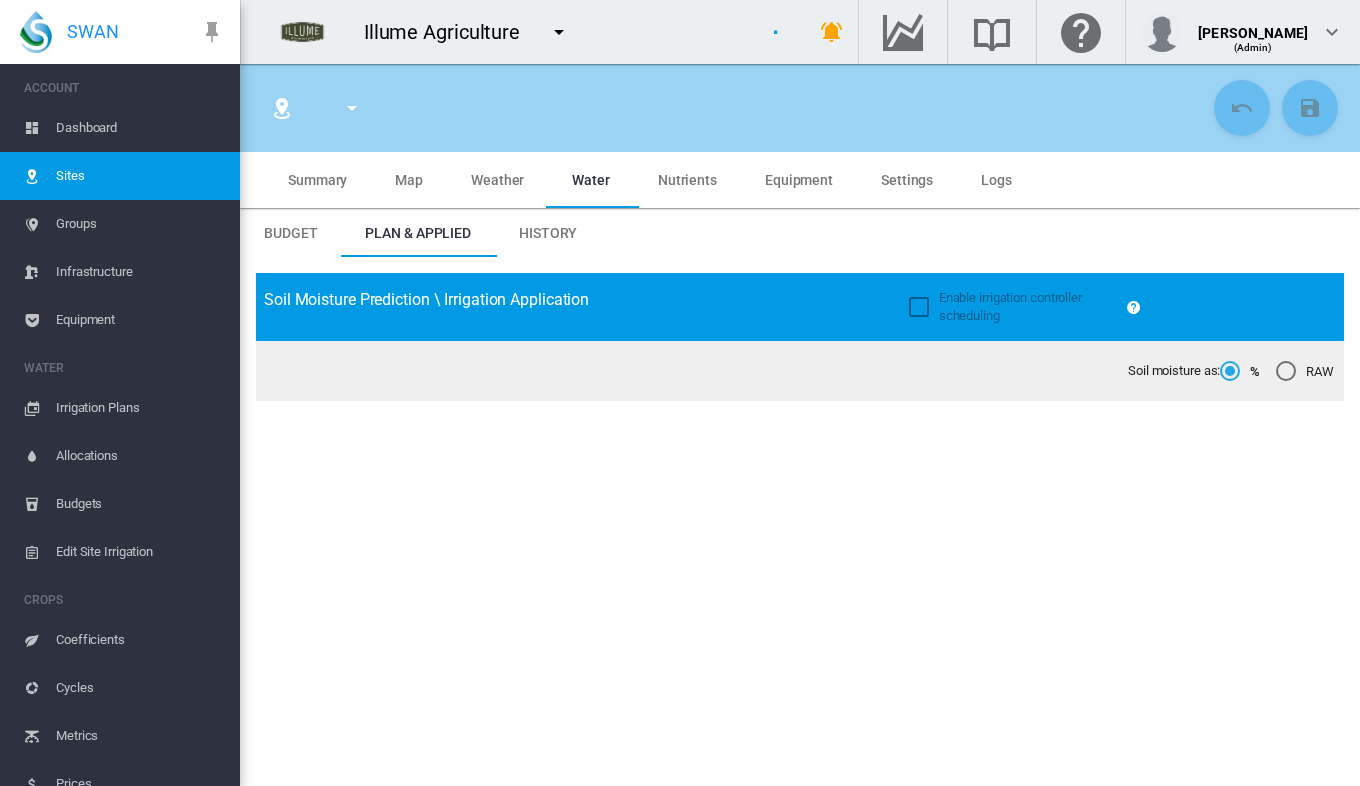 type on "**********" 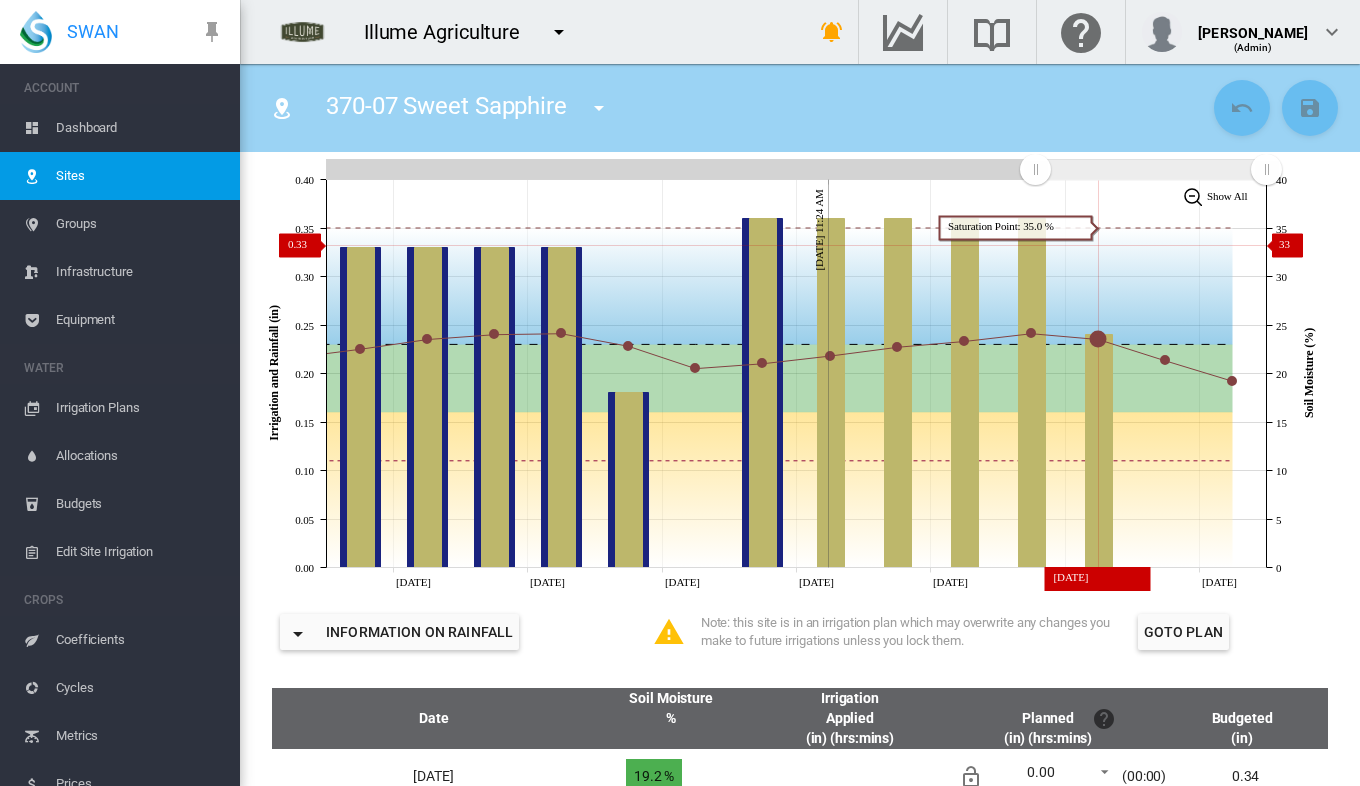 scroll, scrollTop: 400, scrollLeft: 0, axis: vertical 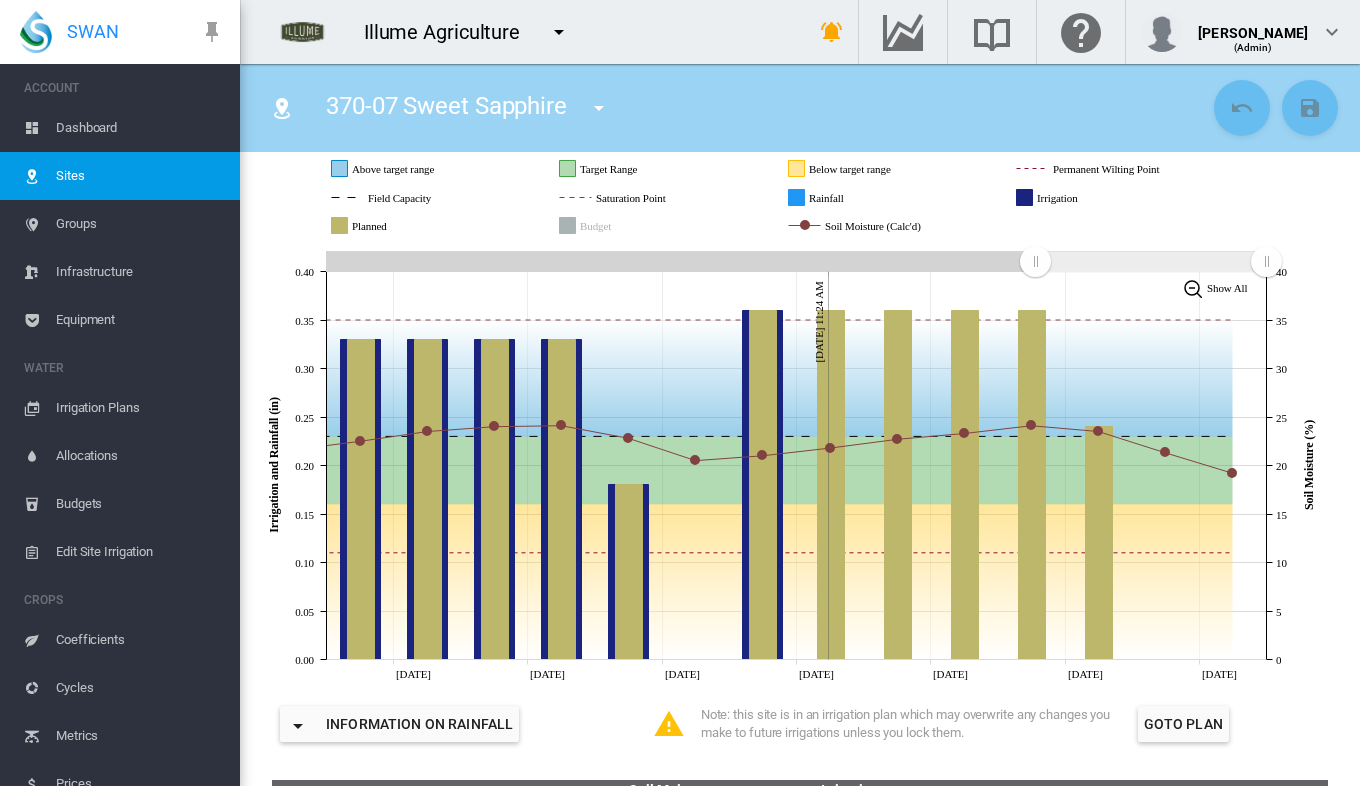 click on "Sites" at bounding box center (140, 176) 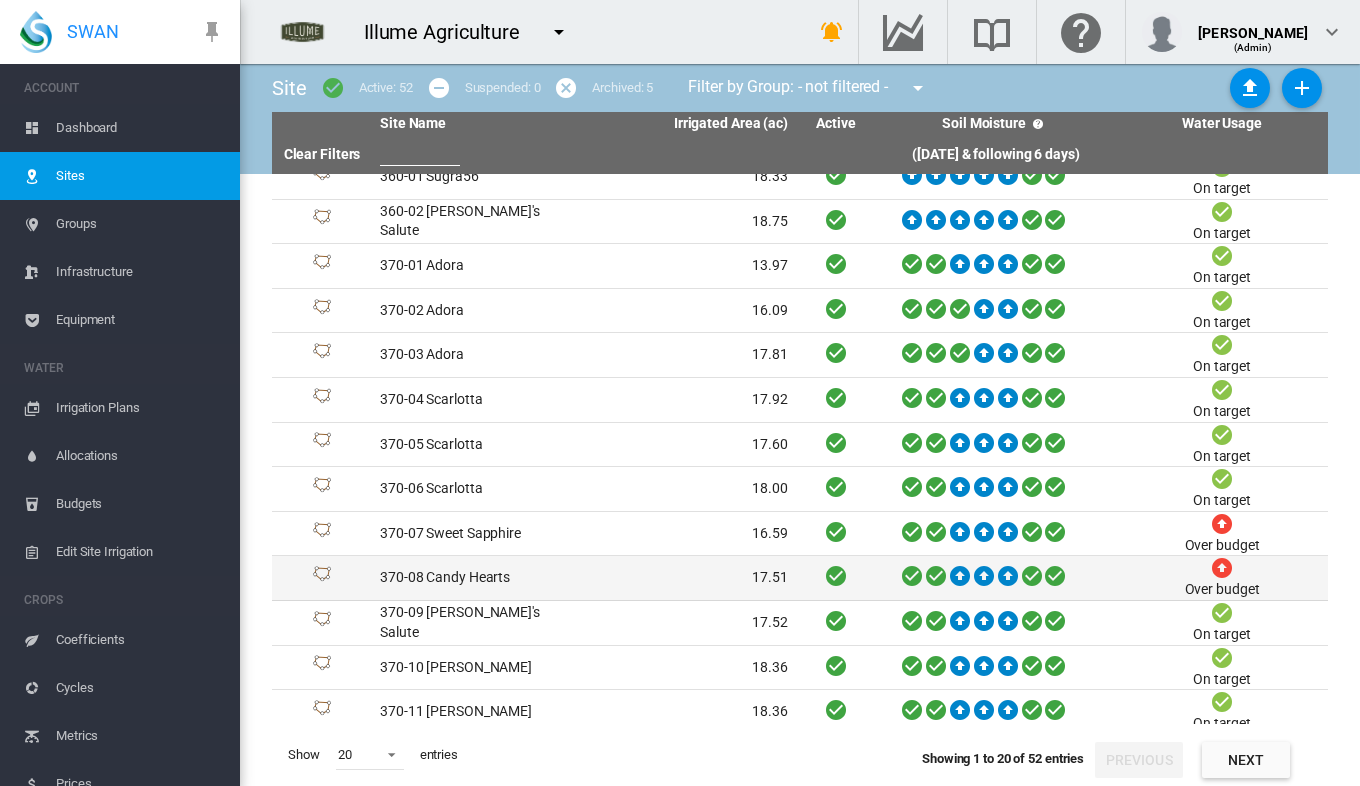 scroll, scrollTop: 0, scrollLeft: 0, axis: both 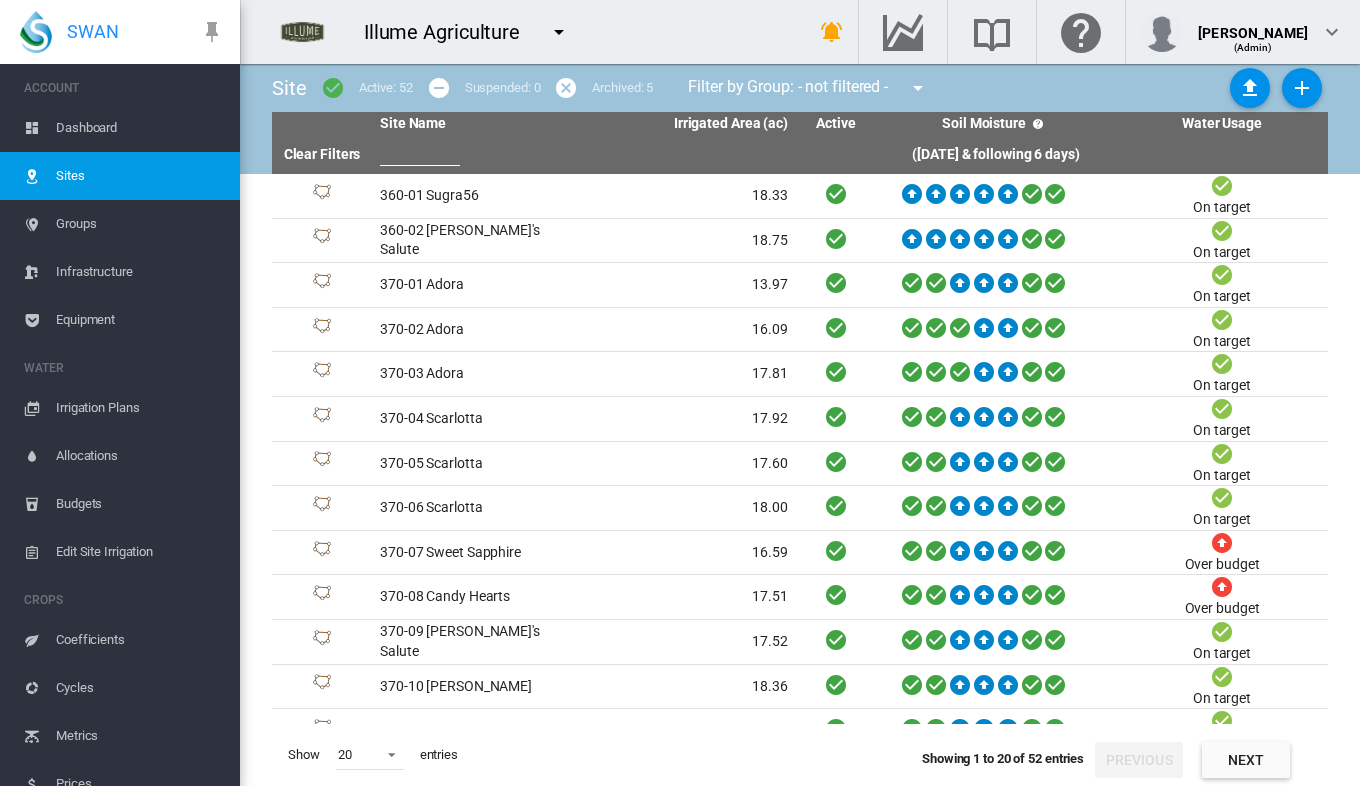 click on "Groups" at bounding box center [140, 224] 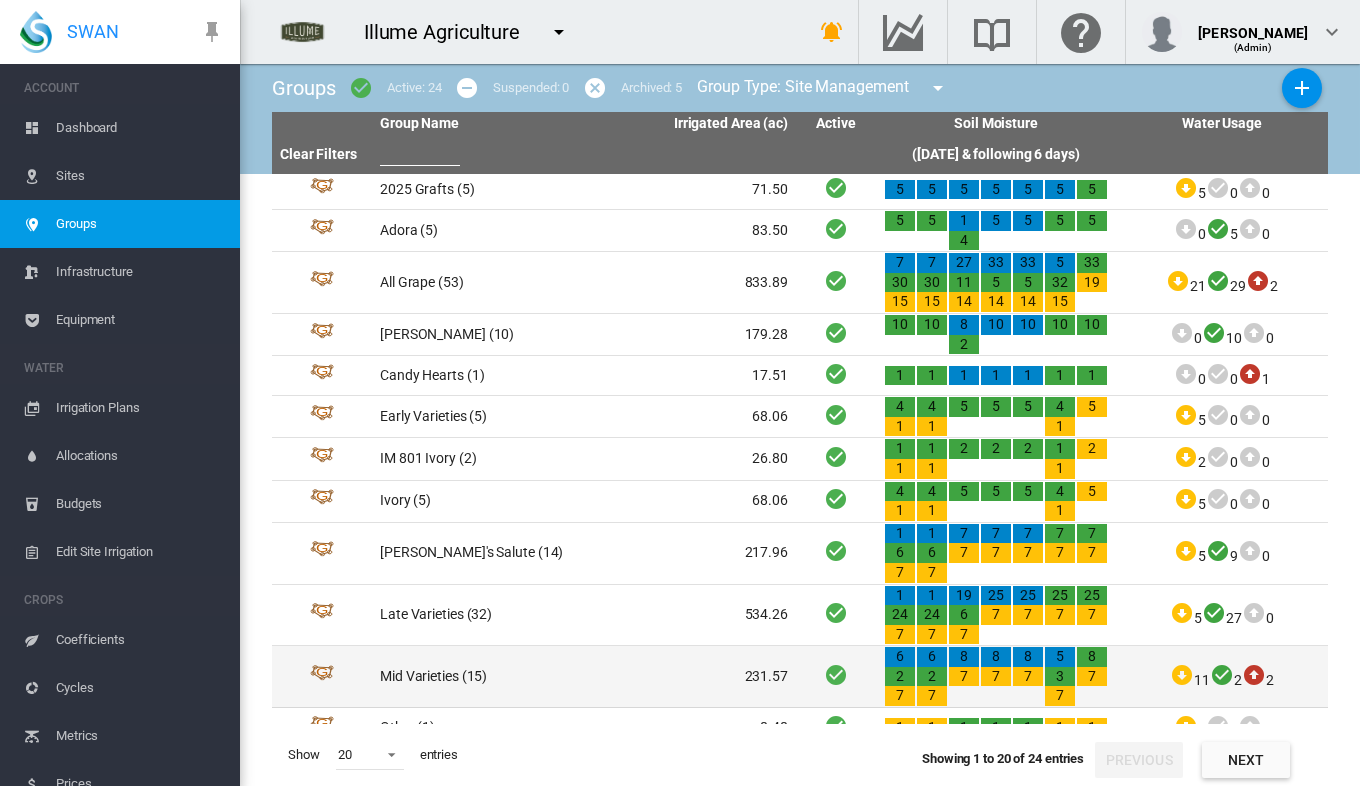 scroll, scrollTop: 0, scrollLeft: 0, axis: both 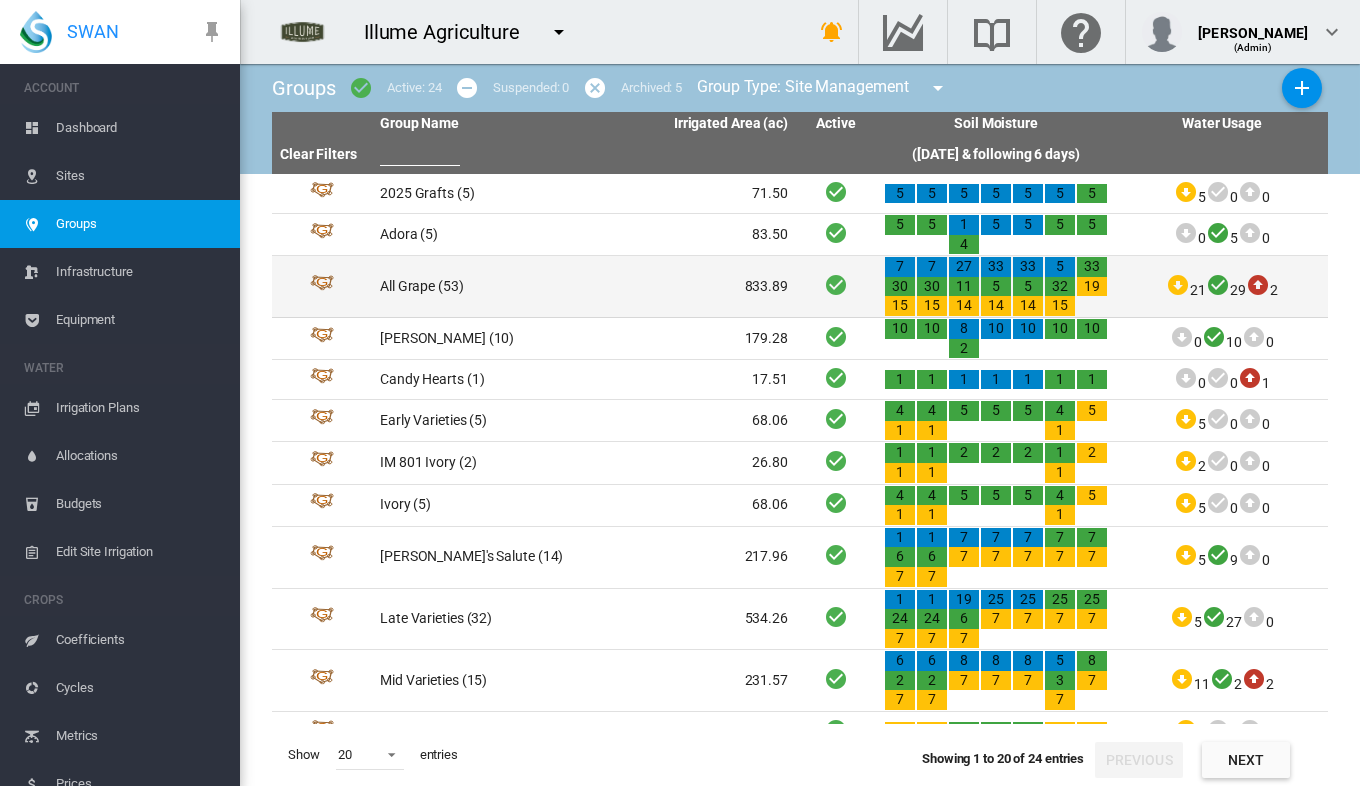 click on "All Grape
(53)" at bounding box center [478, 286] 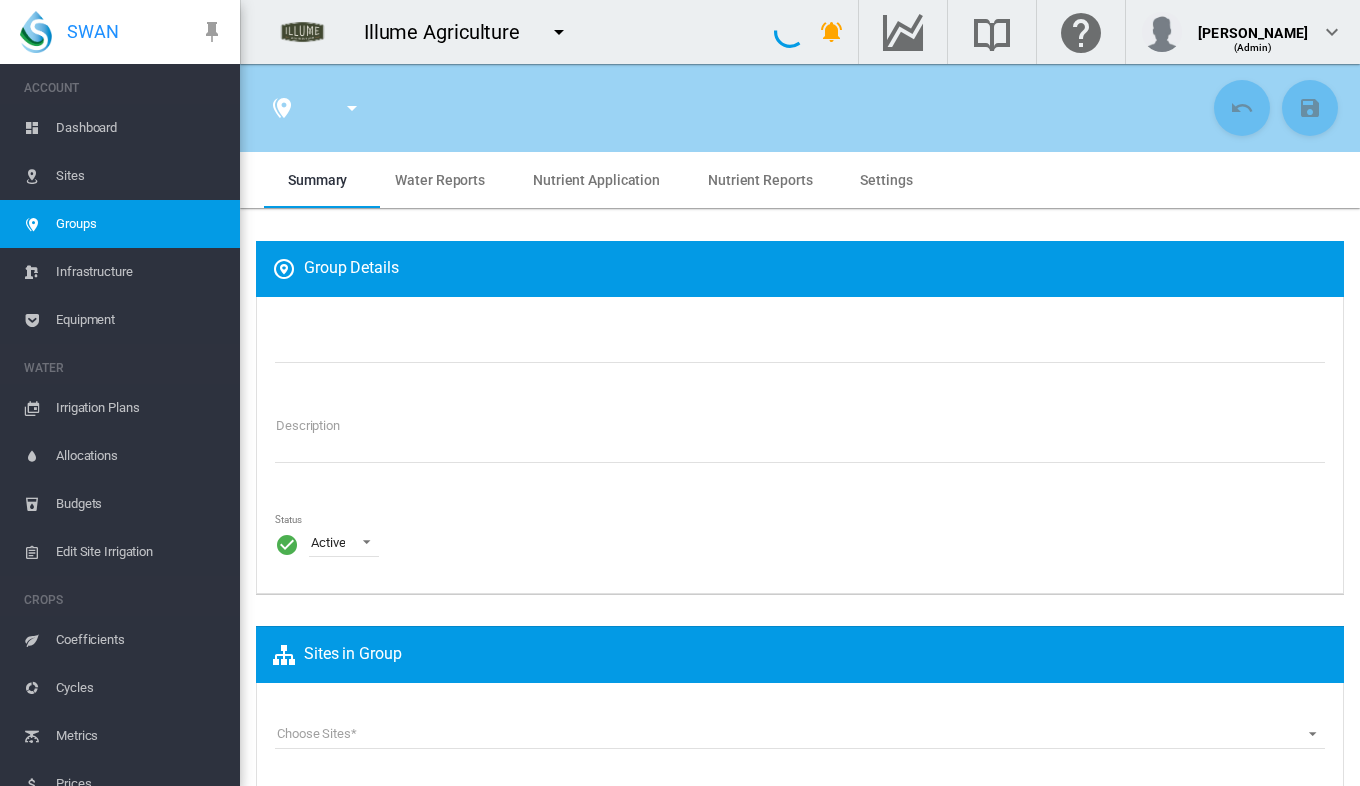 type on "*********" 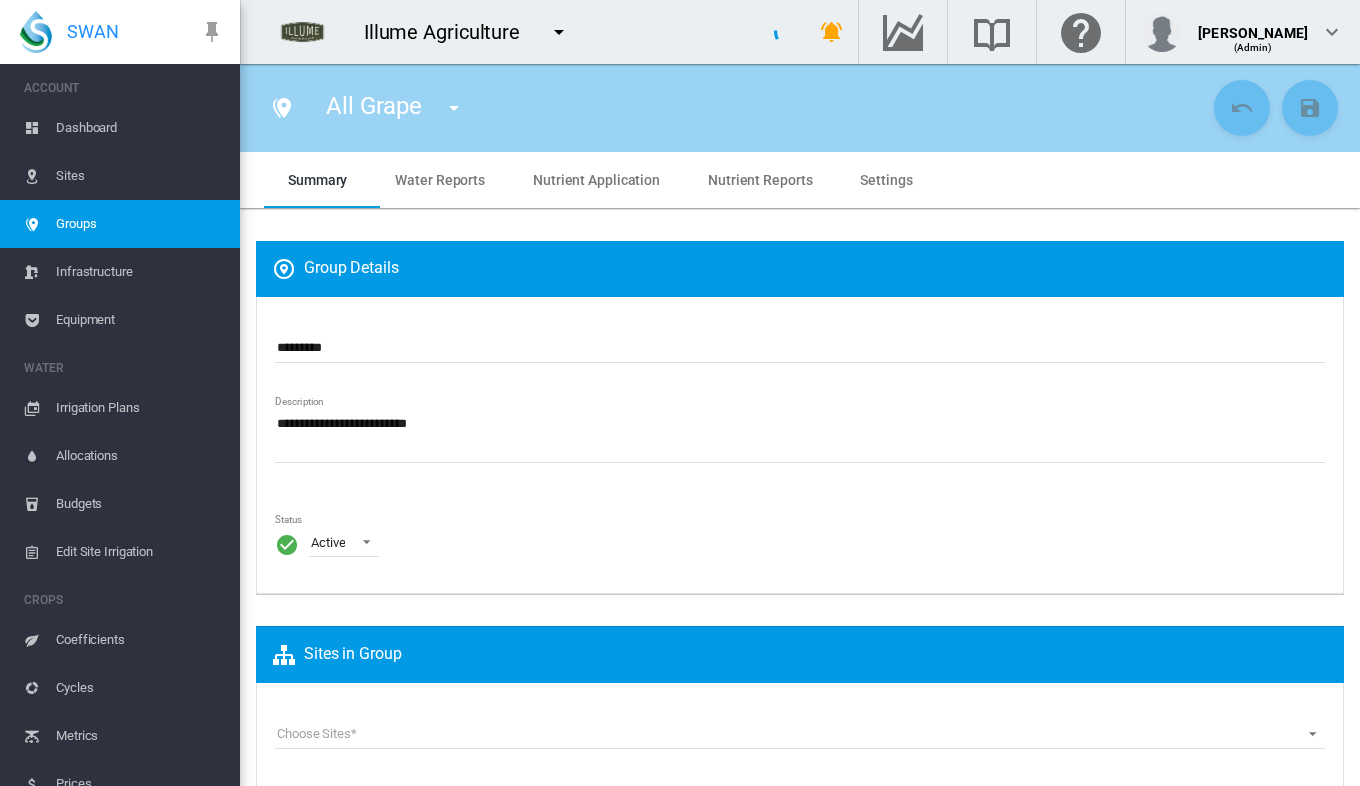 type on "*" 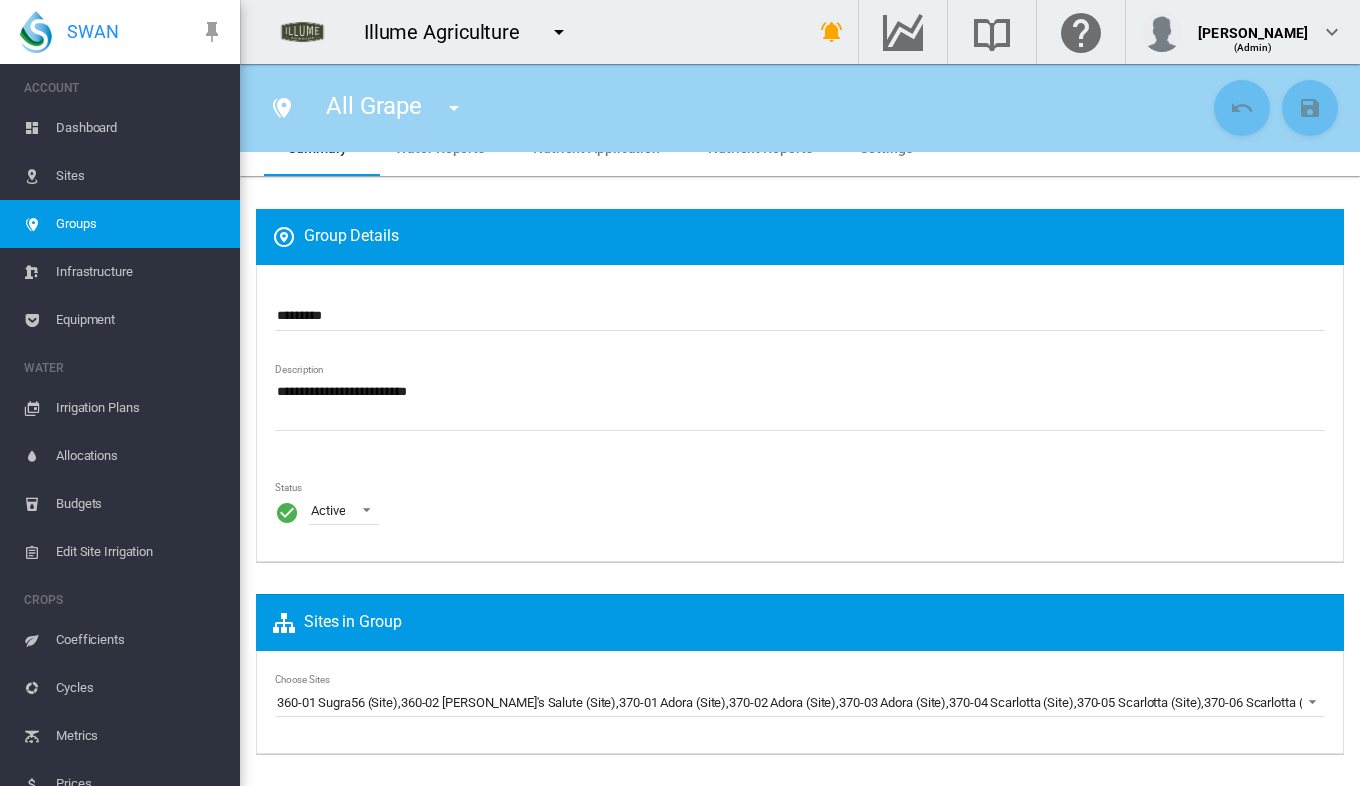 scroll, scrollTop: 32, scrollLeft: 0, axis: vertical 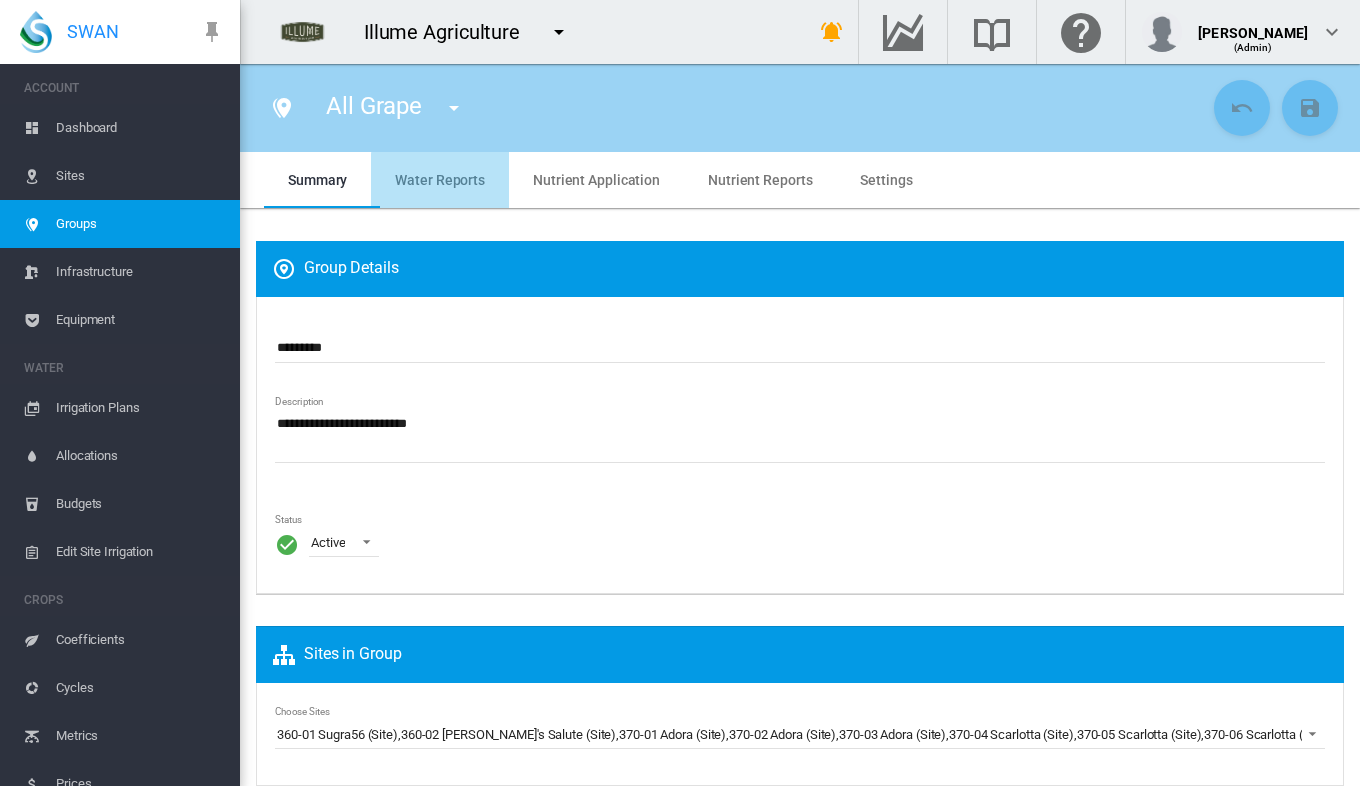 click on "Water Reports" at bounding box center (440, 180) 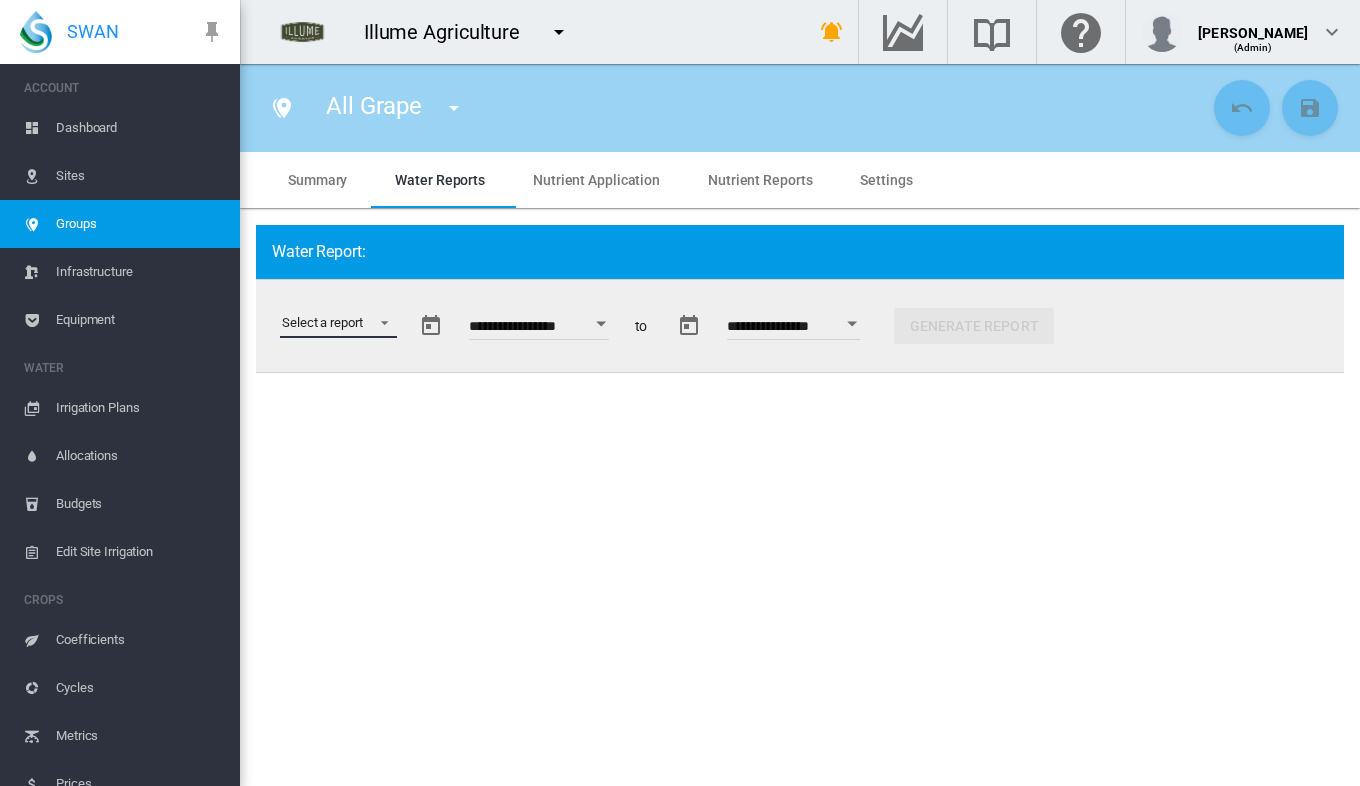 click on "Select a report
Data Extract
Irrigation Planned and Applied
Soil Moisture Status
Water Usage
Water Application Efficiency
Water Use Efficiency" at bounding box center (338, 323) 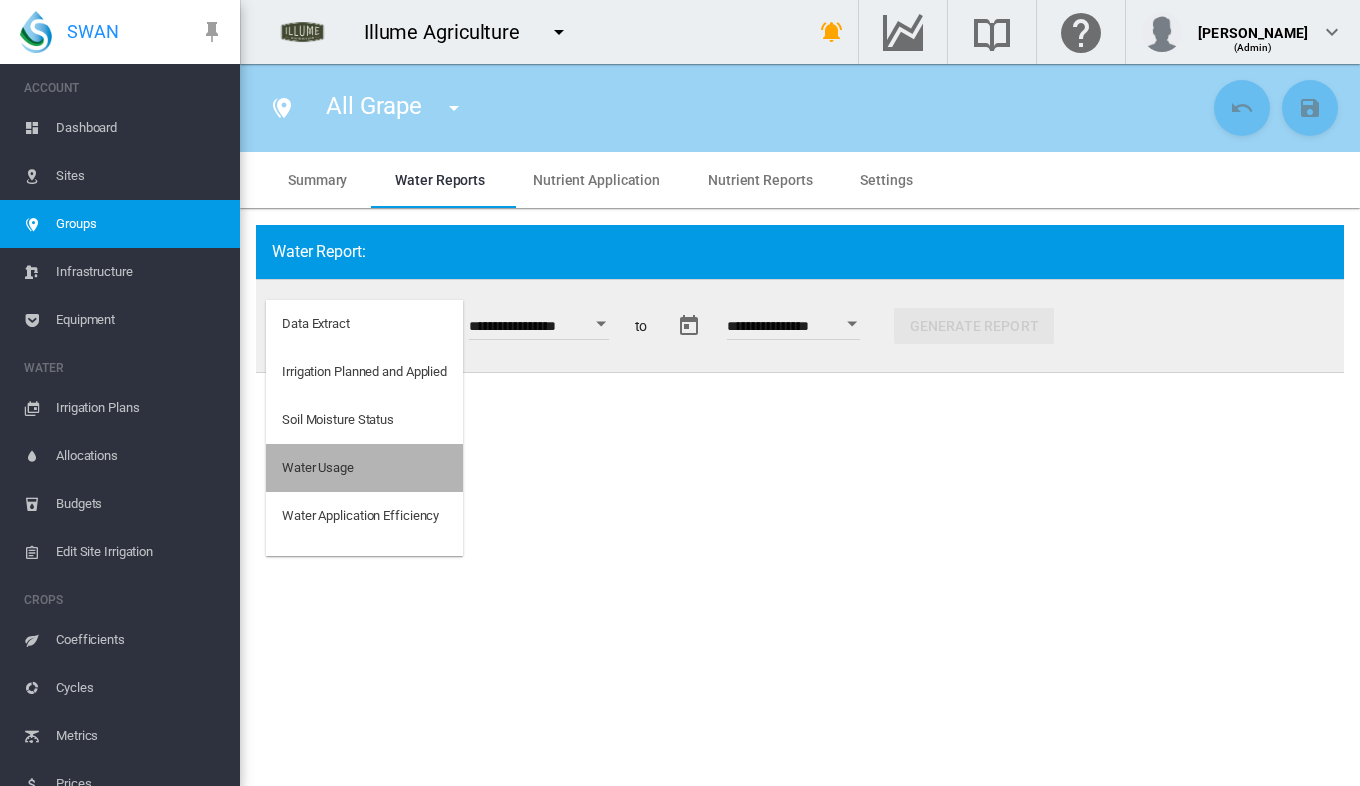 click on "Water Usage" at bounding box center [318, 468] 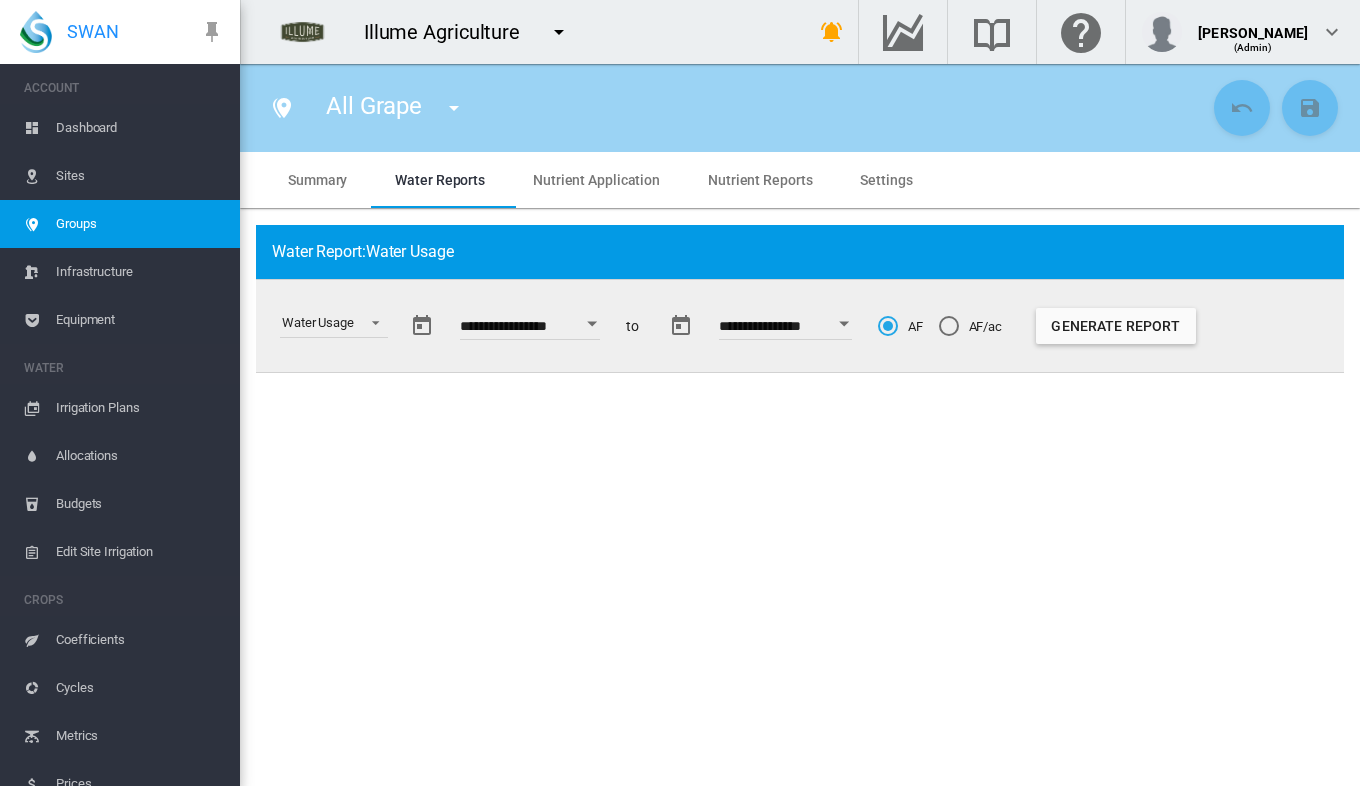 click at bounding box center [592, 323] 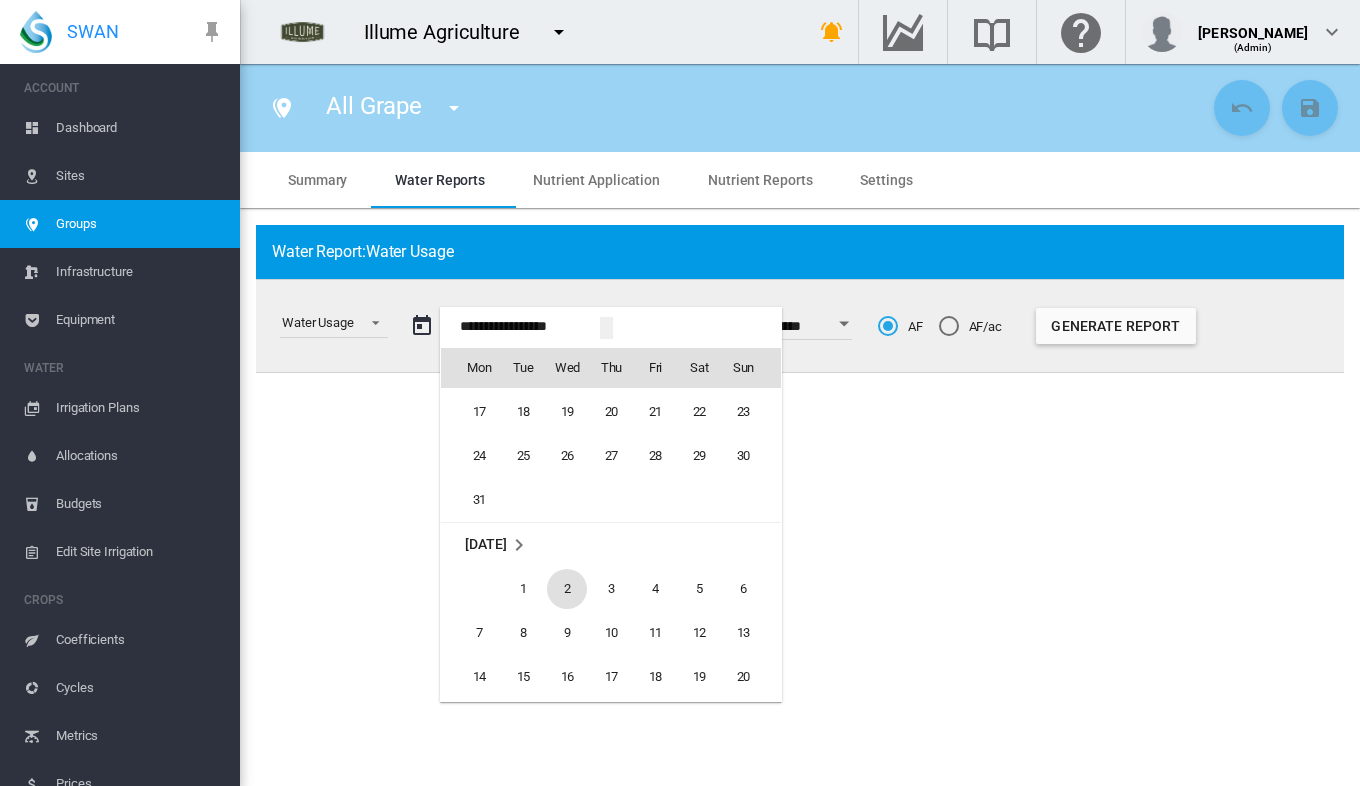 scroll, scrollTop: 48125, scrollLeft: 0, axis: vertical 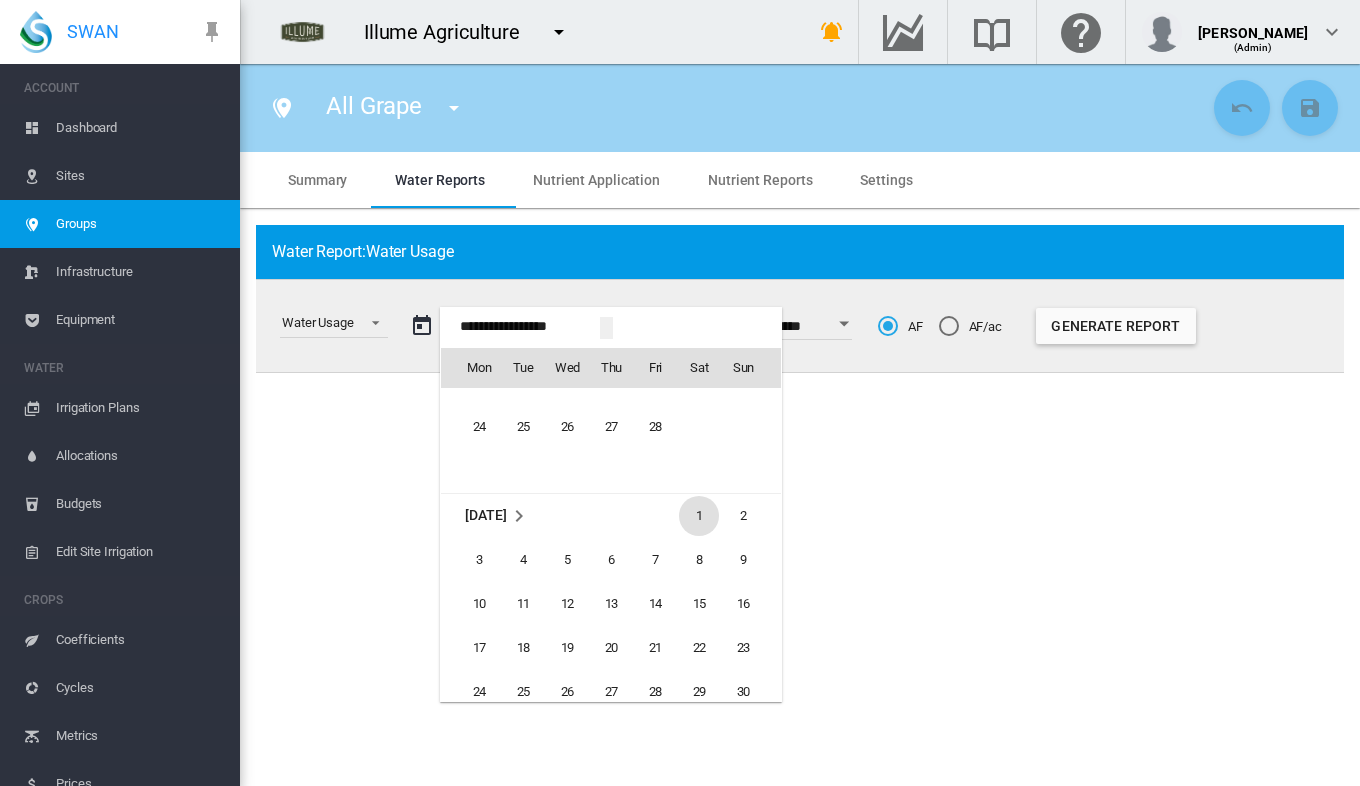 click on "1" at bounding box center [699, 516] 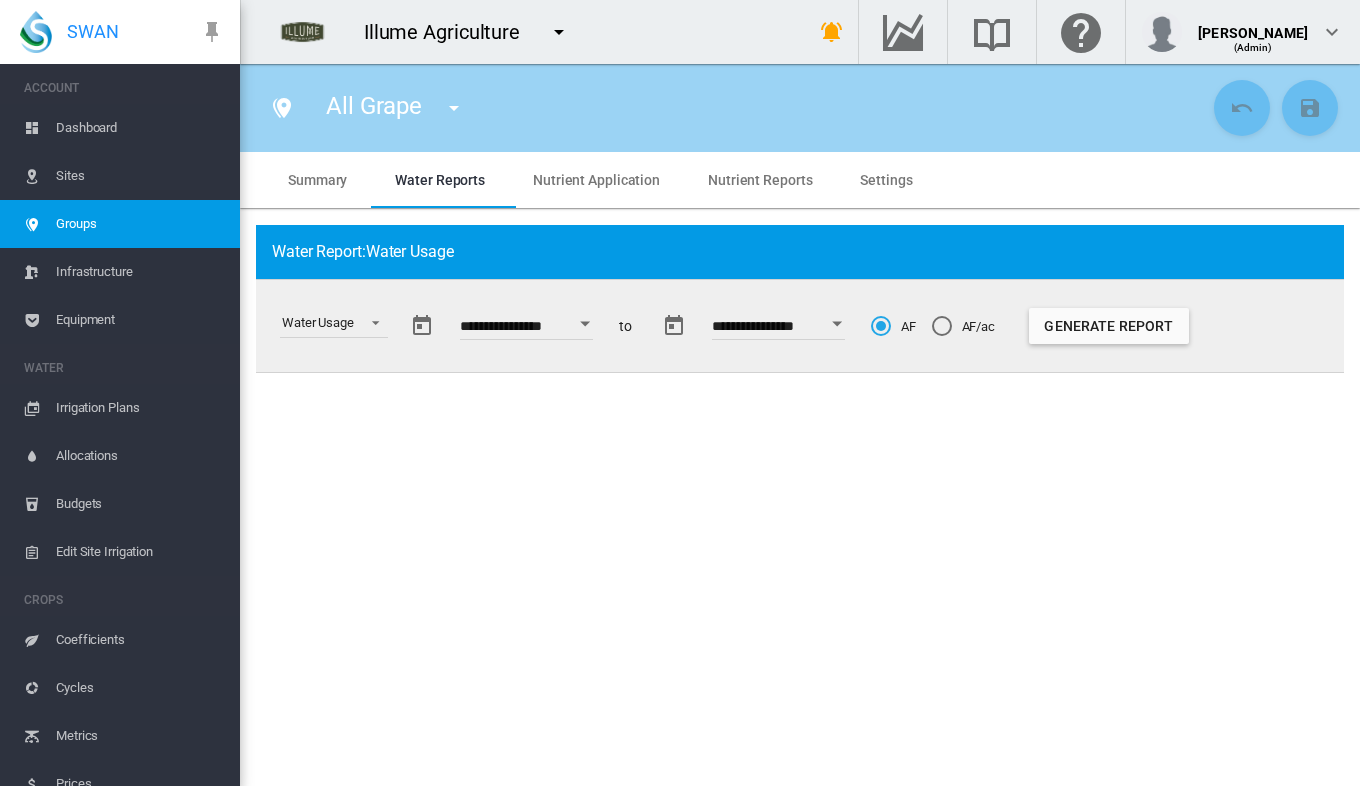 click at bounding box center [837, 323] 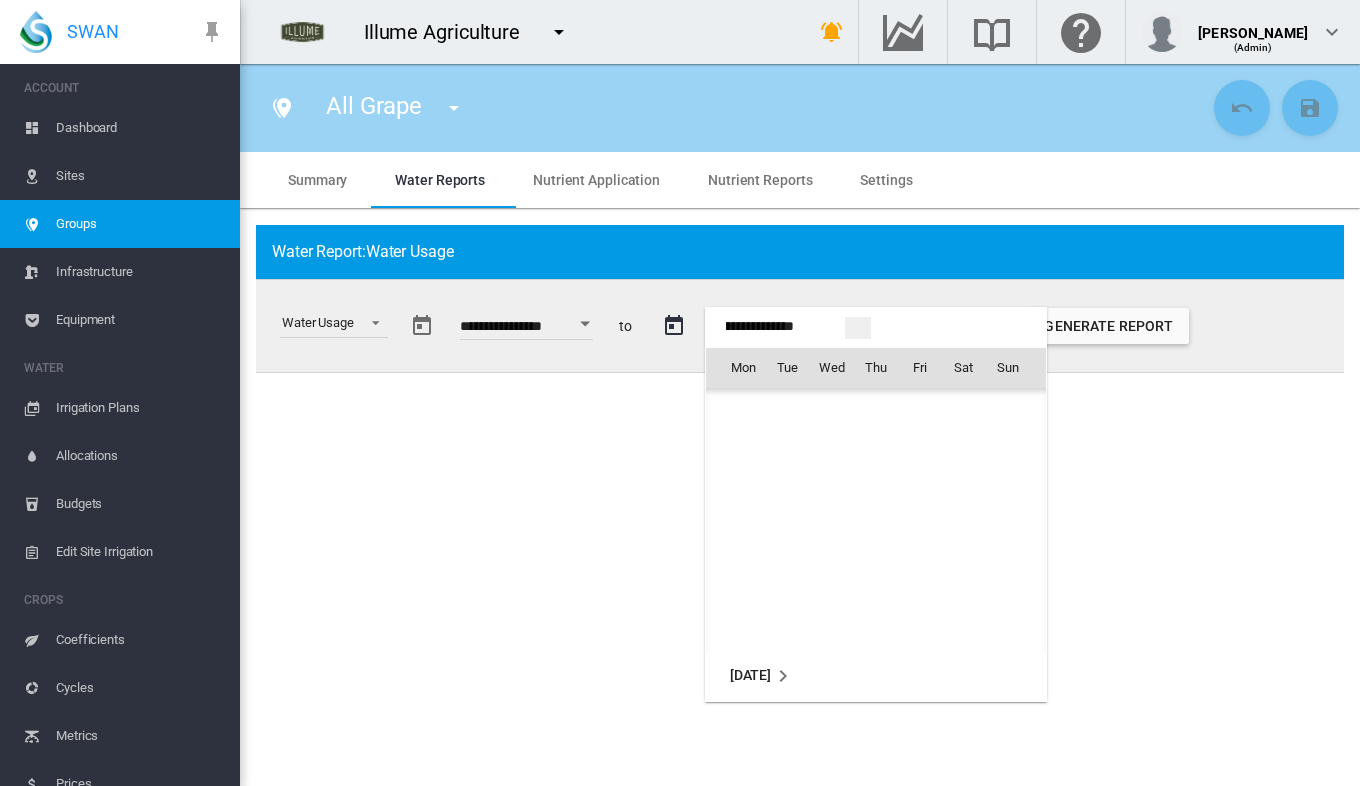 scroll, scrollTop: 1060, scrollLeft: 0, axis: vertical 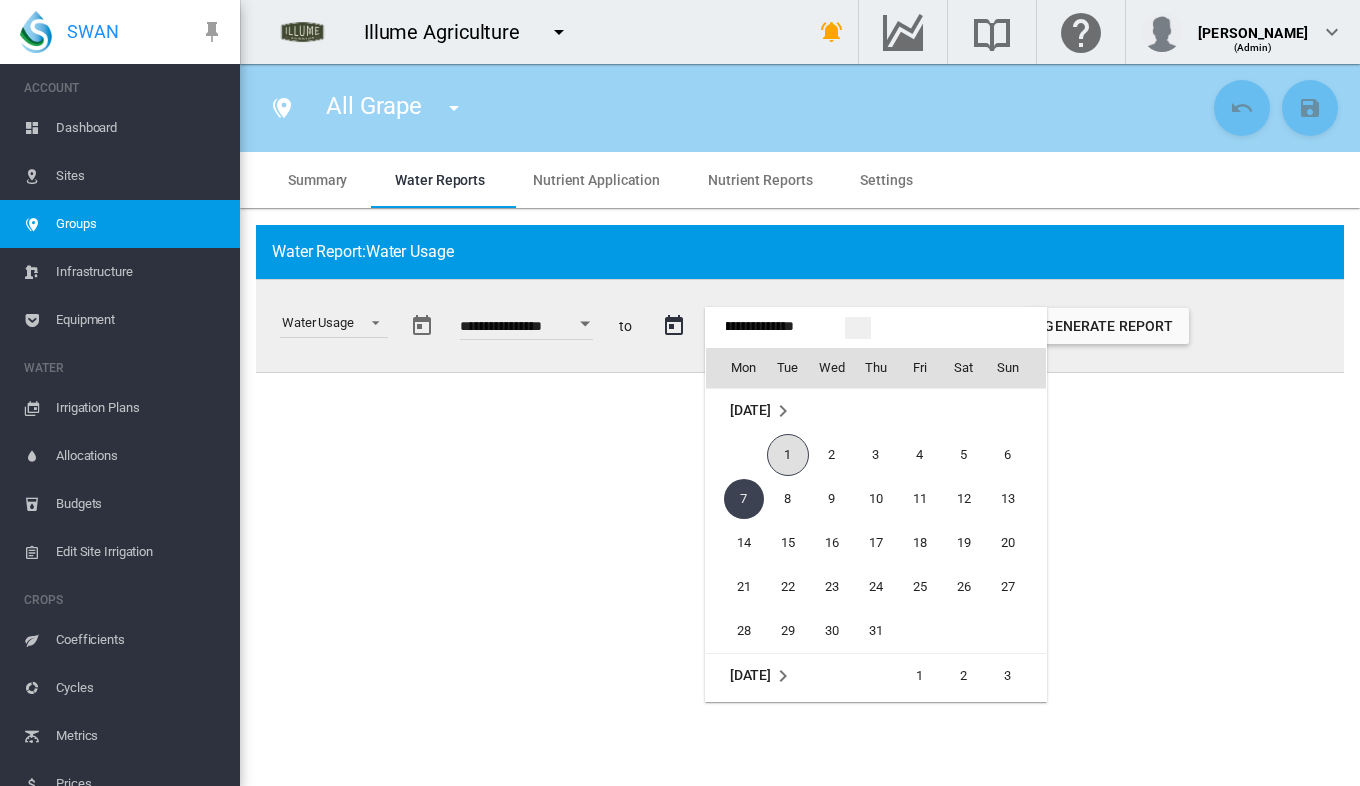 click on "1" at bounding box center [788, 455] 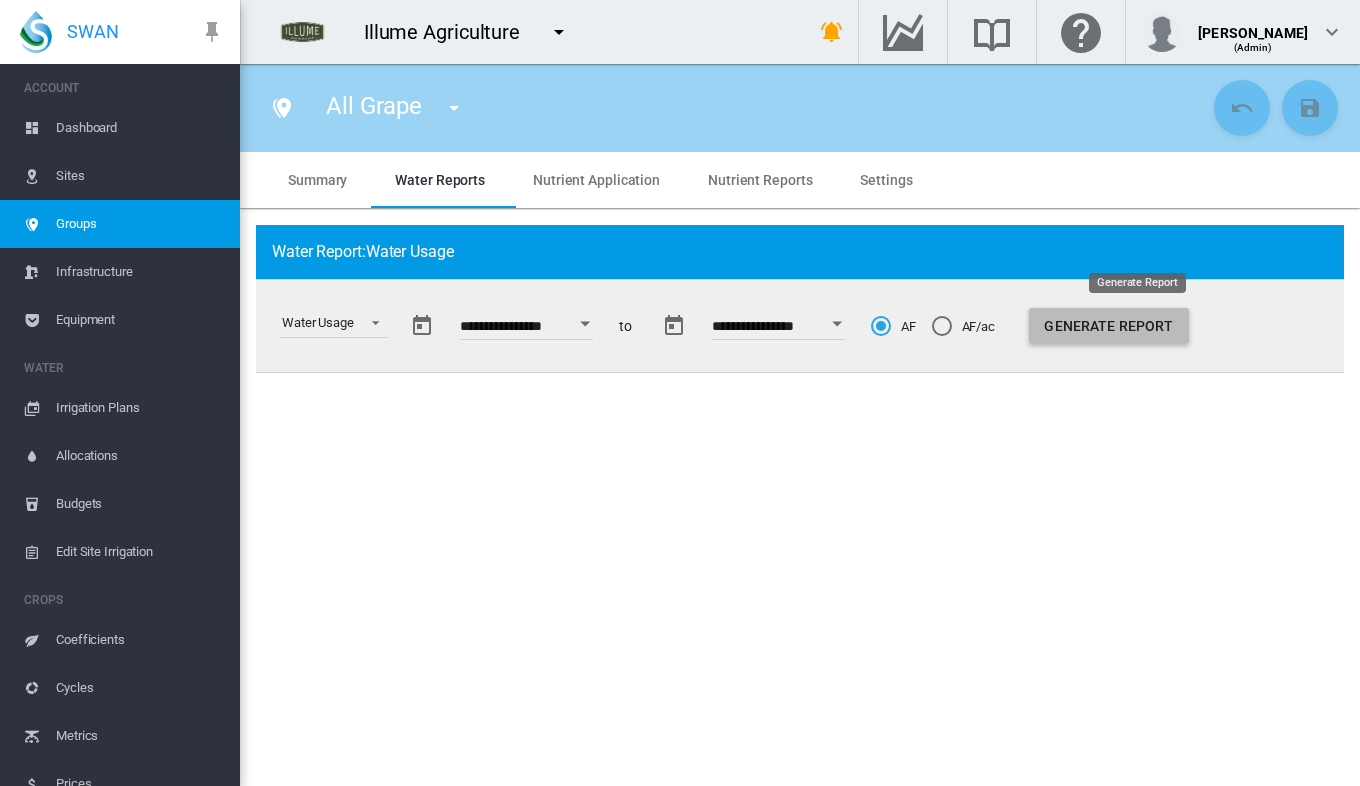 click on "Generate Report" at bounding box center (1109, 326) 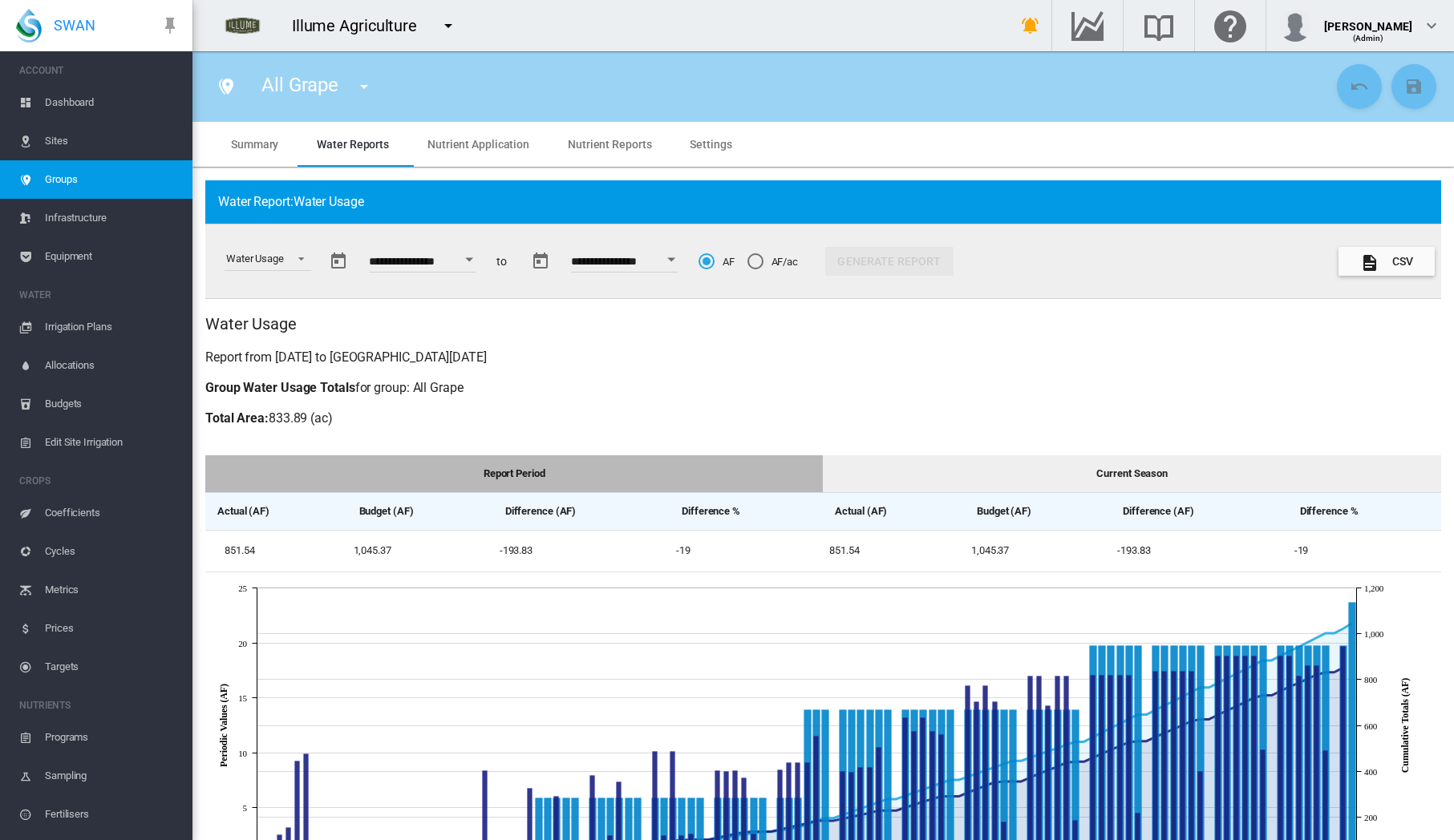 scroll, scrollTop: 0, scrollLeft: 0, axis: both 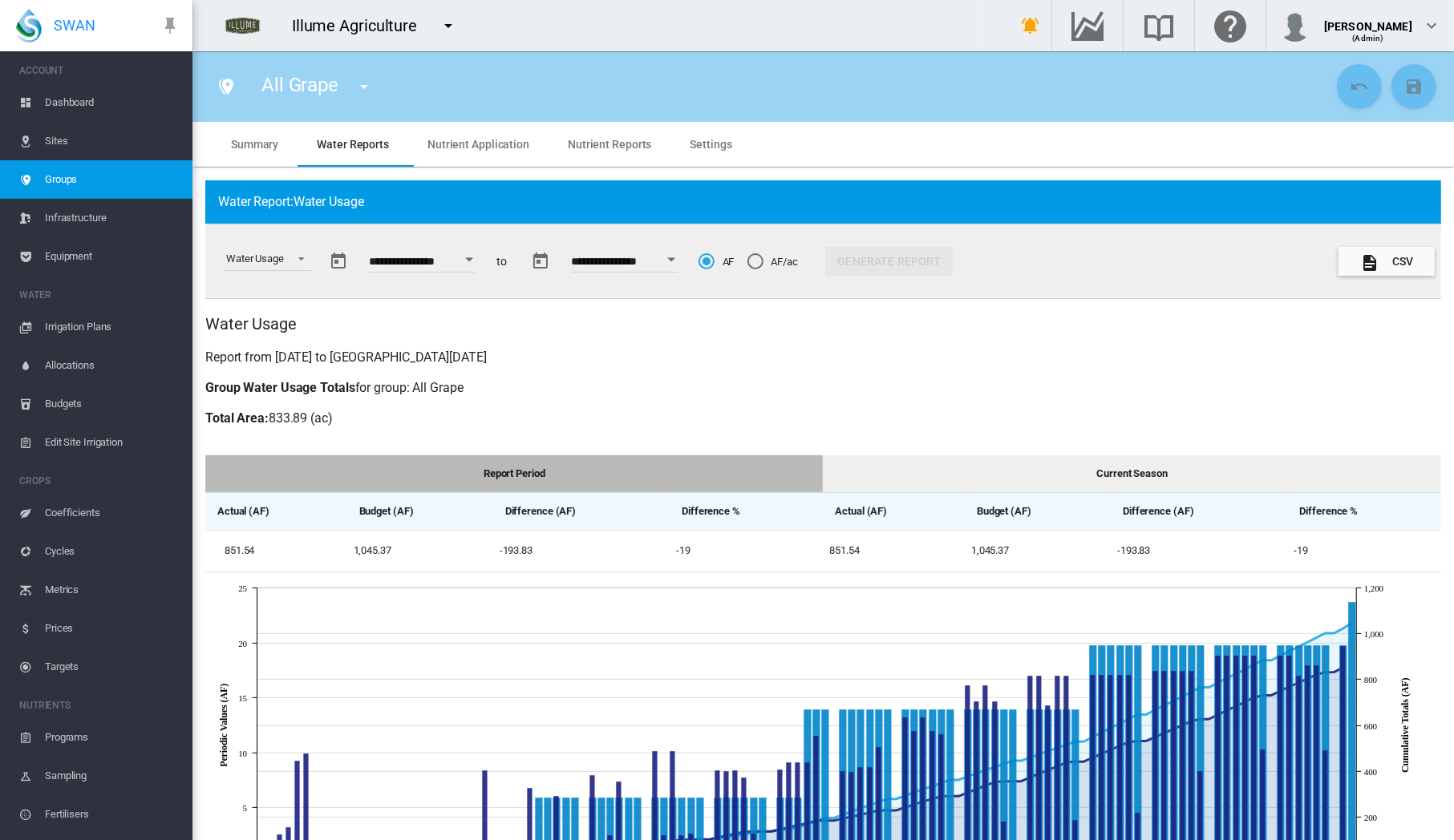 drag, startPoint x: 0, startPoint y: 0, endPoint x: 1011, endPoint y: 758, distance: 1263.6 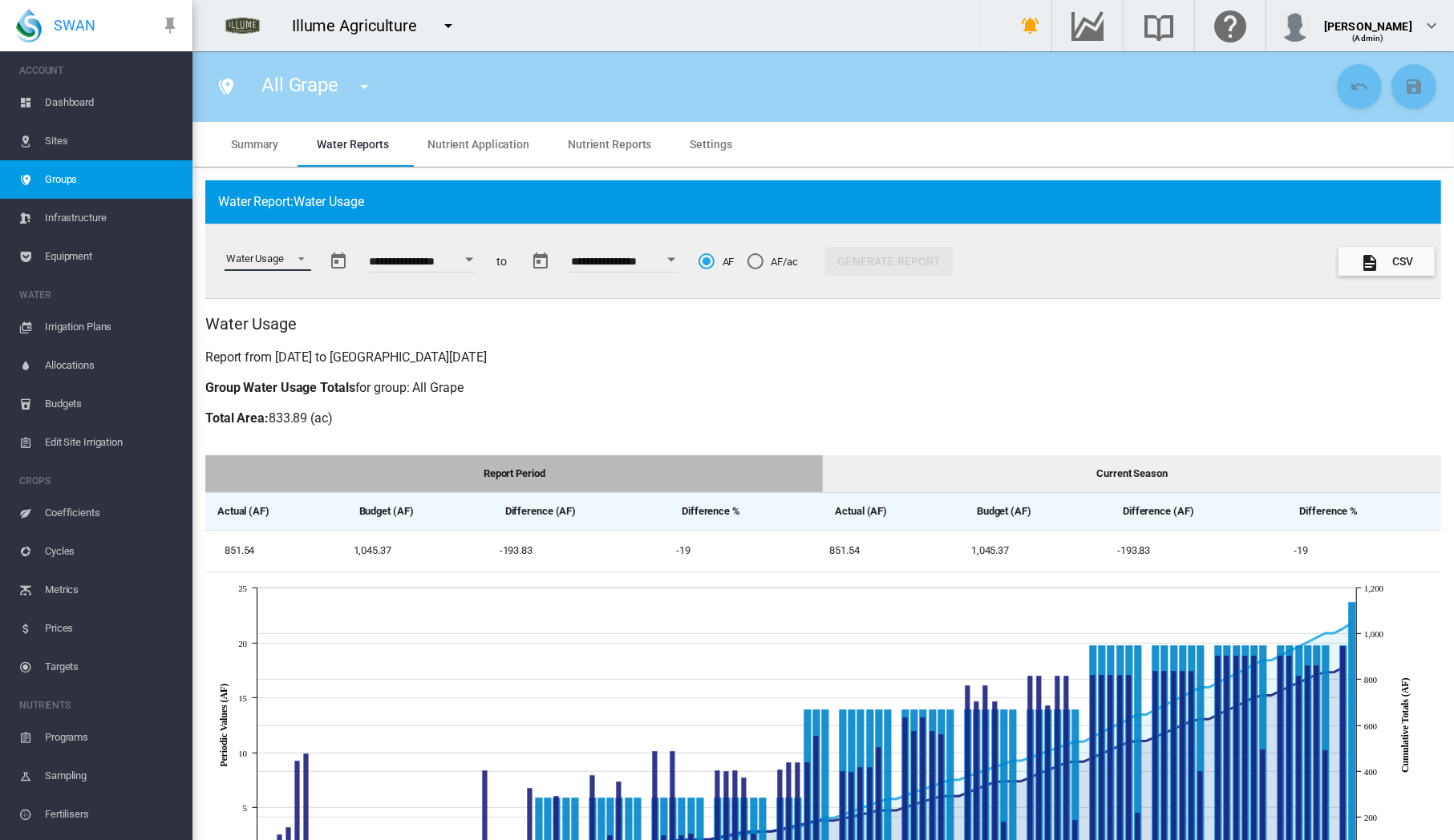 click at bounding box center [297, 257] 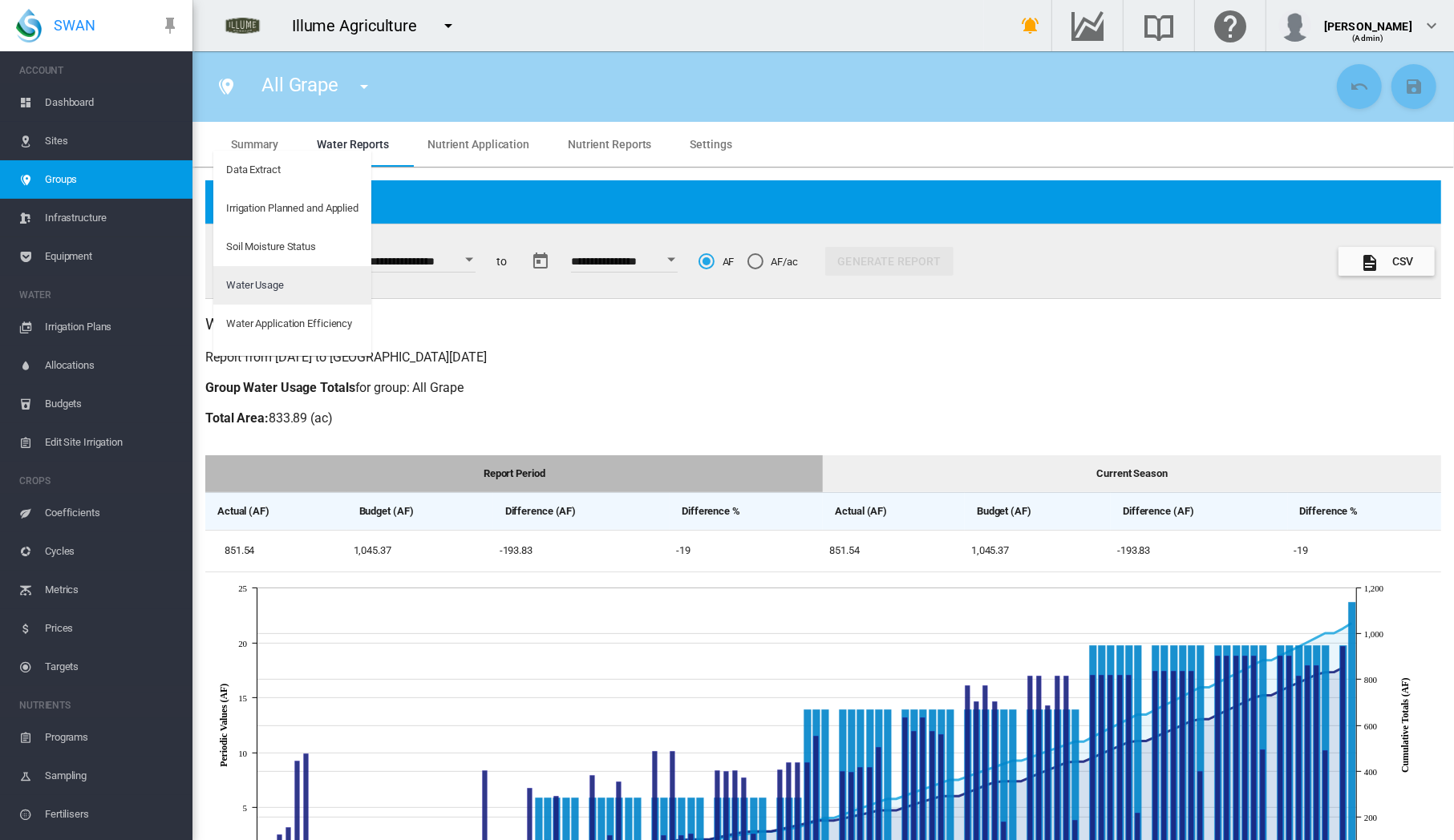 scroll, scrollTop: 26, scrollLeft: 0, axis: vertical 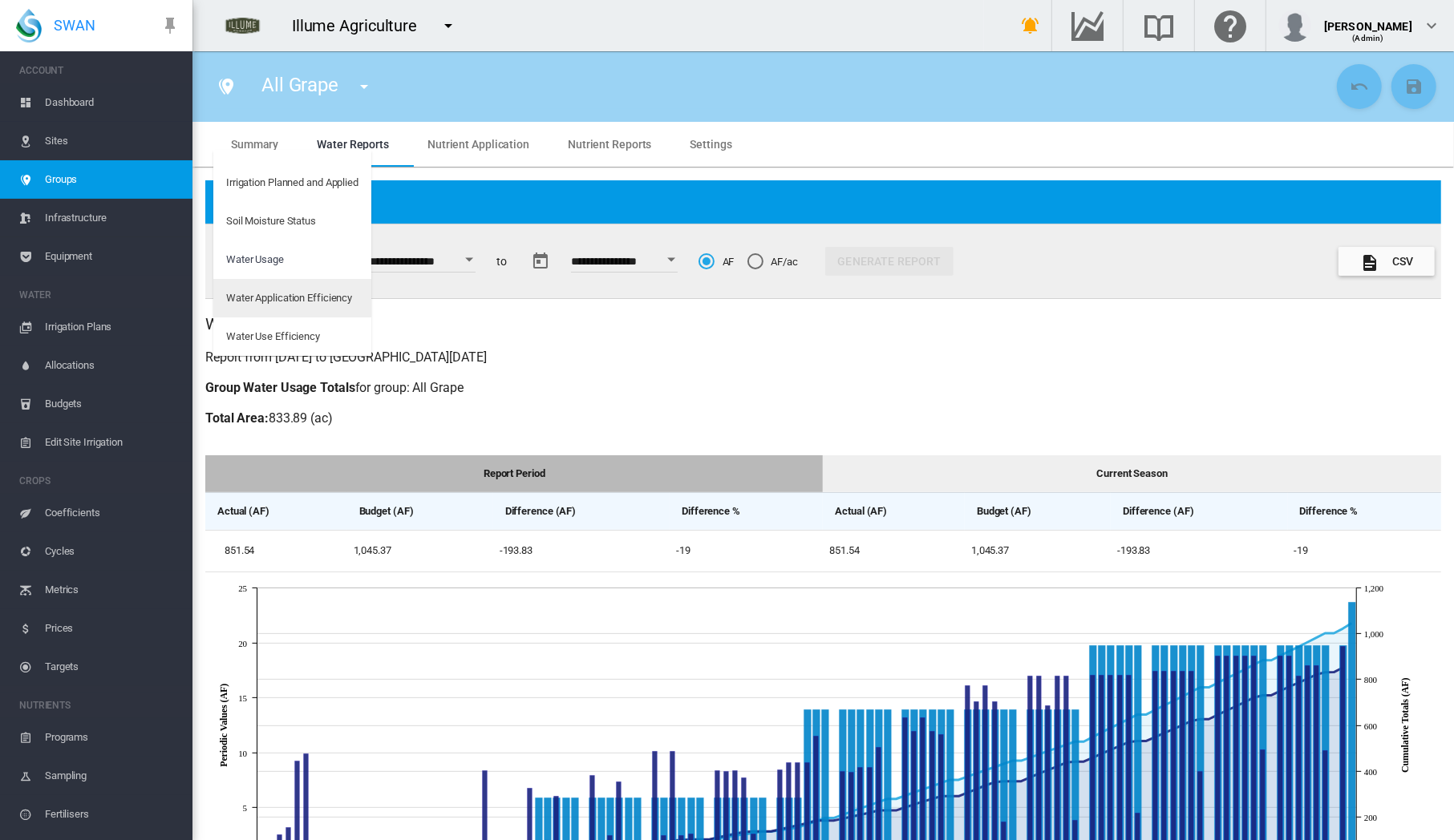 click on "Water Application Efficiency" at bounding box center (289, 298) 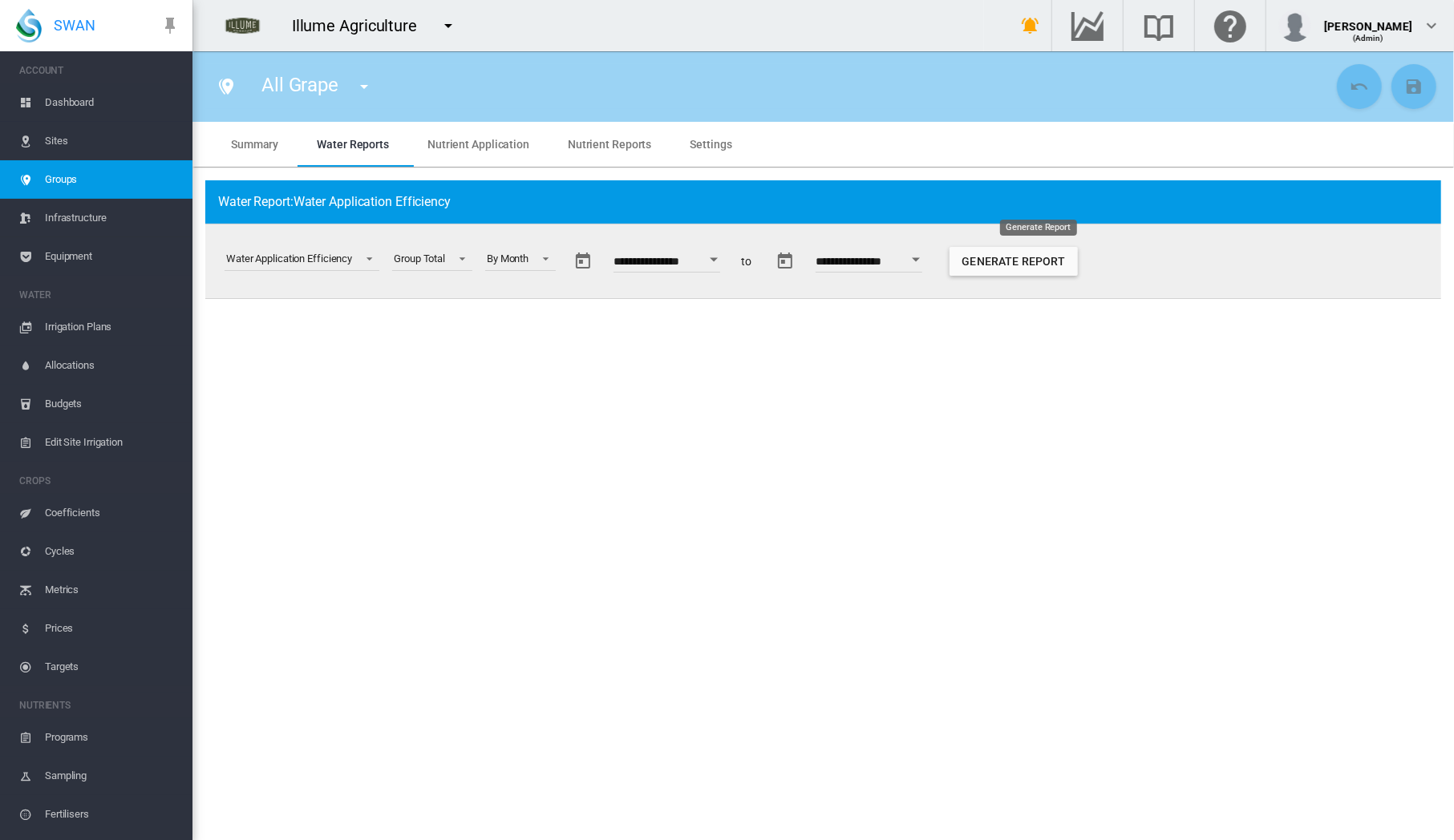 click on "Generate Report" at bounding box center (1014, 261) 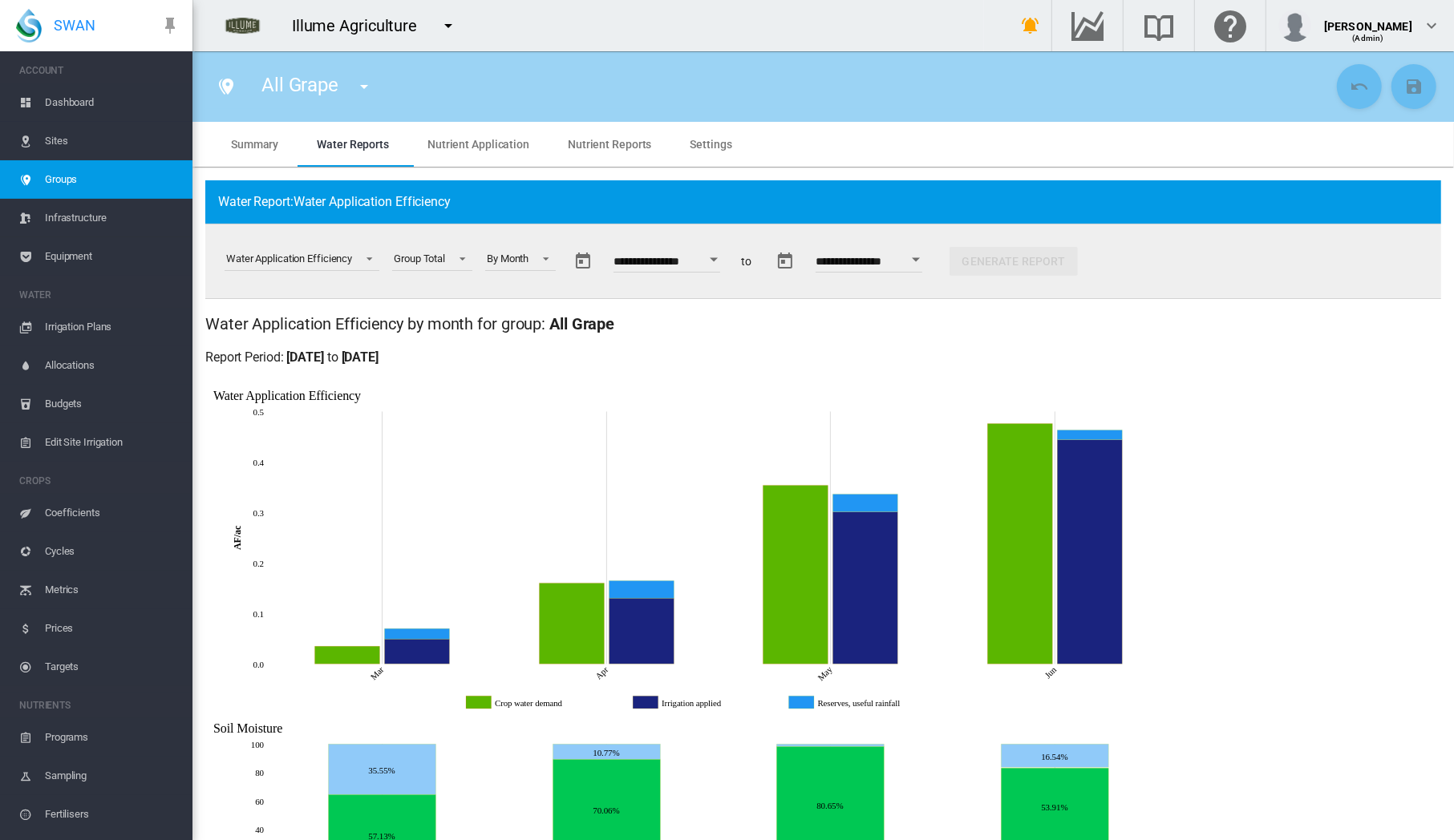scroll, scrollTop: 112, scrollLeft: 0, axis: vertical 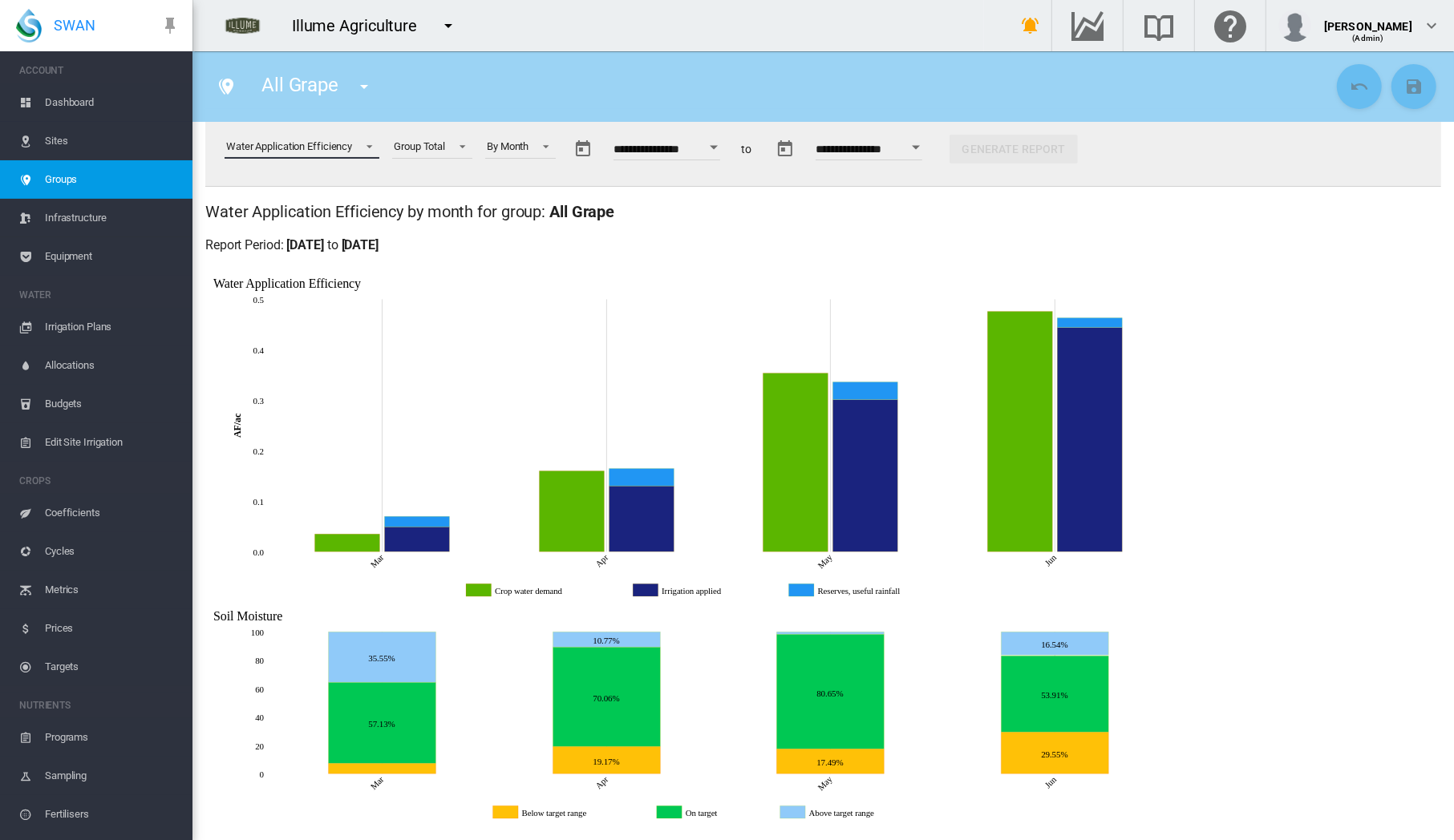 click at bounding box center (365, 145) 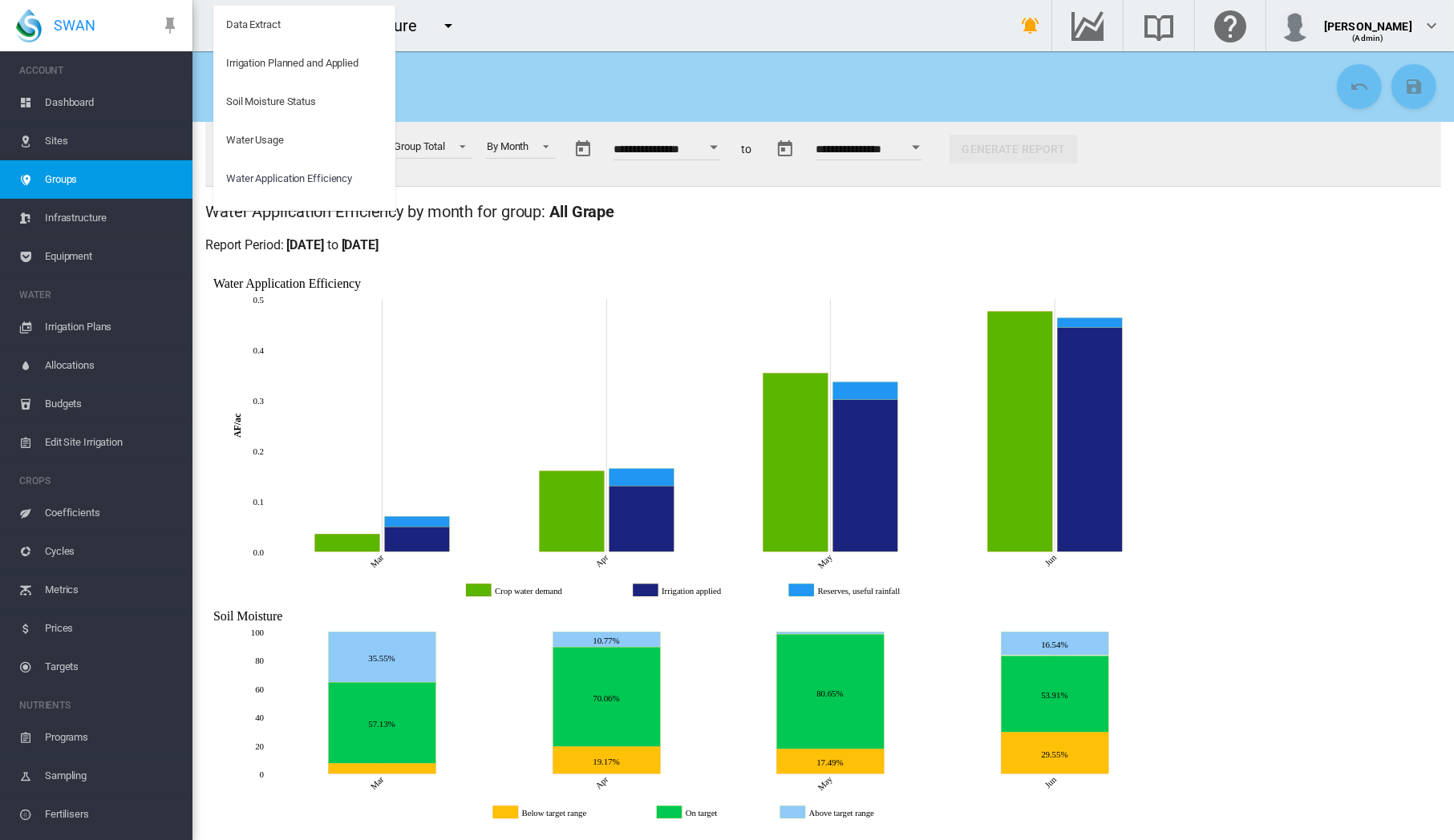 scroll, scrollTop: 26, scrollLeft: 0, axis: vertical 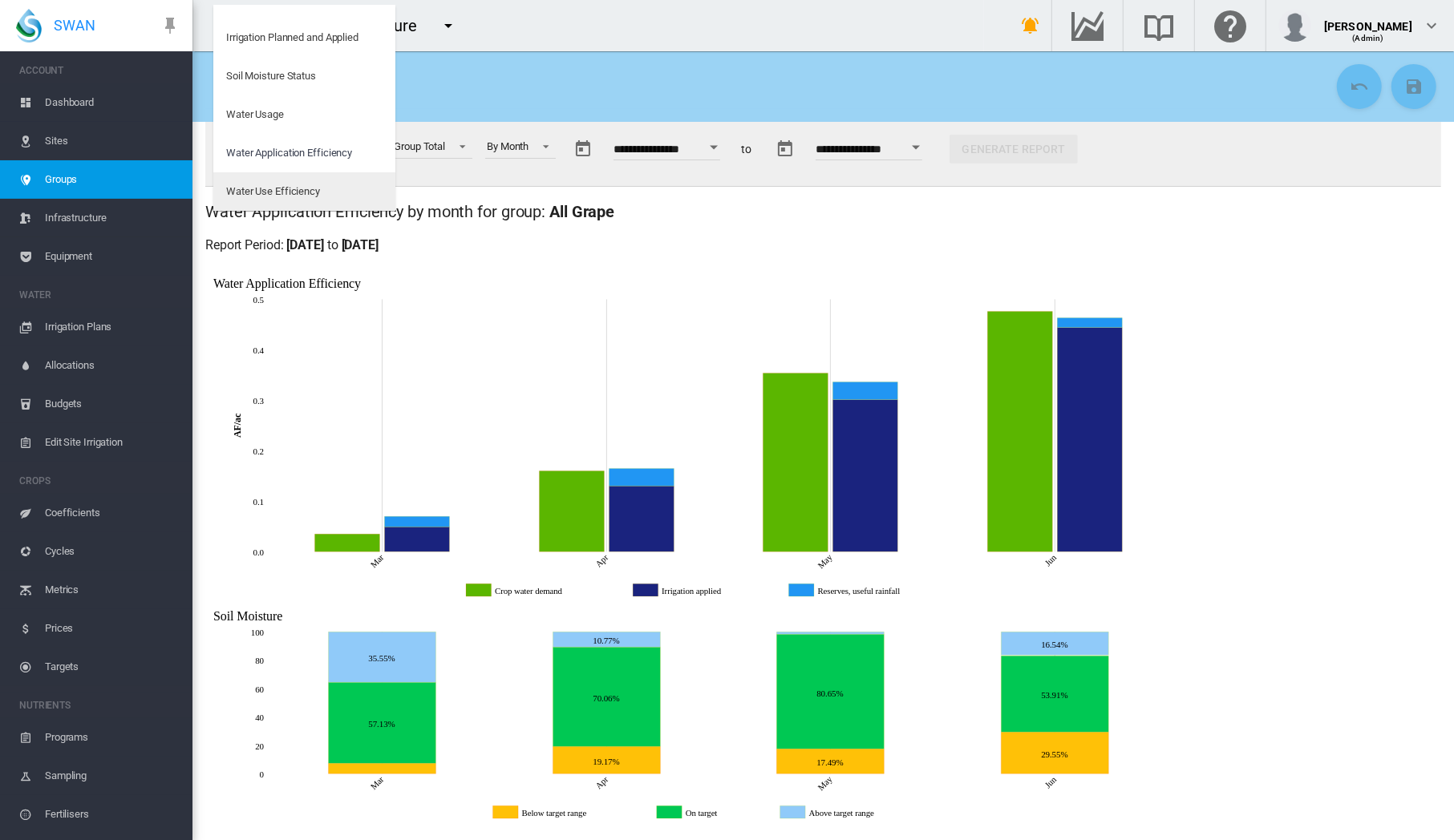 click on "Water Use Efficiency" at bounding box center [273, 192] 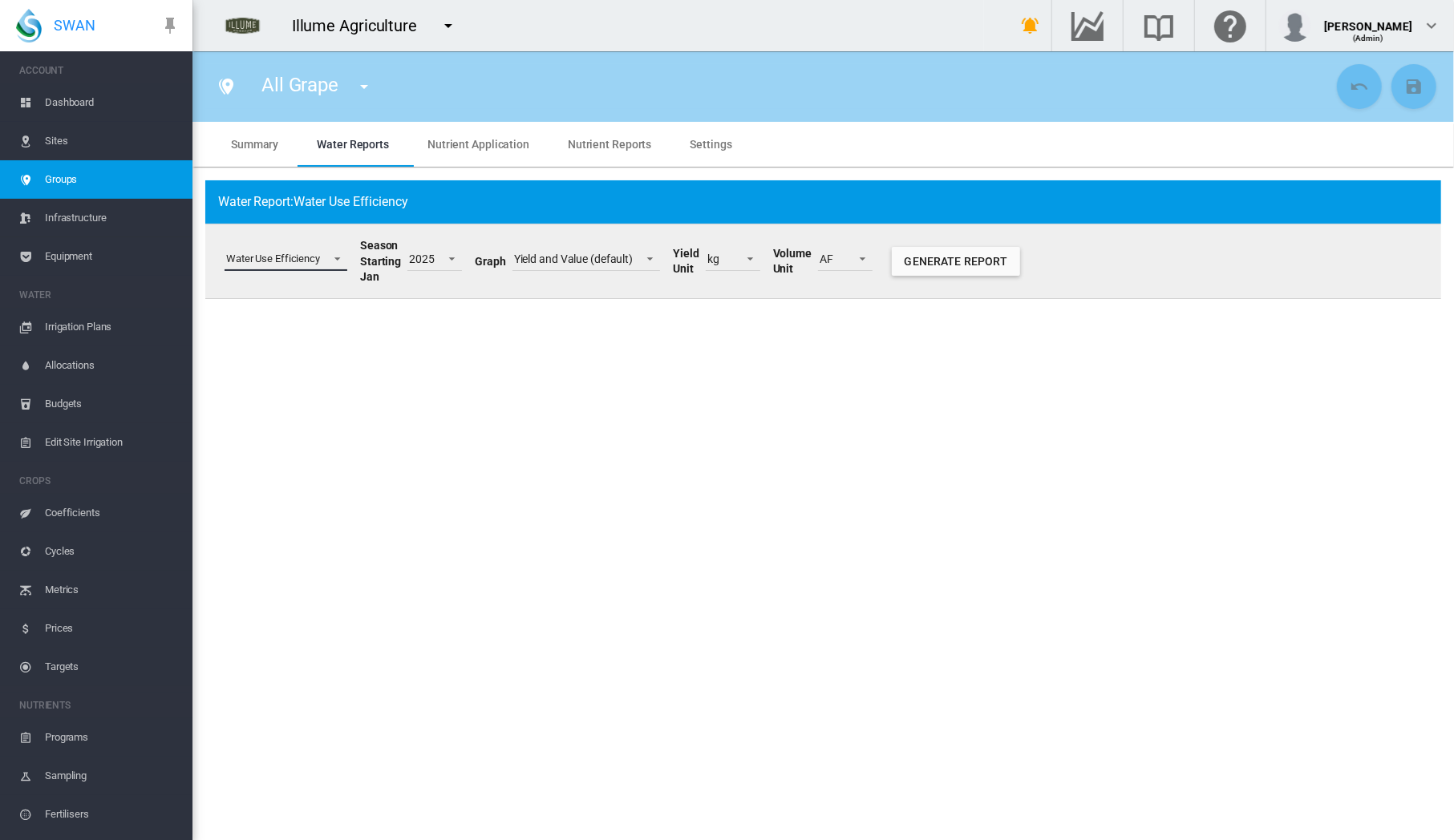 scroll, scrollTop: 0, scrollLeft: 0, axis: both 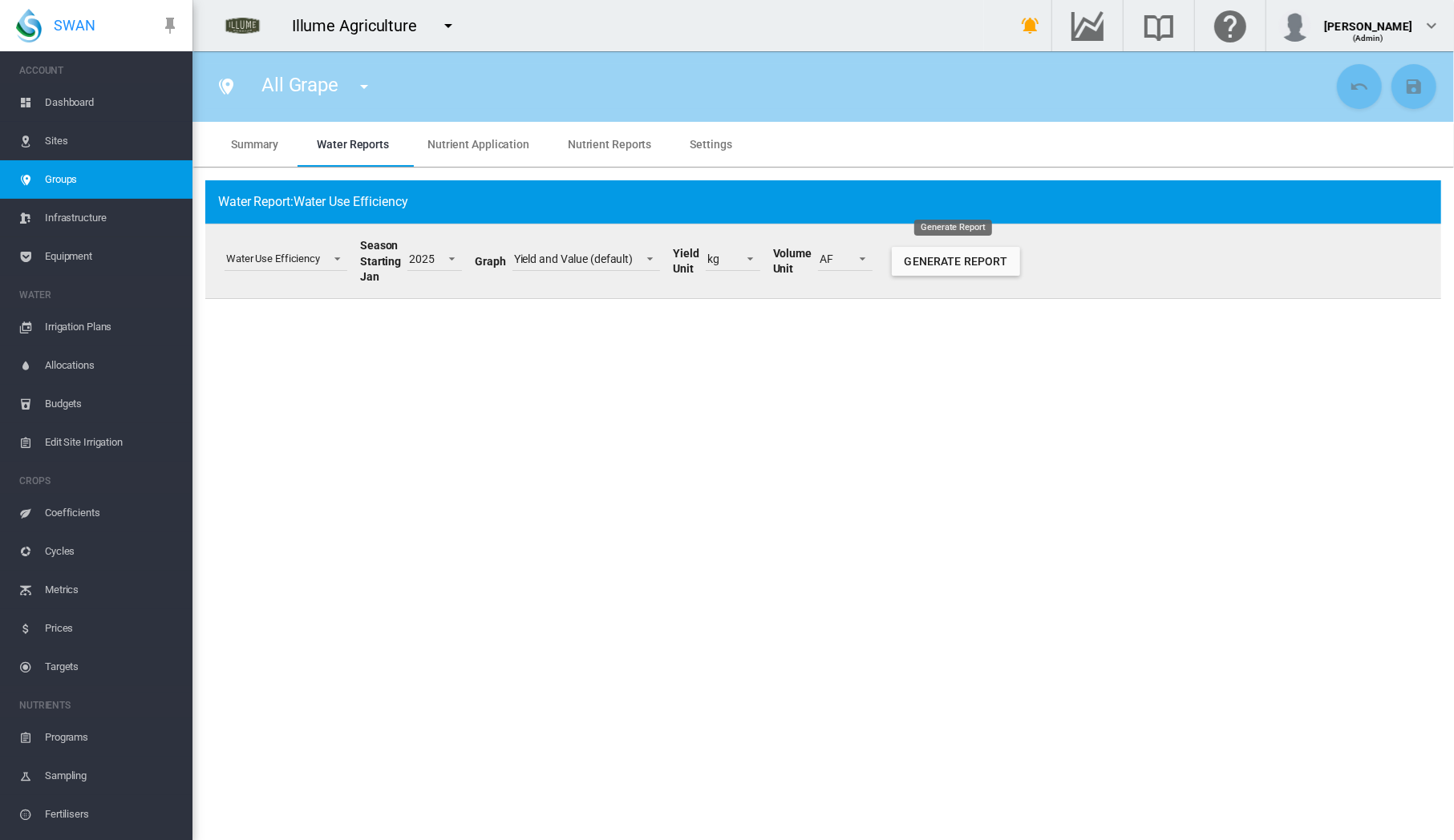 click on "Generate Report" at bounding box center [956, 261] 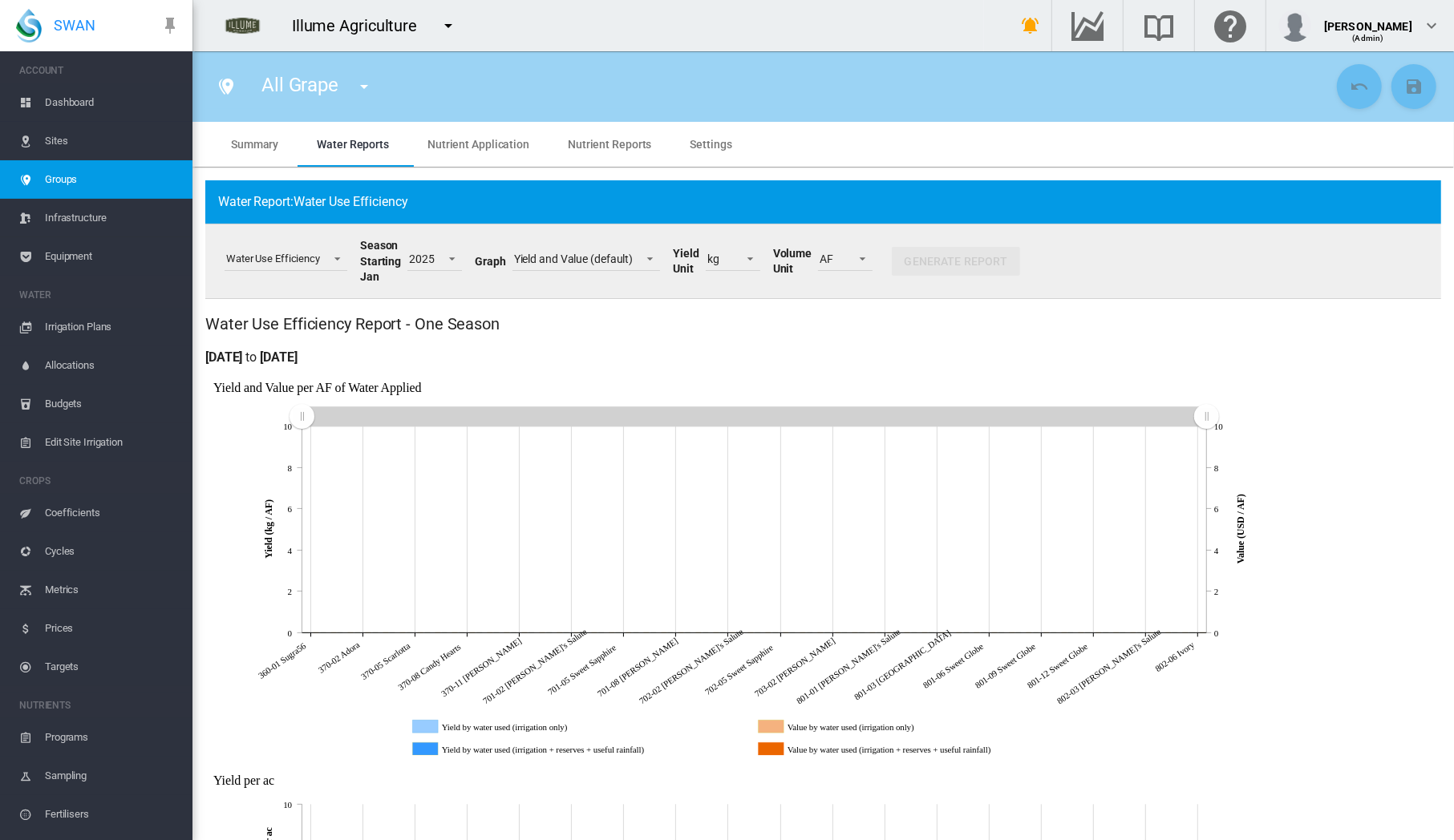 click on "Water Use Efficiency Report - One Season
Wed, Jan 1, 2025
to
Wed, Dec 31, 2025
No prices were specified for some crop cycles so values described below will not be accurate. A list of crop cycles without prices is appended to this page.
JavaScript chart by amCharts 3.21.15 Yield and Value per AF of Water Applied 360-01 Sugra56 370-02 Adora 370-05 Scarlotta 370-08 Candy Hearts 370-11 Autumn Crisp 701-02 Jack's Salute 701-05 Sweet Sapphire 701-08 Autumn Crisp 702-02 Jack's Salute 702-05 Sweet Sapphire 703-02 Autumn Crisp 801-01 Jack's Salute 801-03 South Ivory 801-06 Sweet Globe 801-09 Sweet Globe 801-12 Sweet Globe 0 2 4 6 8 0" at bounding box center (823, 907) 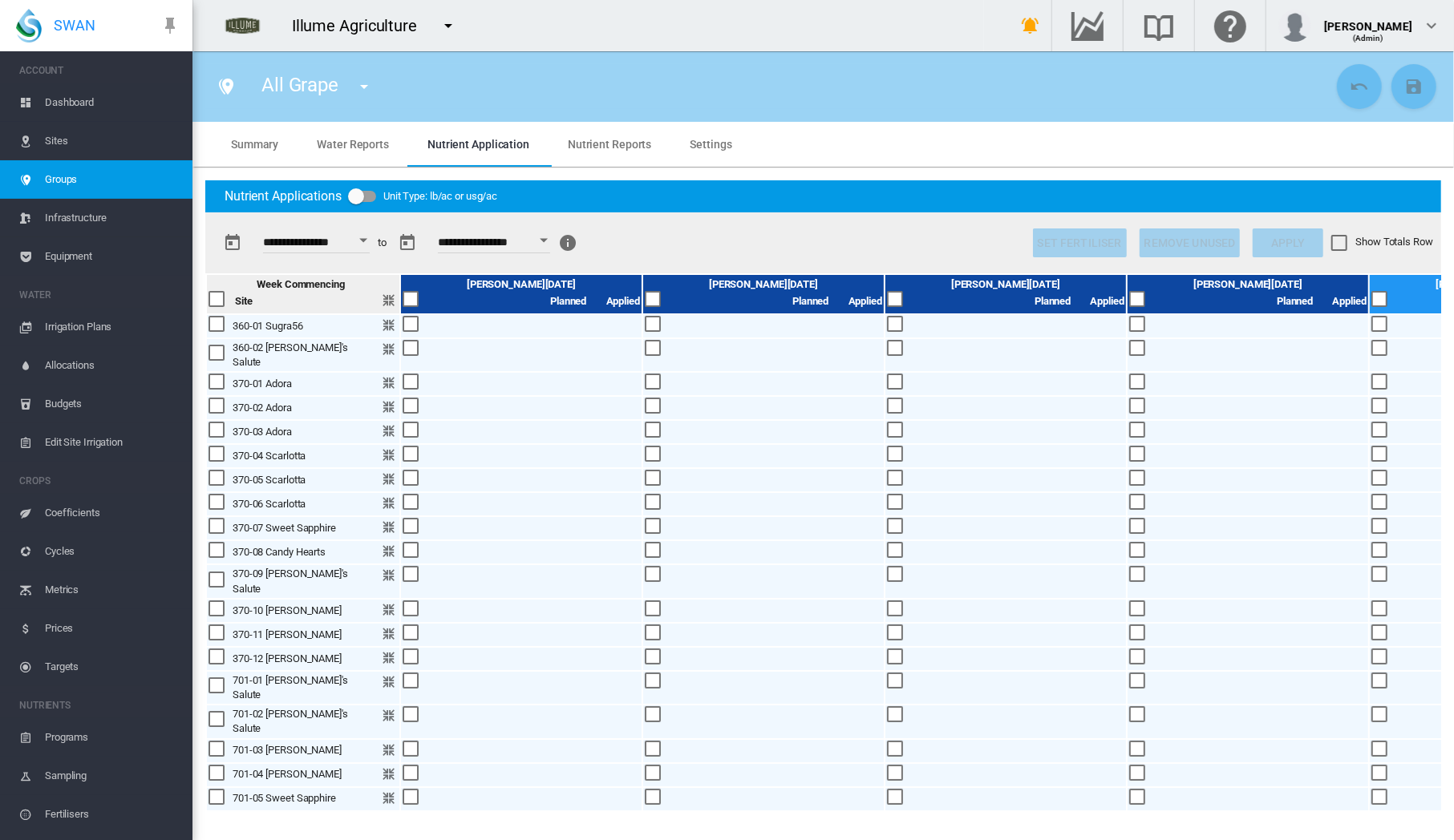 click on "Nutrient Reports" at bounding box center (610, 144) 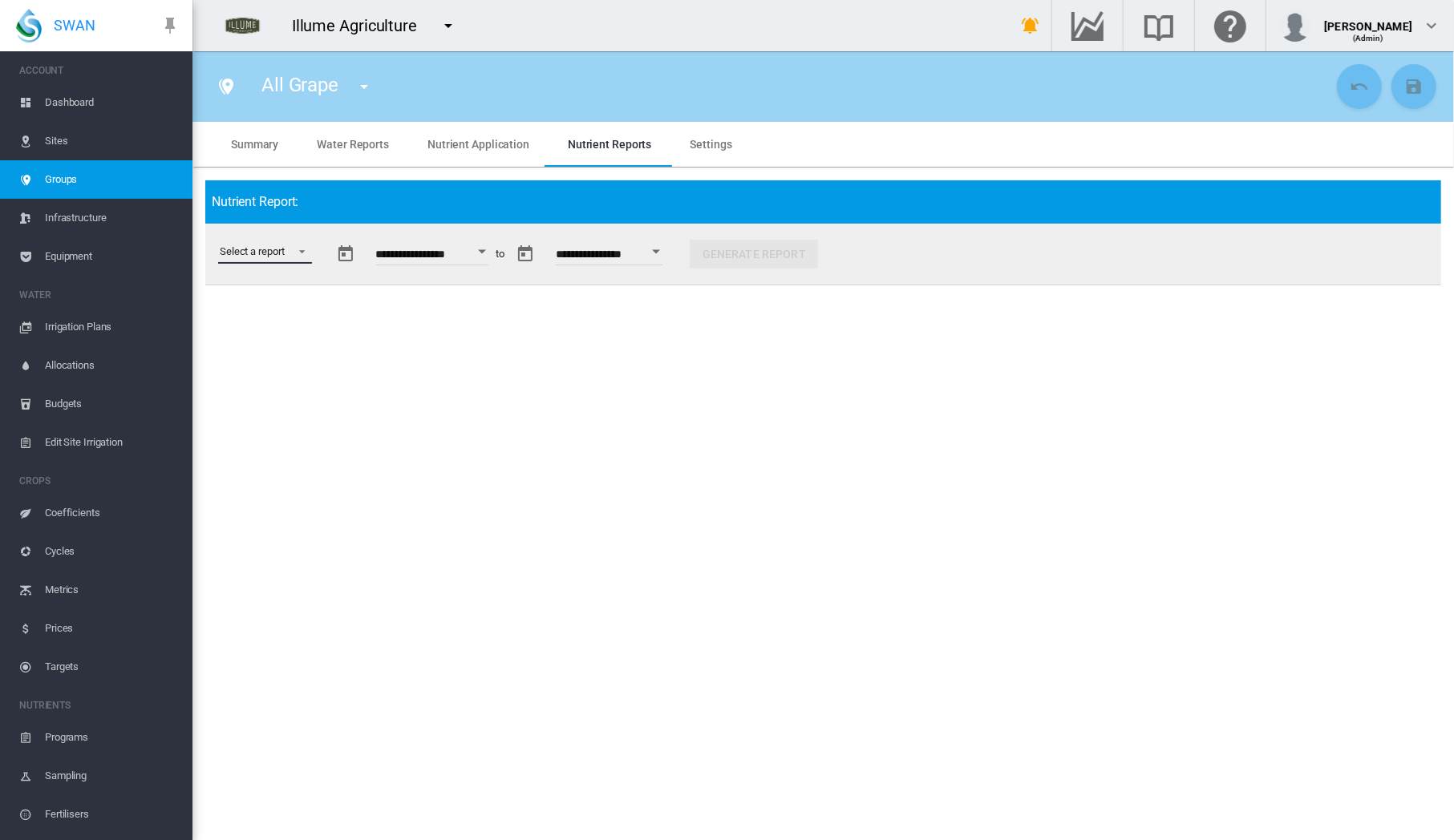 click on "Select a report
Budget vs Actuals Tank Mix Fertiliser Applications Analytes Nutrient Actuals" at bounding box center [265, 252] 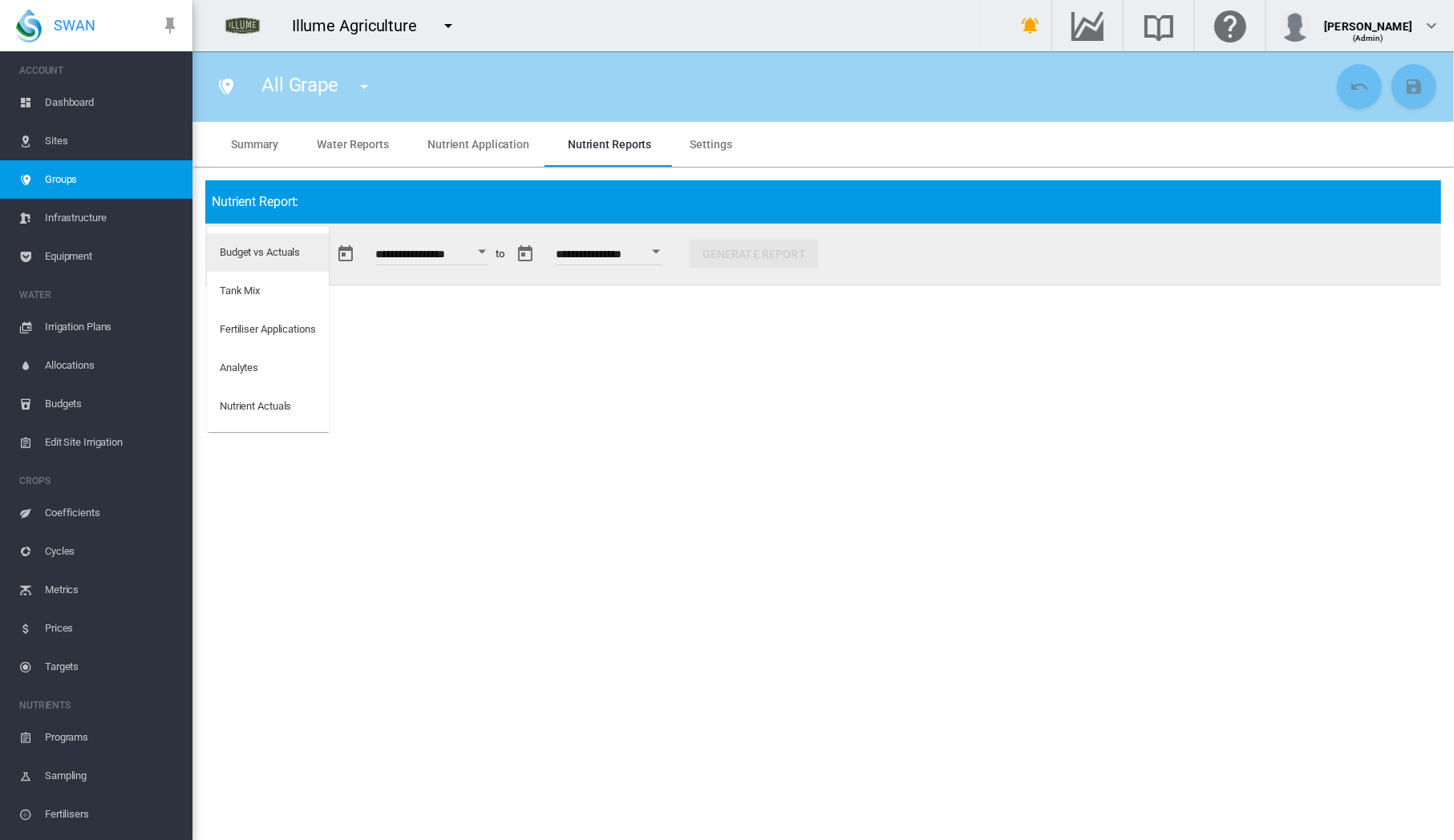click on "Budget vs Actuals" at bounding box center [260, 252] 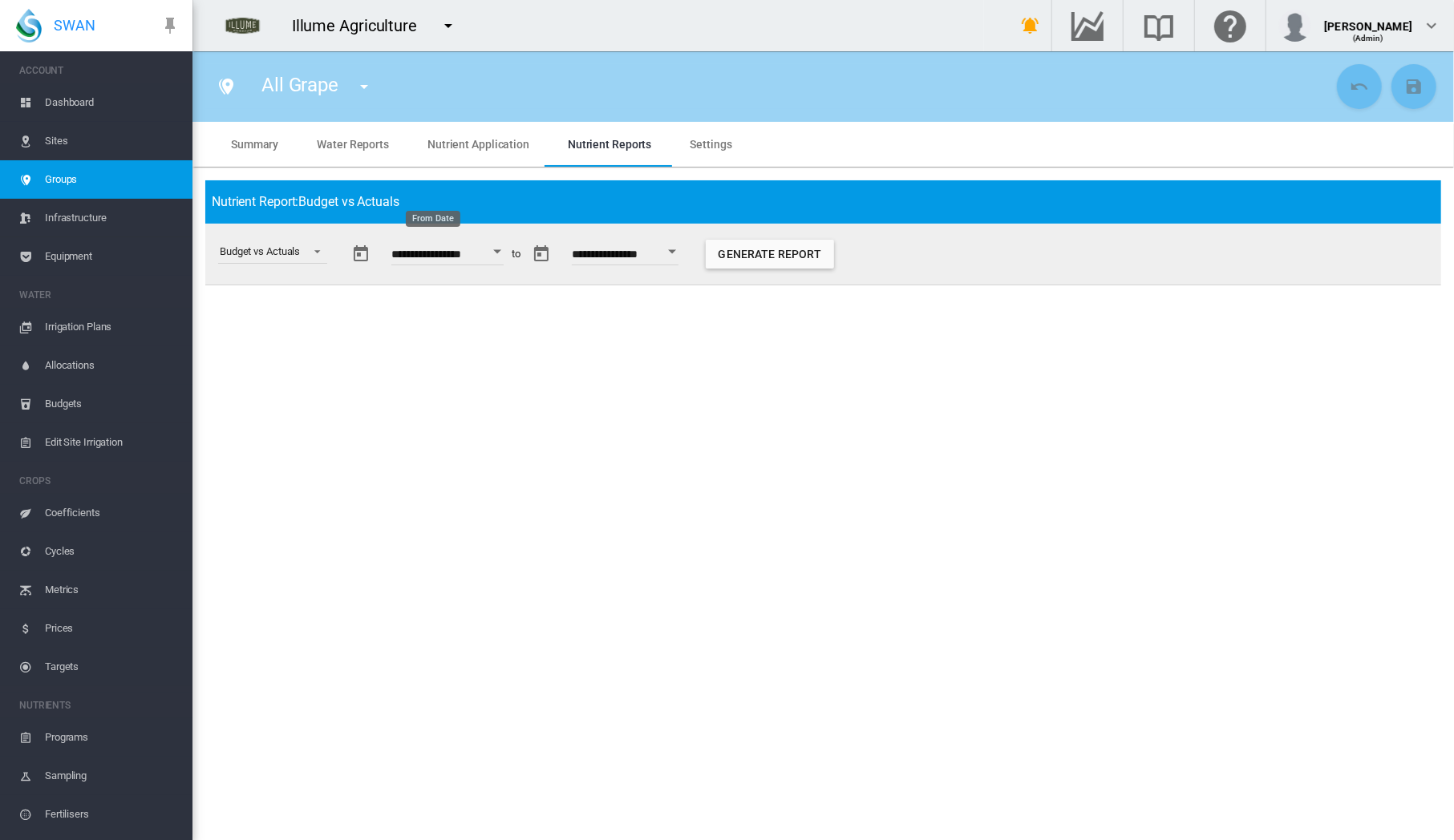 click at bounding box center (498, 252) 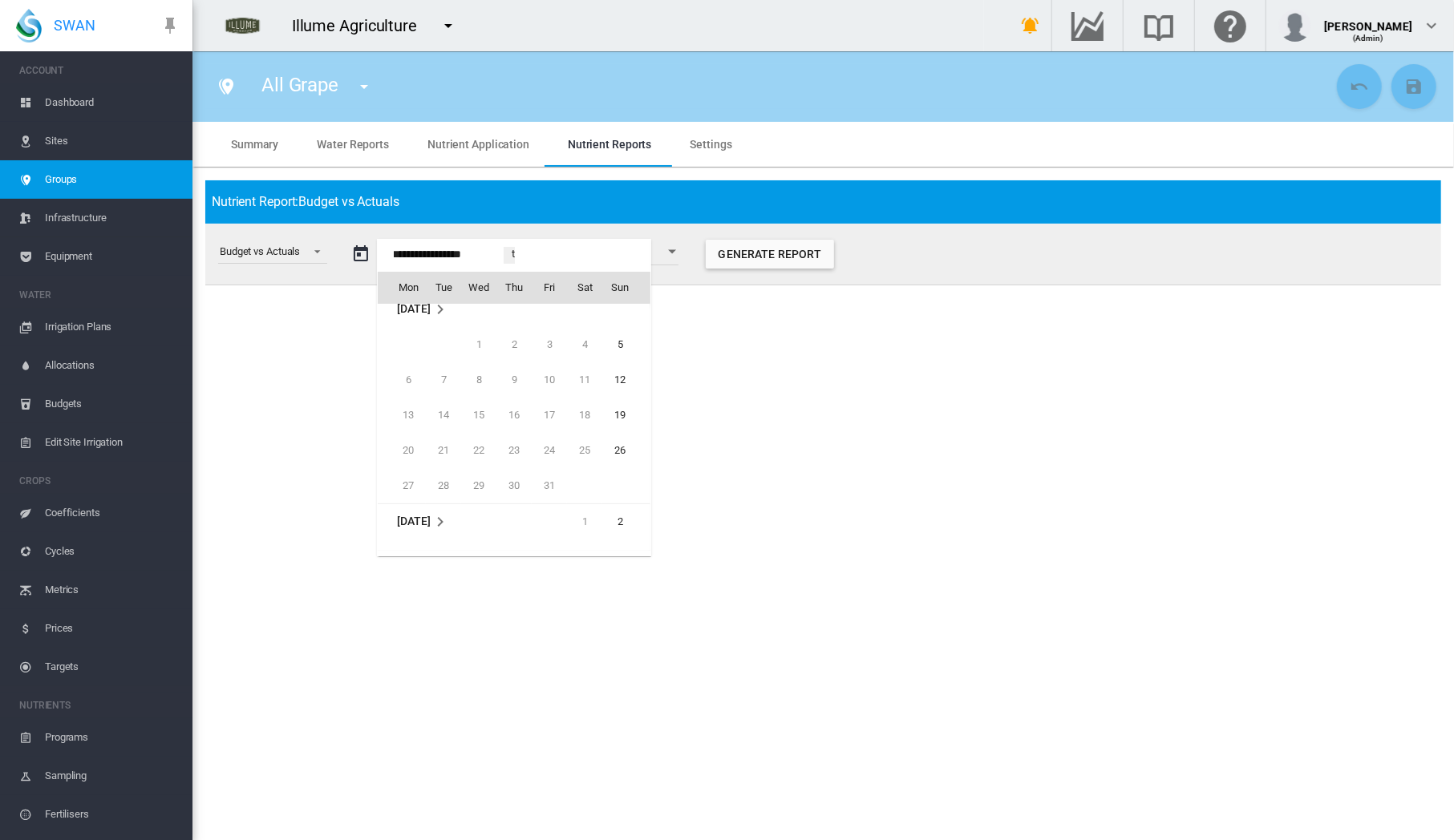 scroll, scrollTop: 38226, scrollLeft: 0, axis: vertical 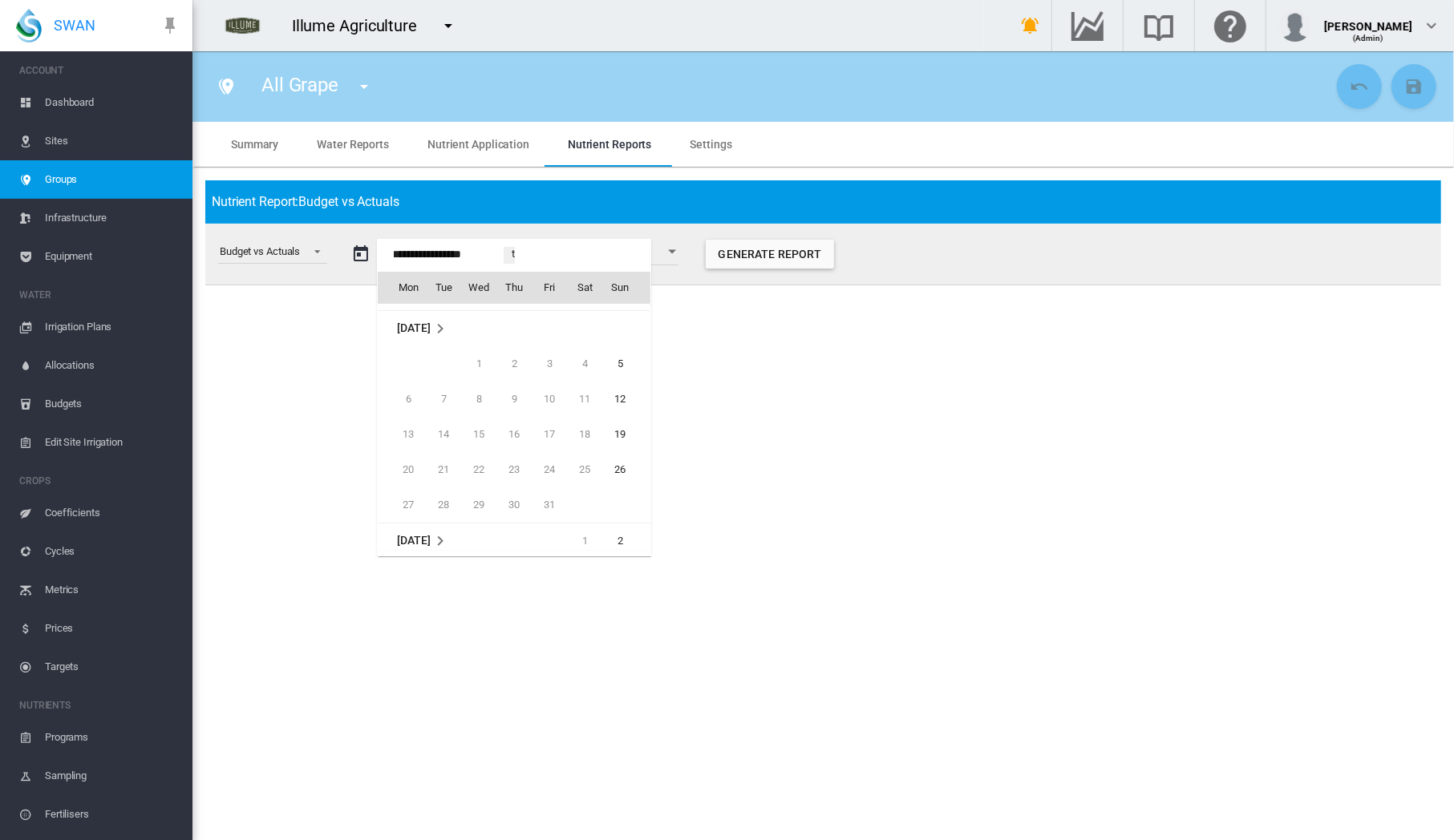click on "1" at bounding box center [479, 364] 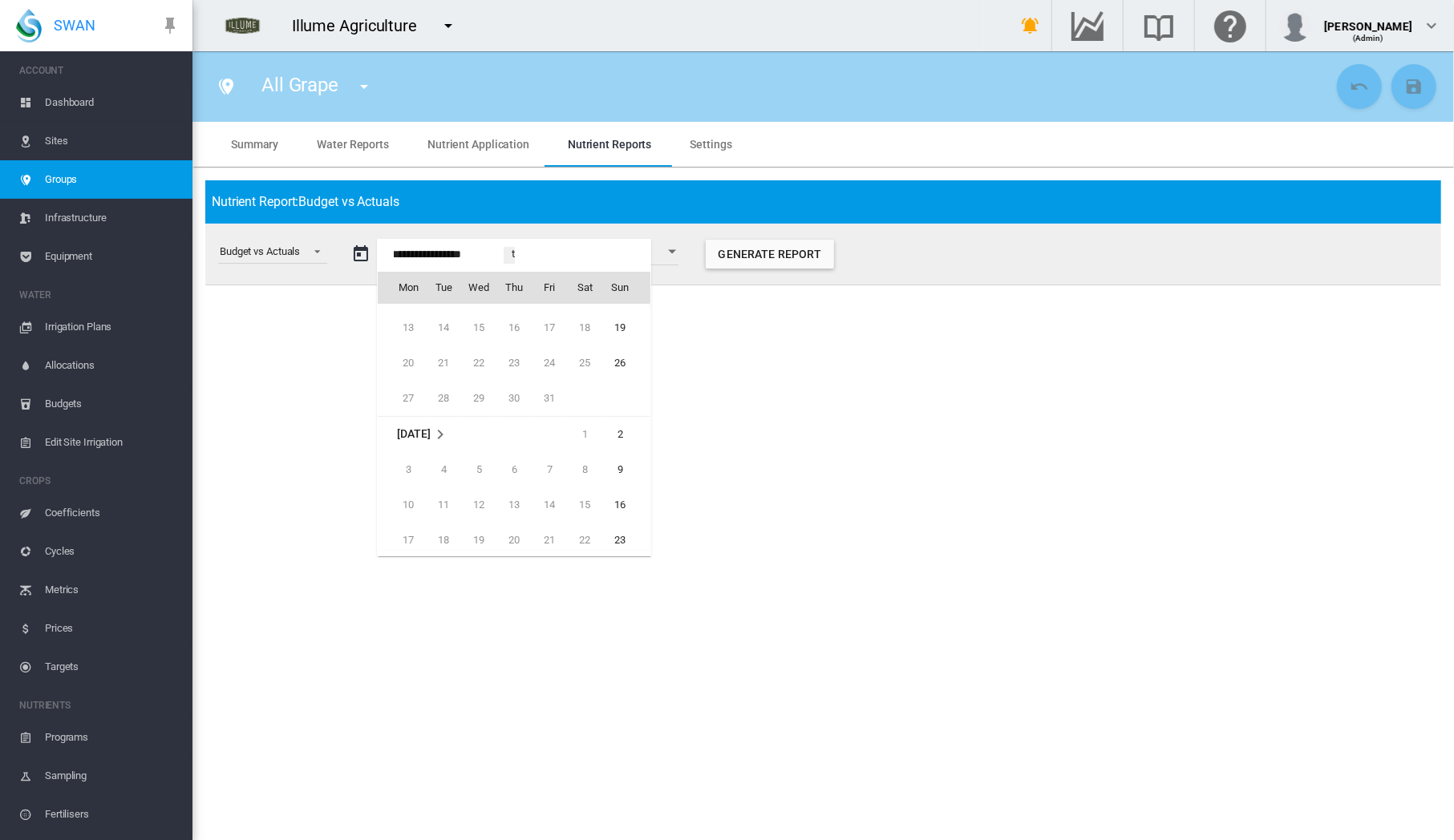 scroll, scrollTop: 38226, scrollLeft: 0, axis: vertical 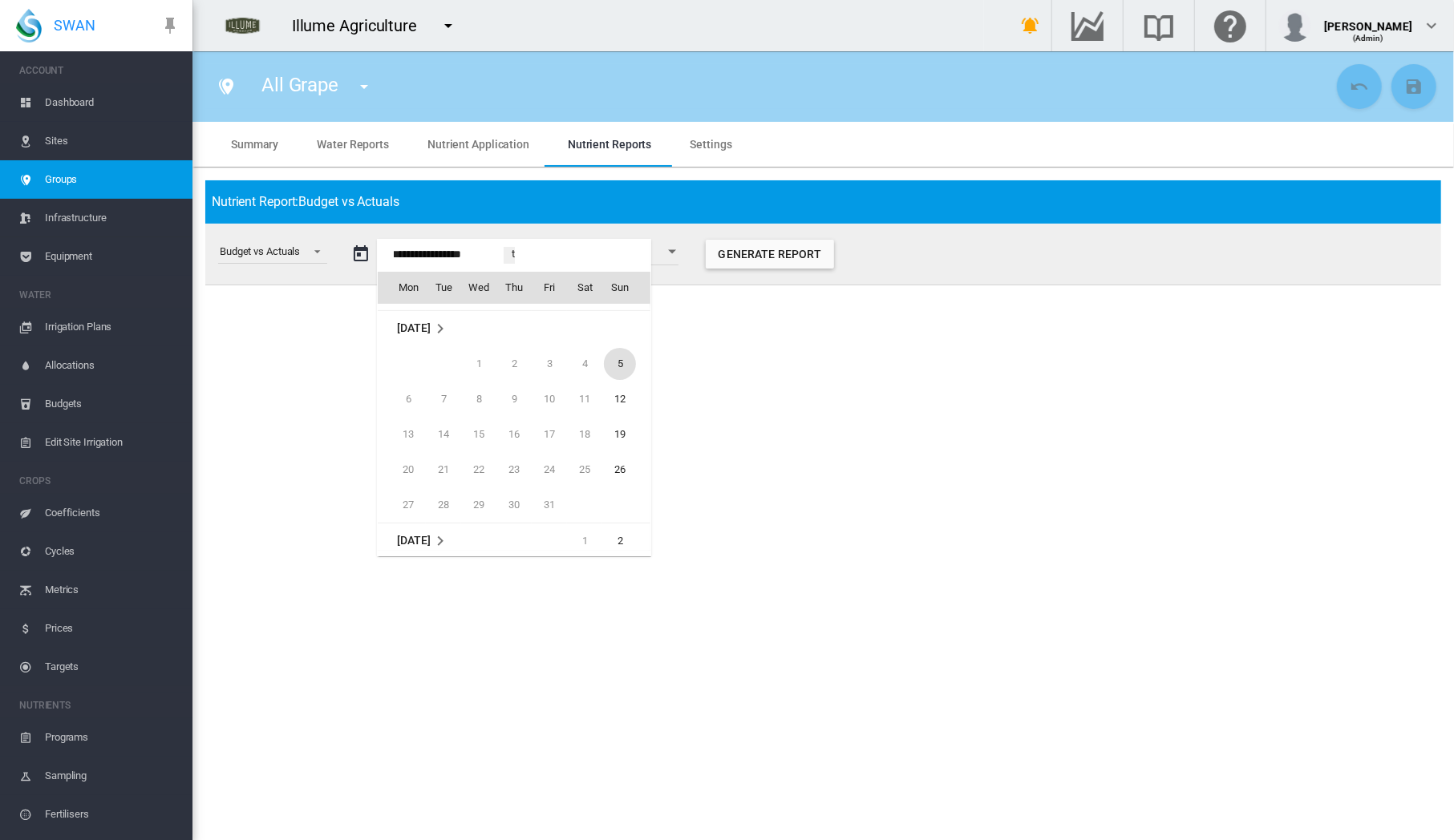 click on "5" at bounding box center (620, 364) 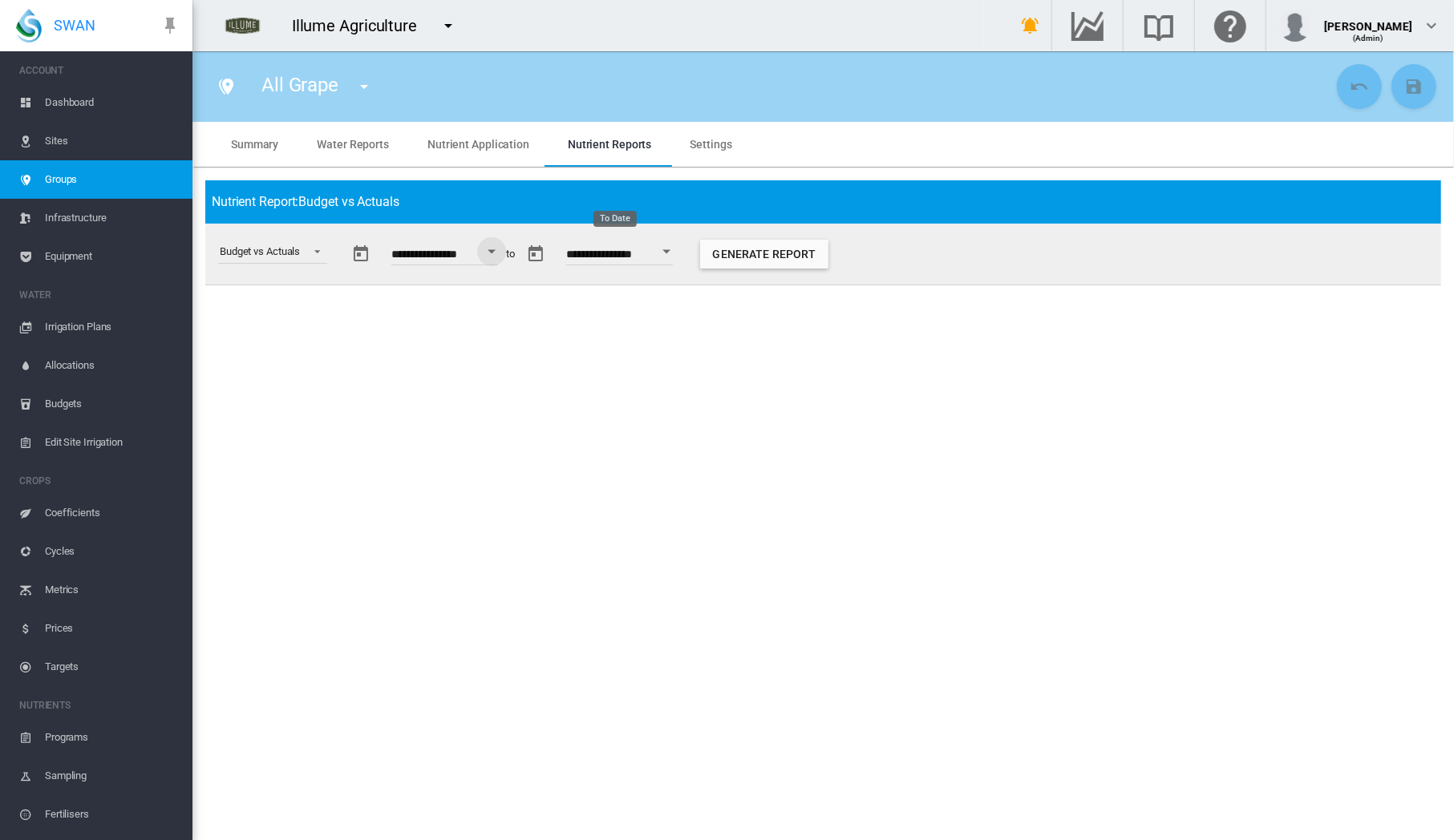 click at bounding box center (666, 252) 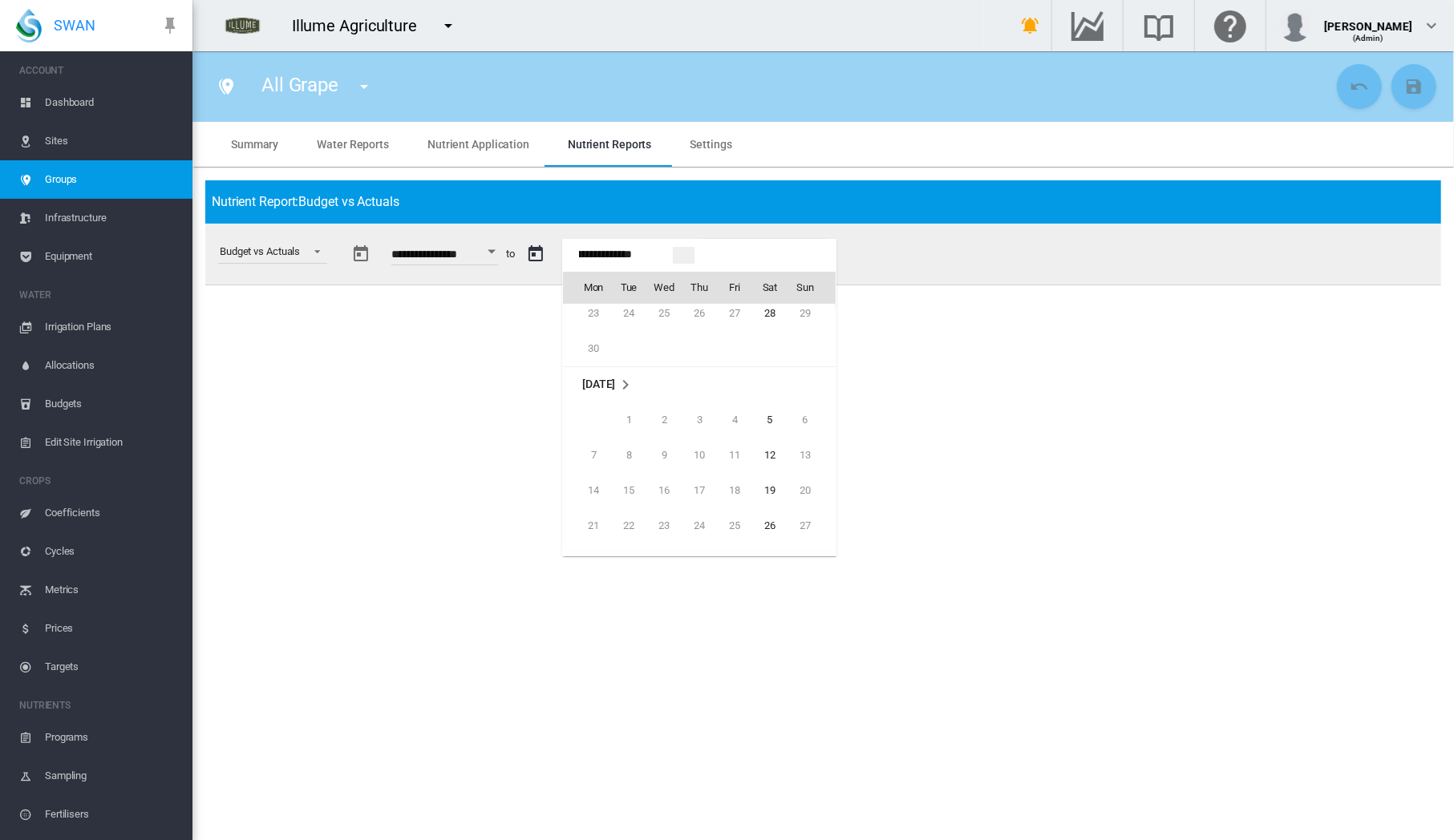 scroll, scrollTop: 1166, scrollLeft: 0, axis: vertical 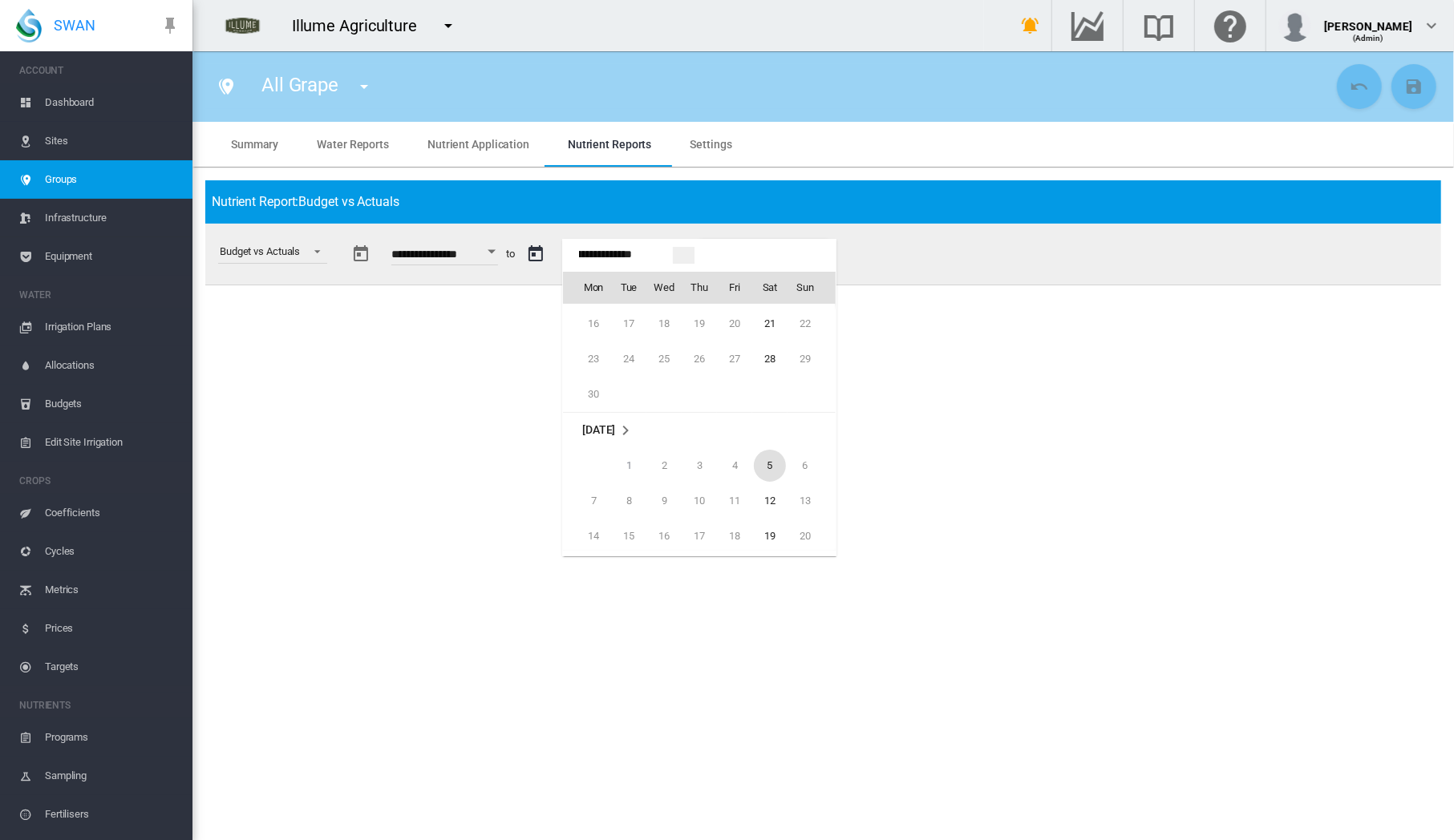 click on "5" at bounding box center [770, 466] 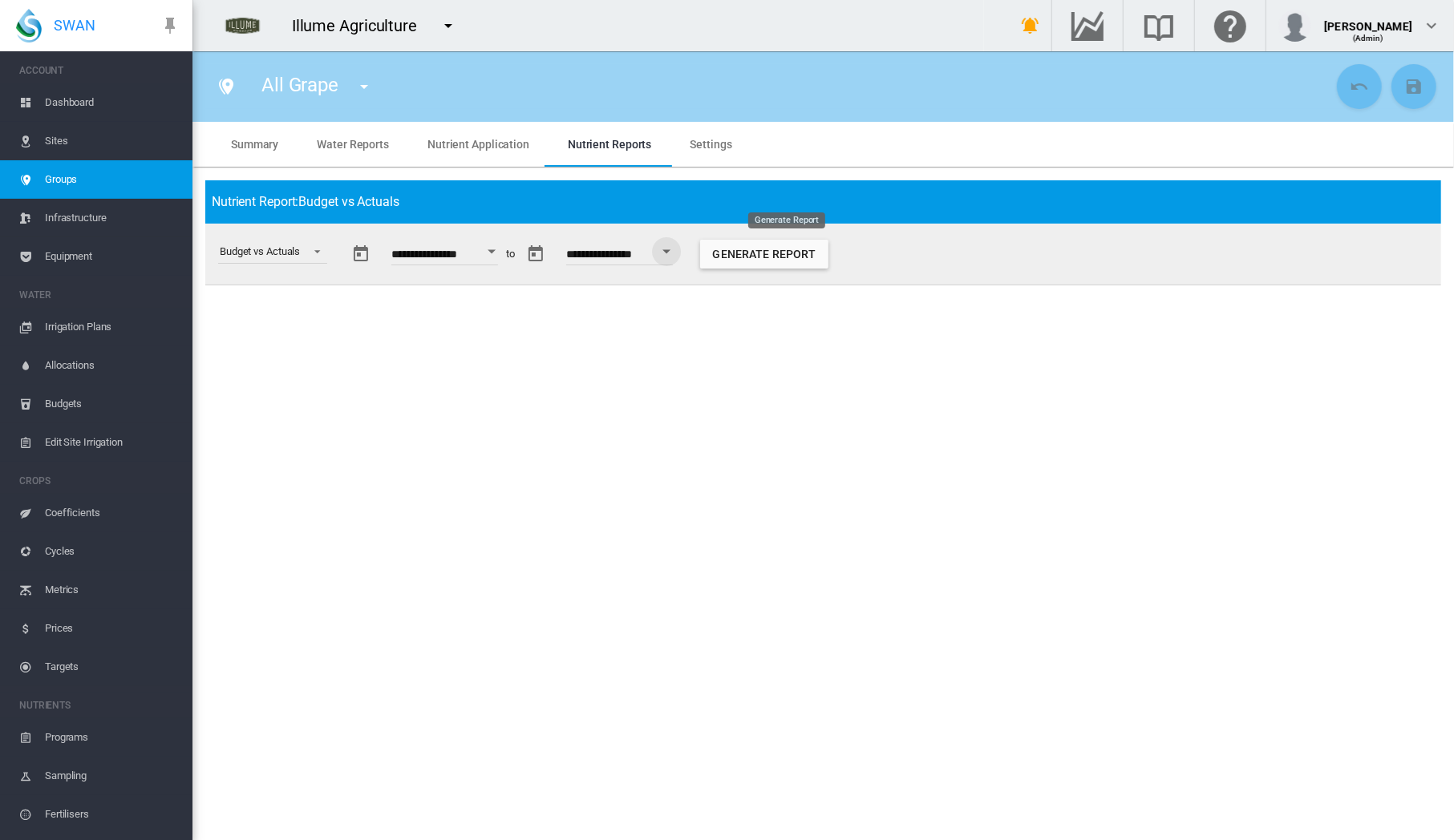 click on "Generate Report" at bounding box center (764, 254) 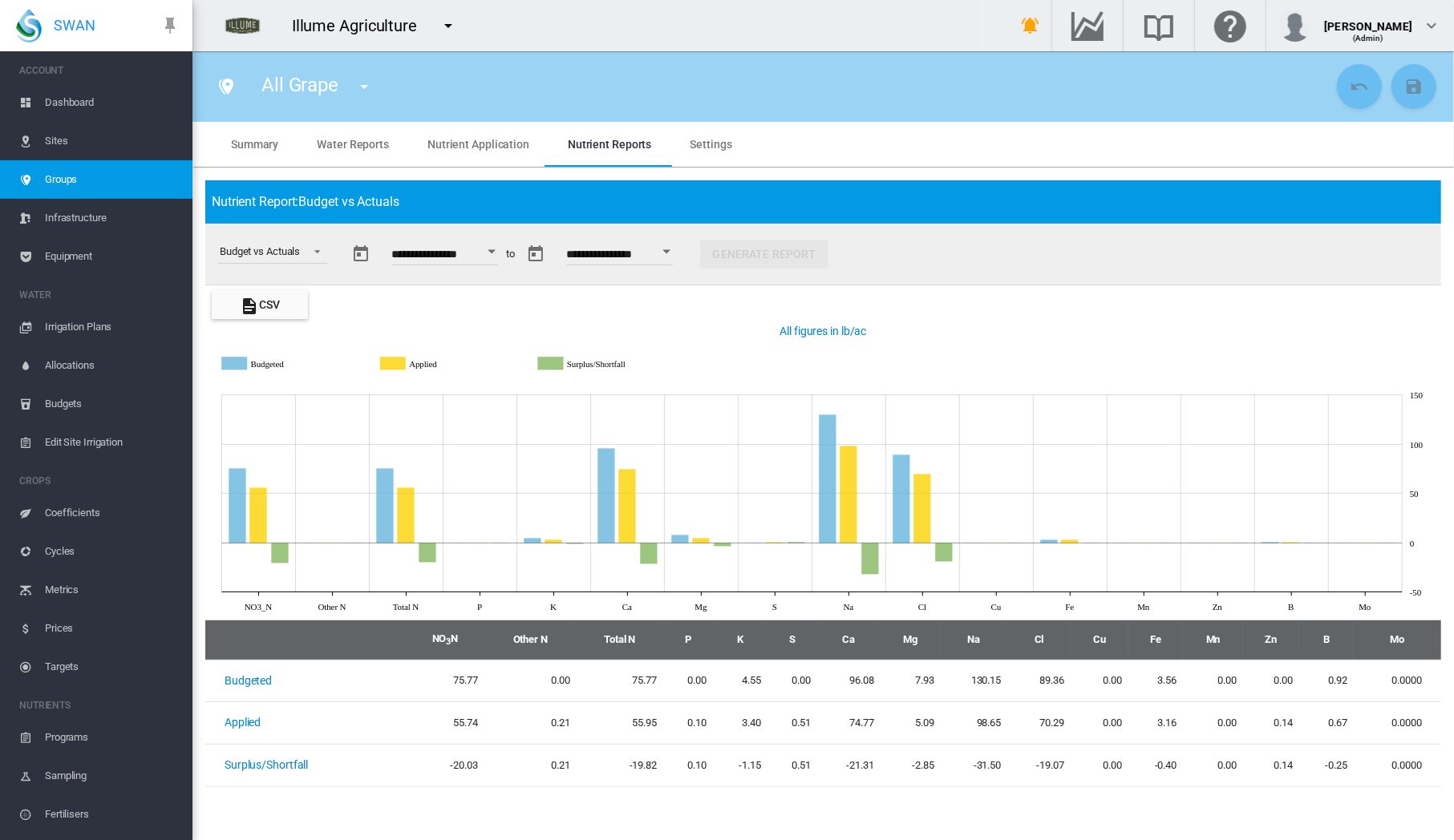 click on "Summary" at bounding box center [254, 144] 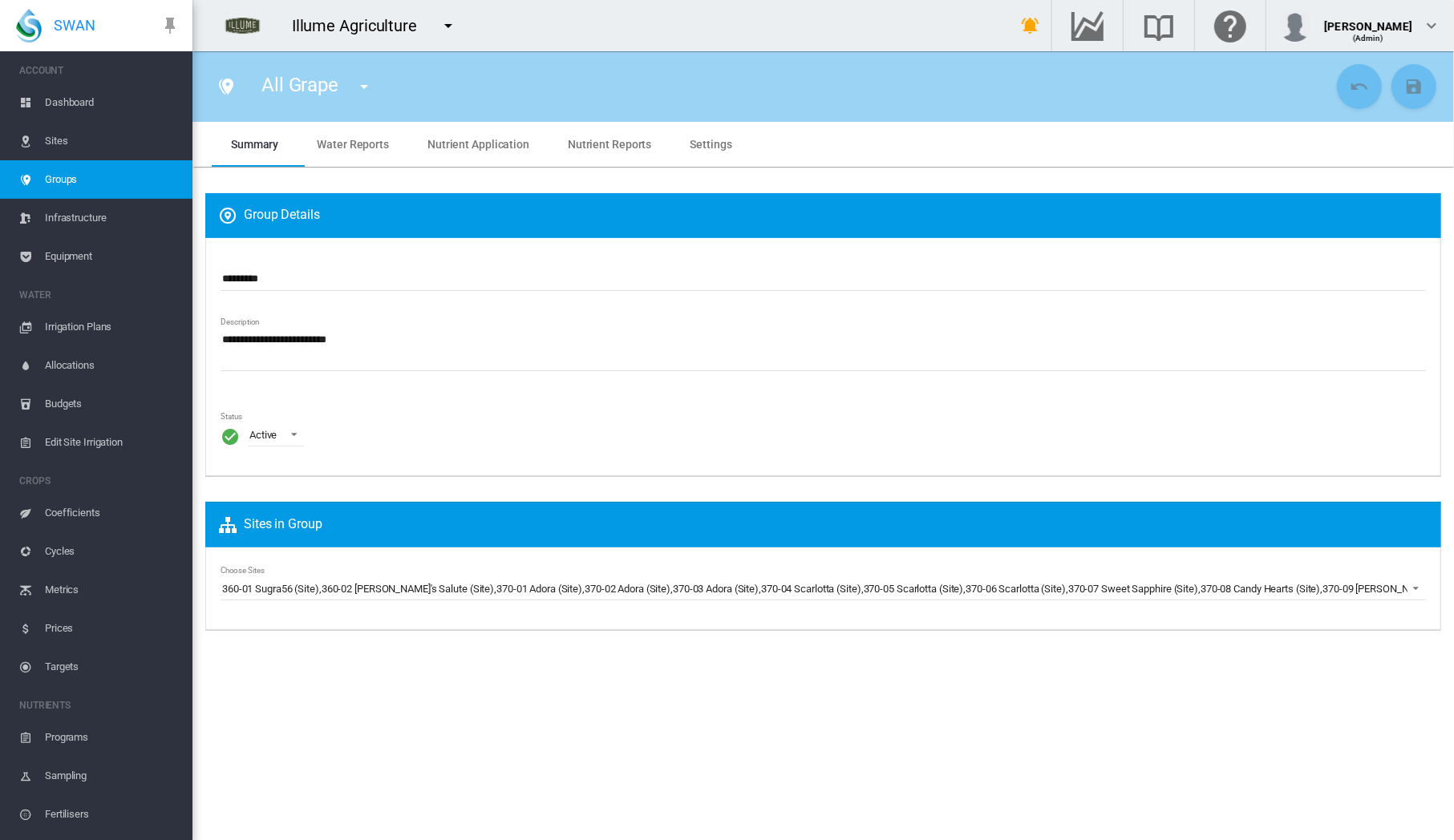click on "Dashboard" at bounding box center (112, 103) 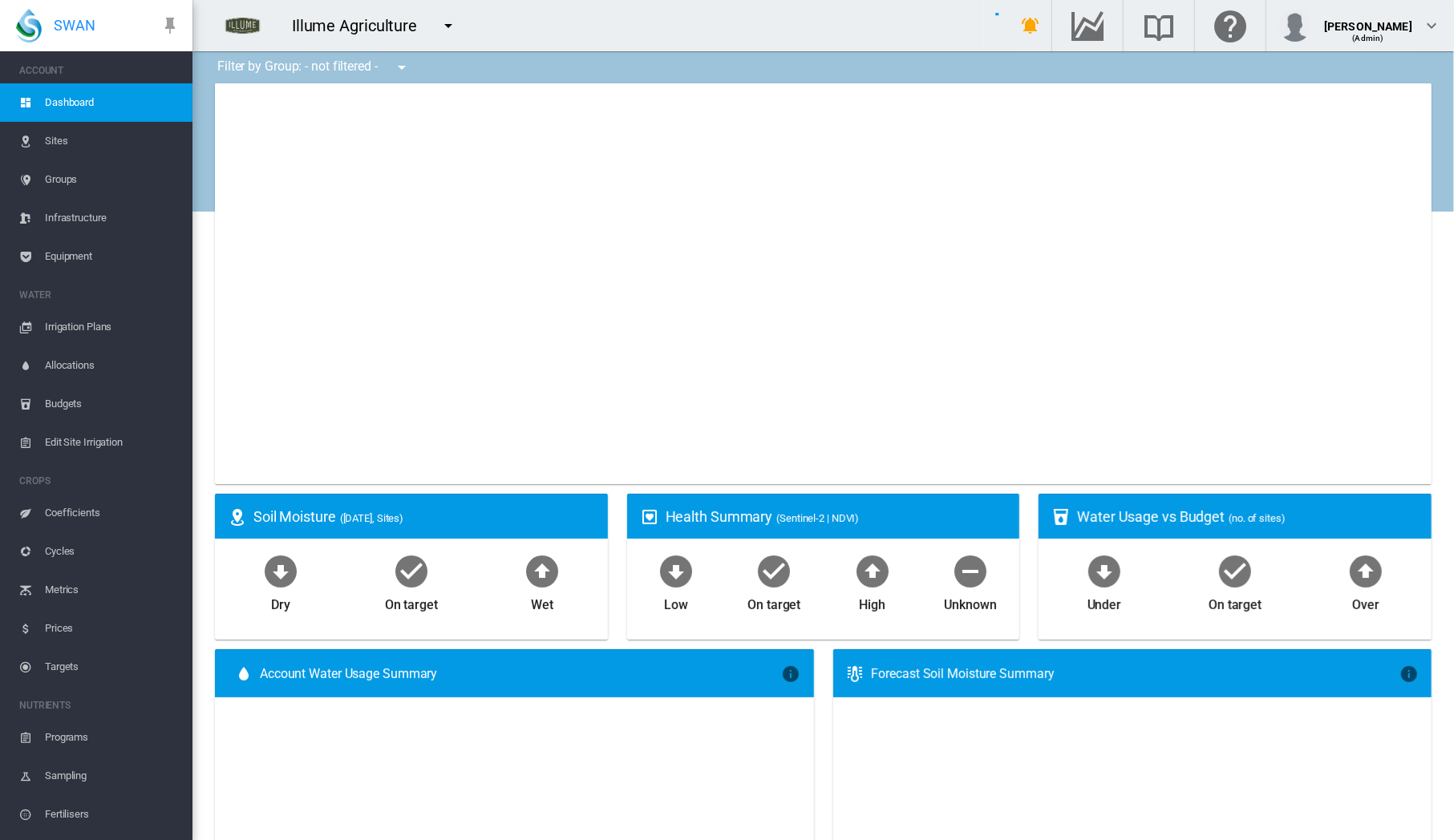 type on "**********" 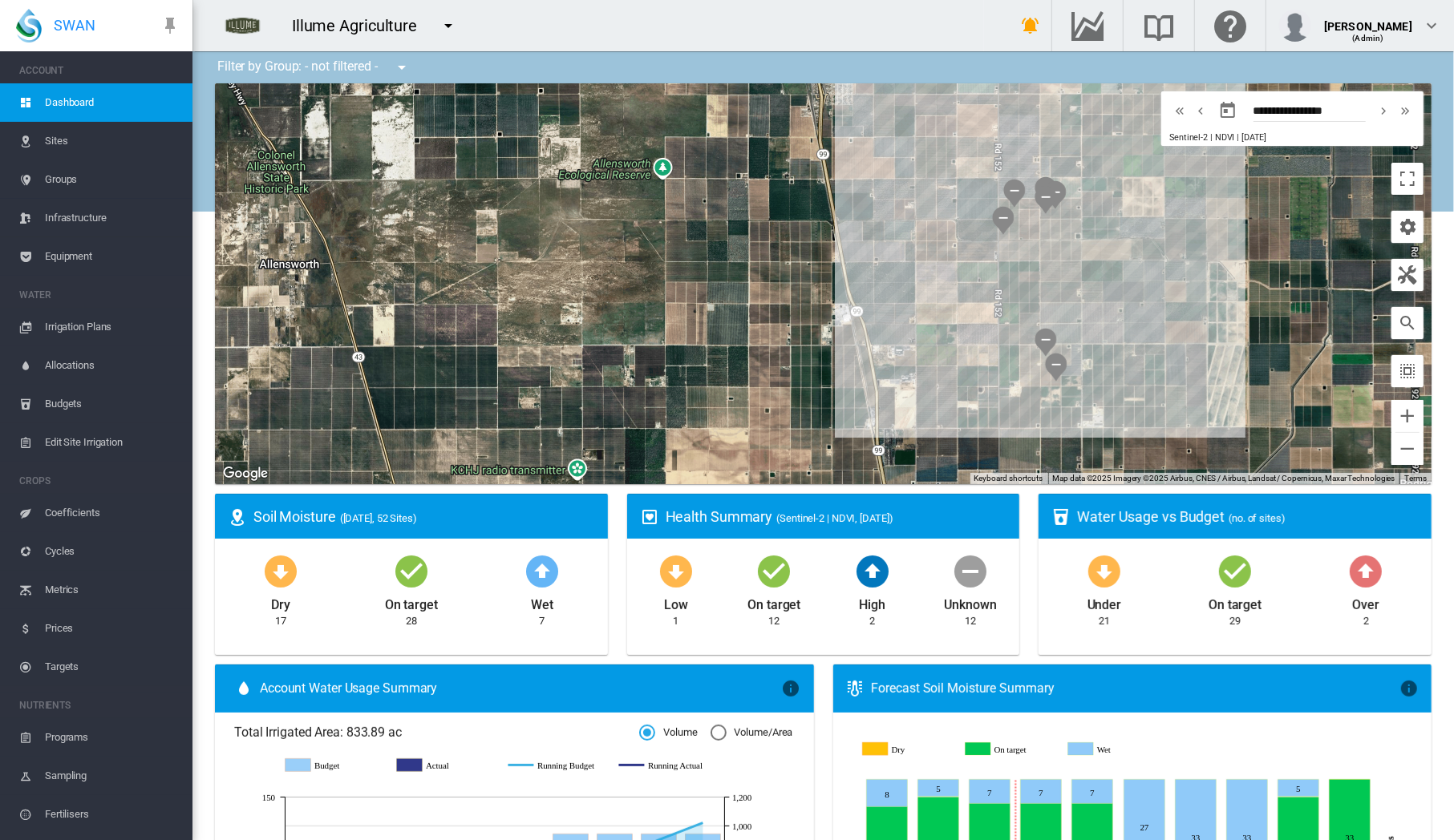 drag, startPoint x: 1264, startPoint y: 378, endPoint x: 1004, endPoint y: 387, distance: 260.15572 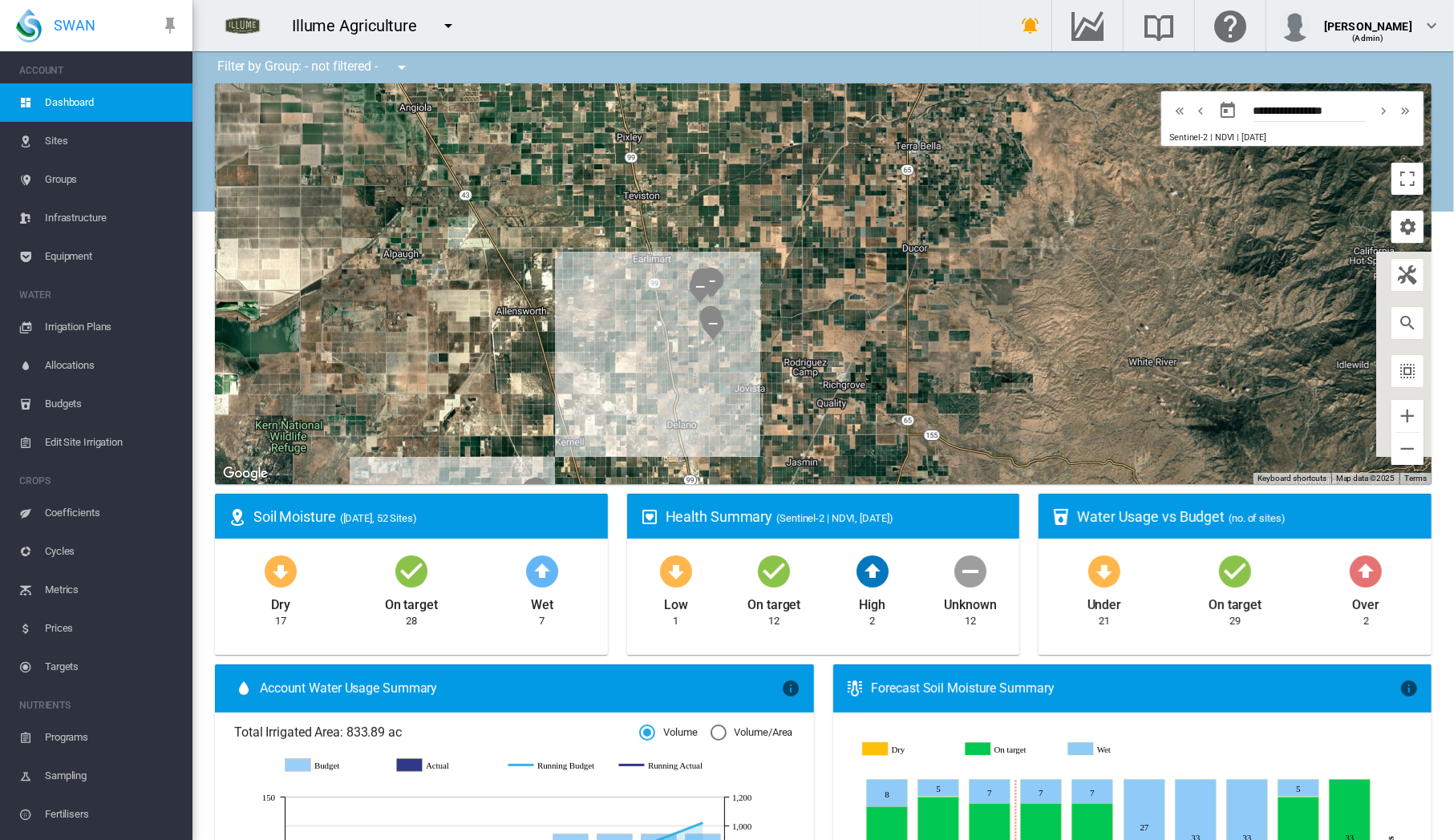 drag, startPoint x: 1149, startPoint y: 378, endPoint x: 885, endPoint y: 335, distance: 267.47897 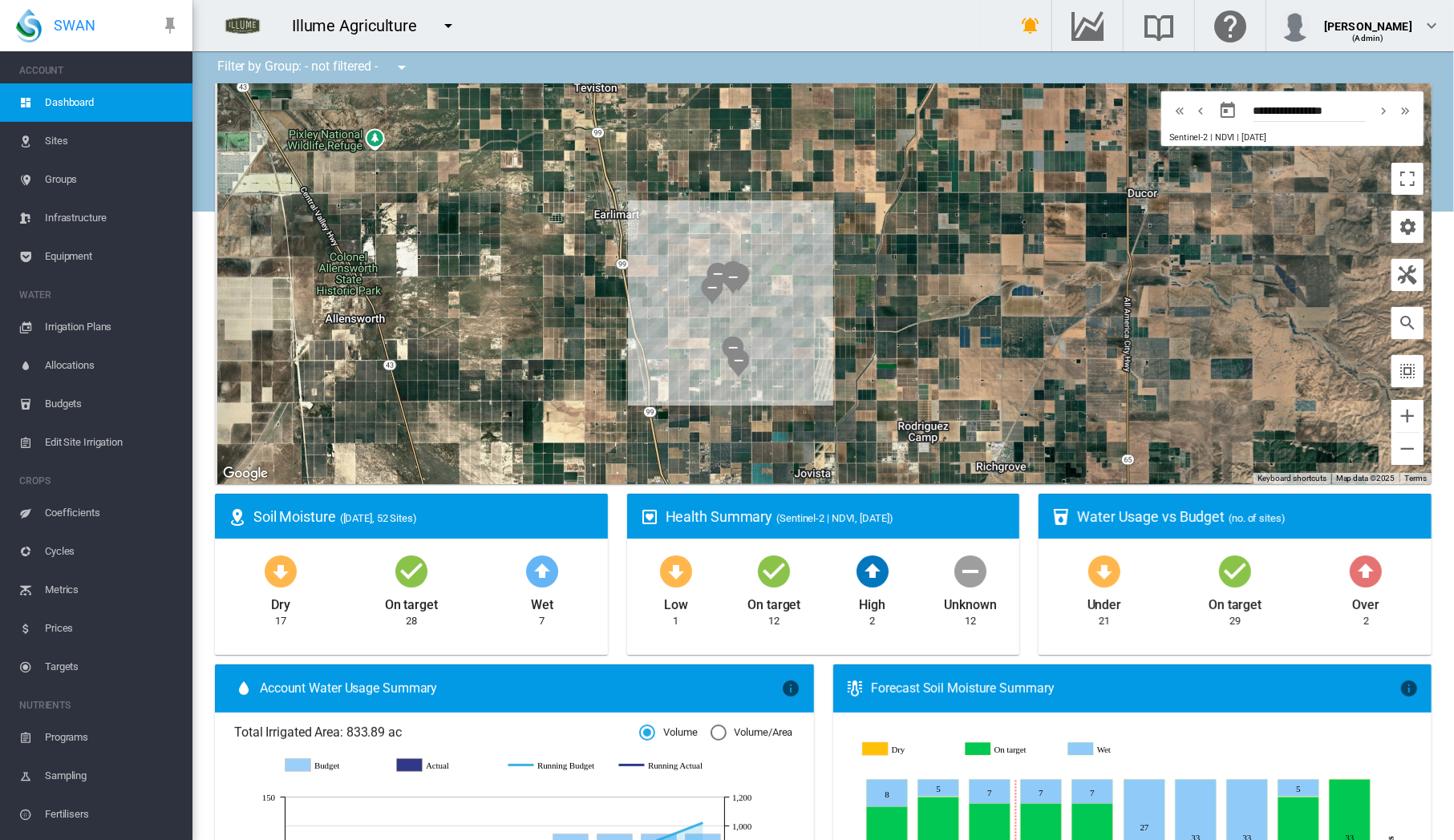 drag, startPoint x: 676, startPoint y: 281, endPoint x: 833, endPoint y: 324, distance: 162.7821 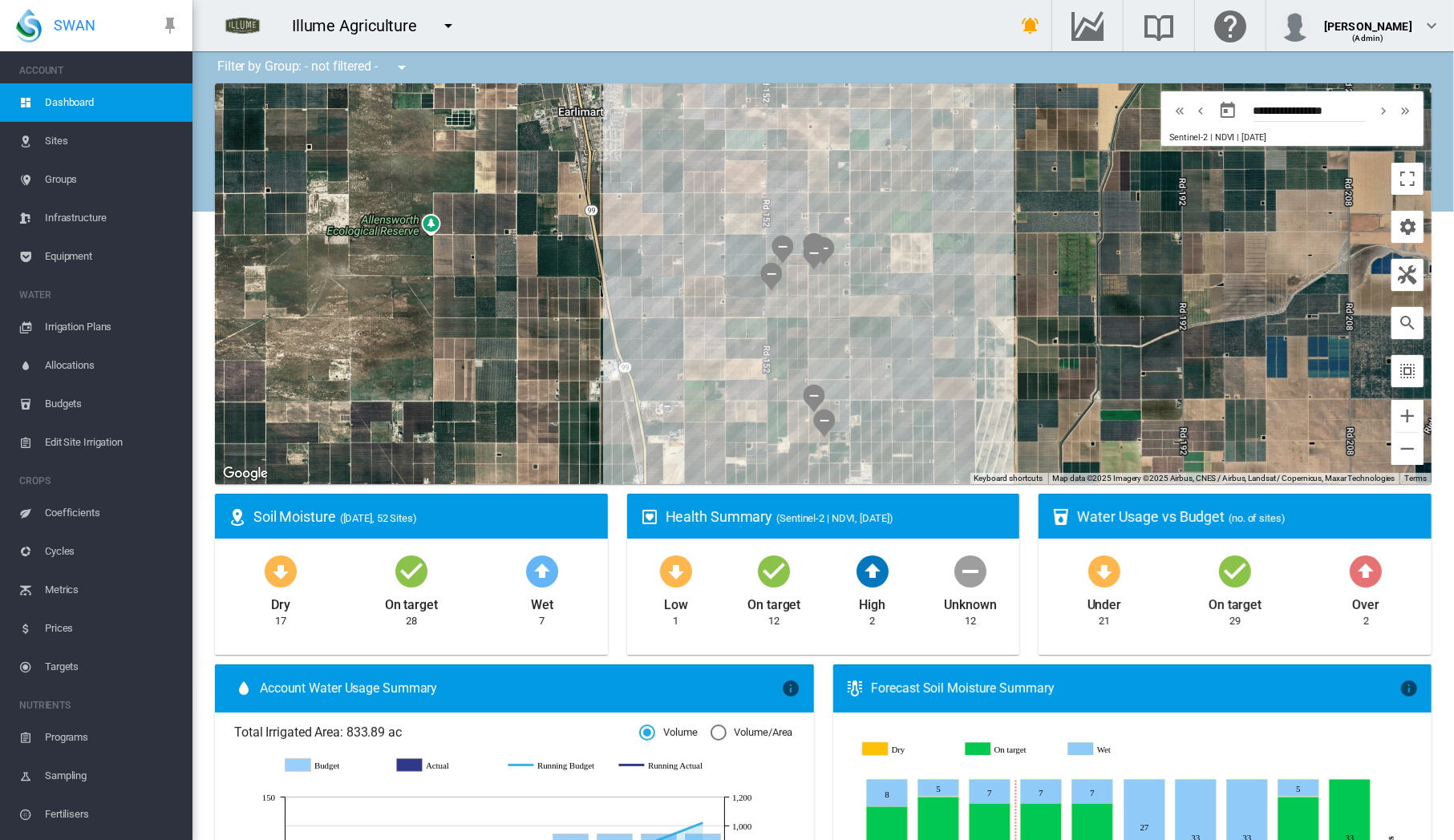 drag, startPoint x: 752, startPoint y: 305, endPoint x: 953, endPoint y: 311, distance: 201.08953 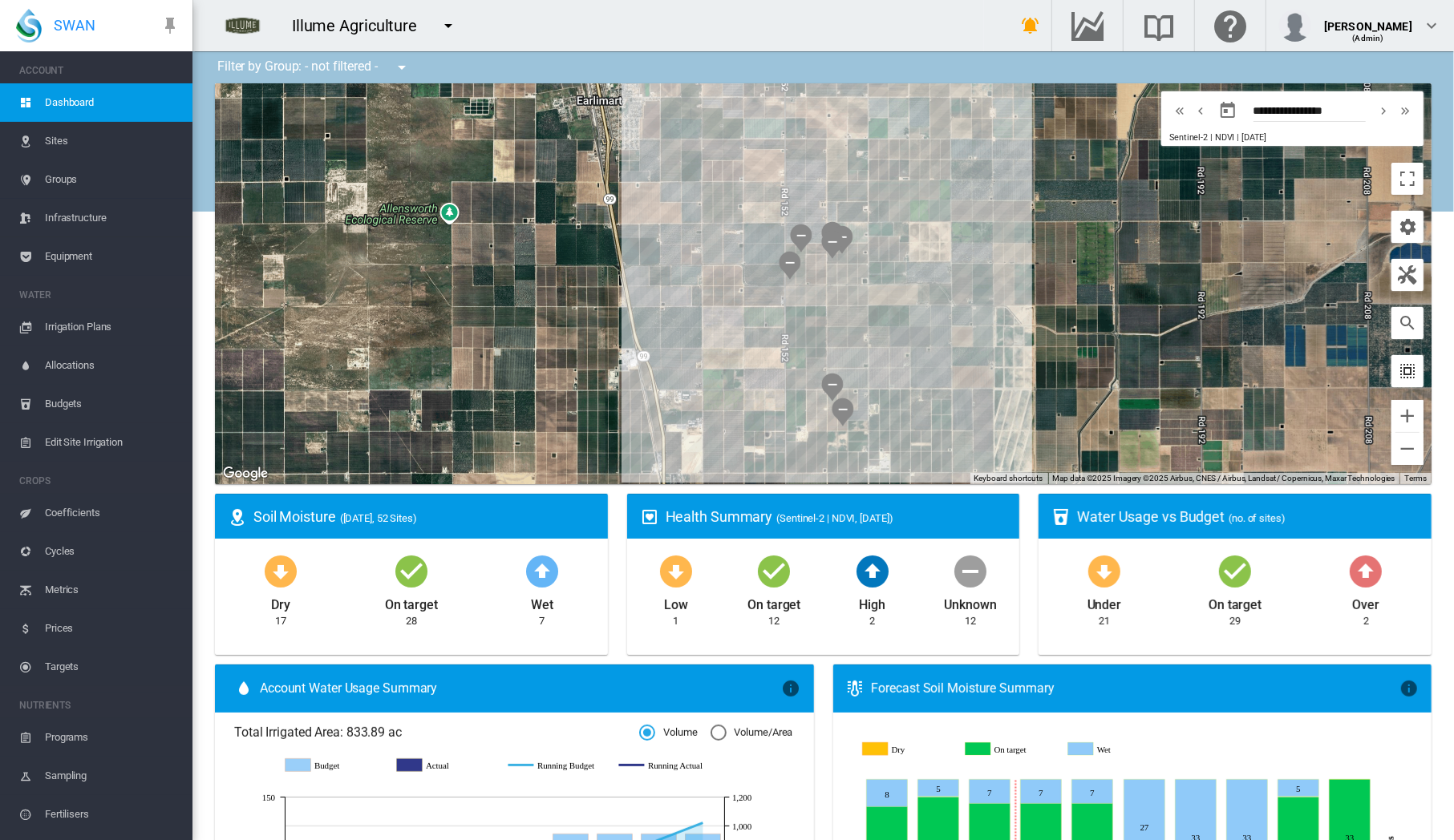 click at bounding box center [1407, 371] 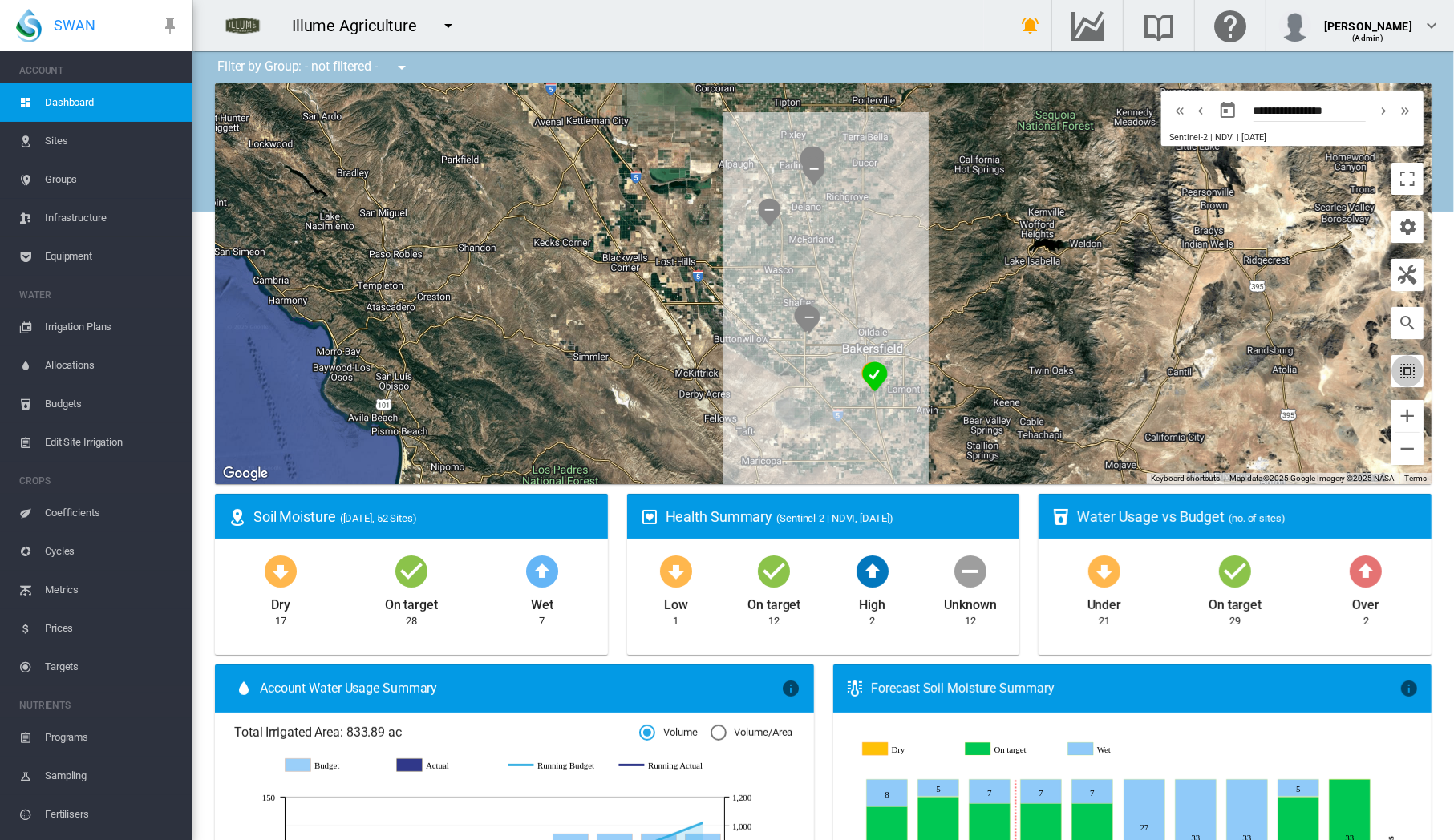 click at bounding box center [1407, 371] 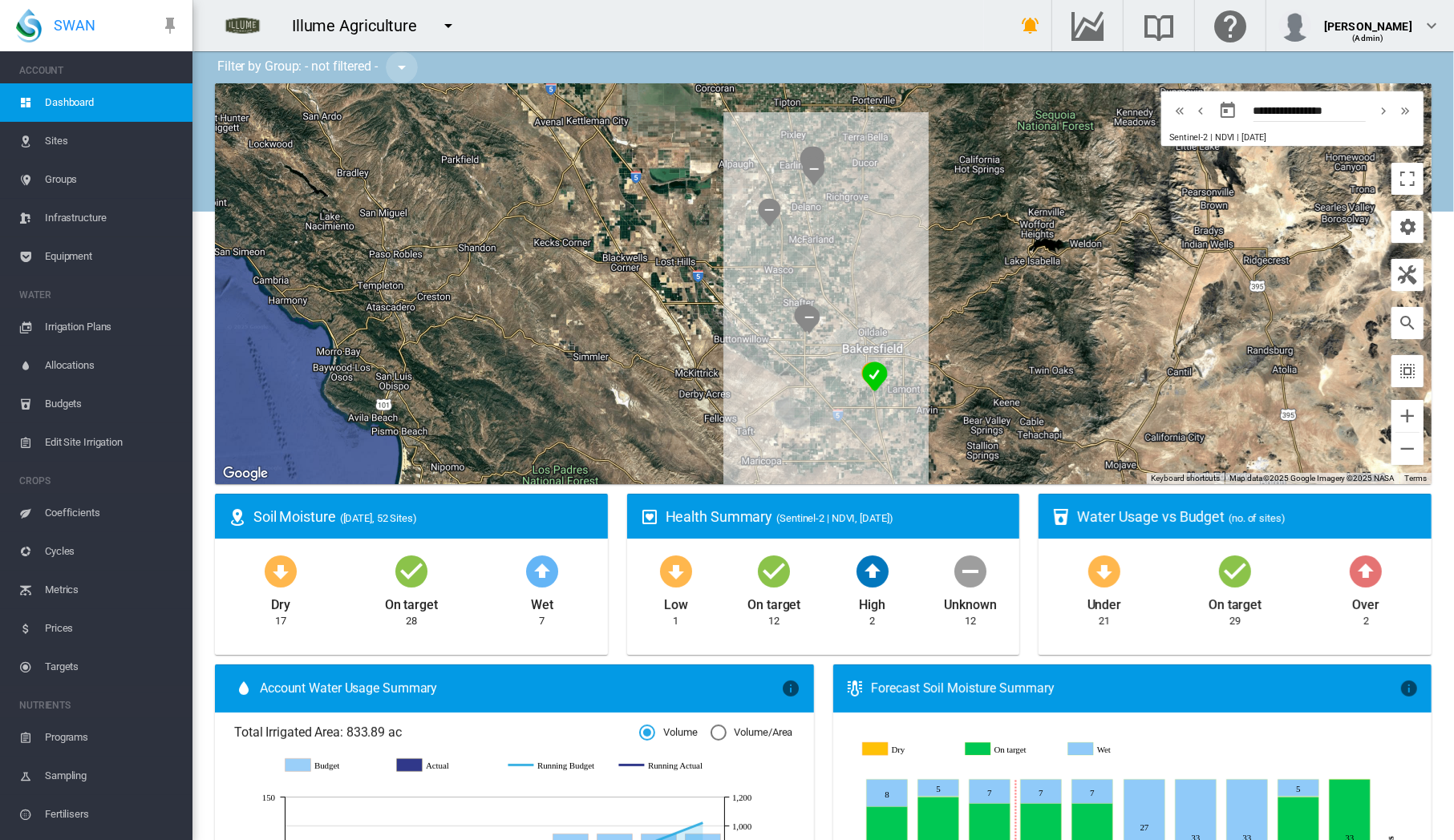 click at bounding box center [402, 67] 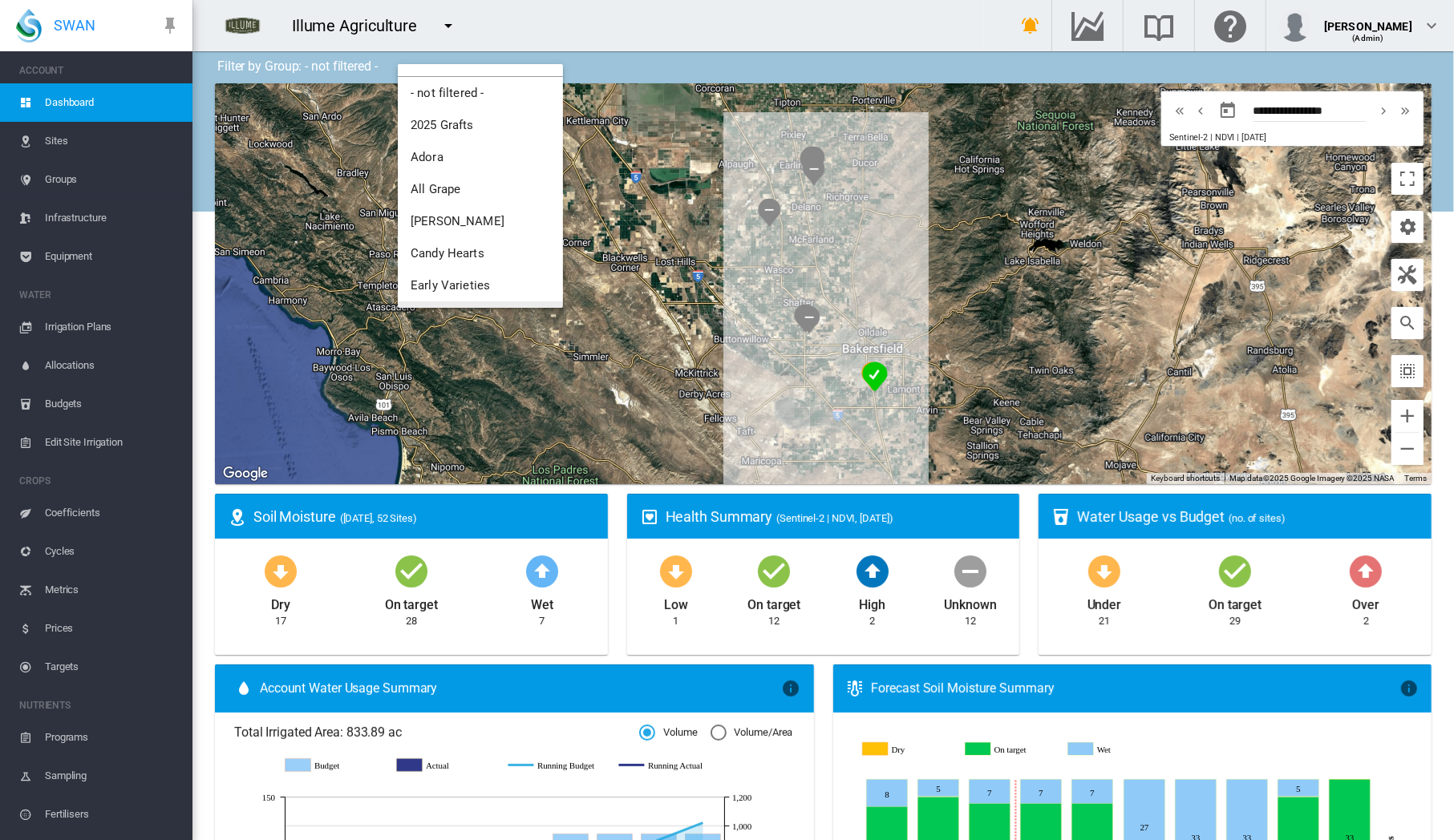 scroll, scrollTop: 0, scrollLeft: 0, axis: both 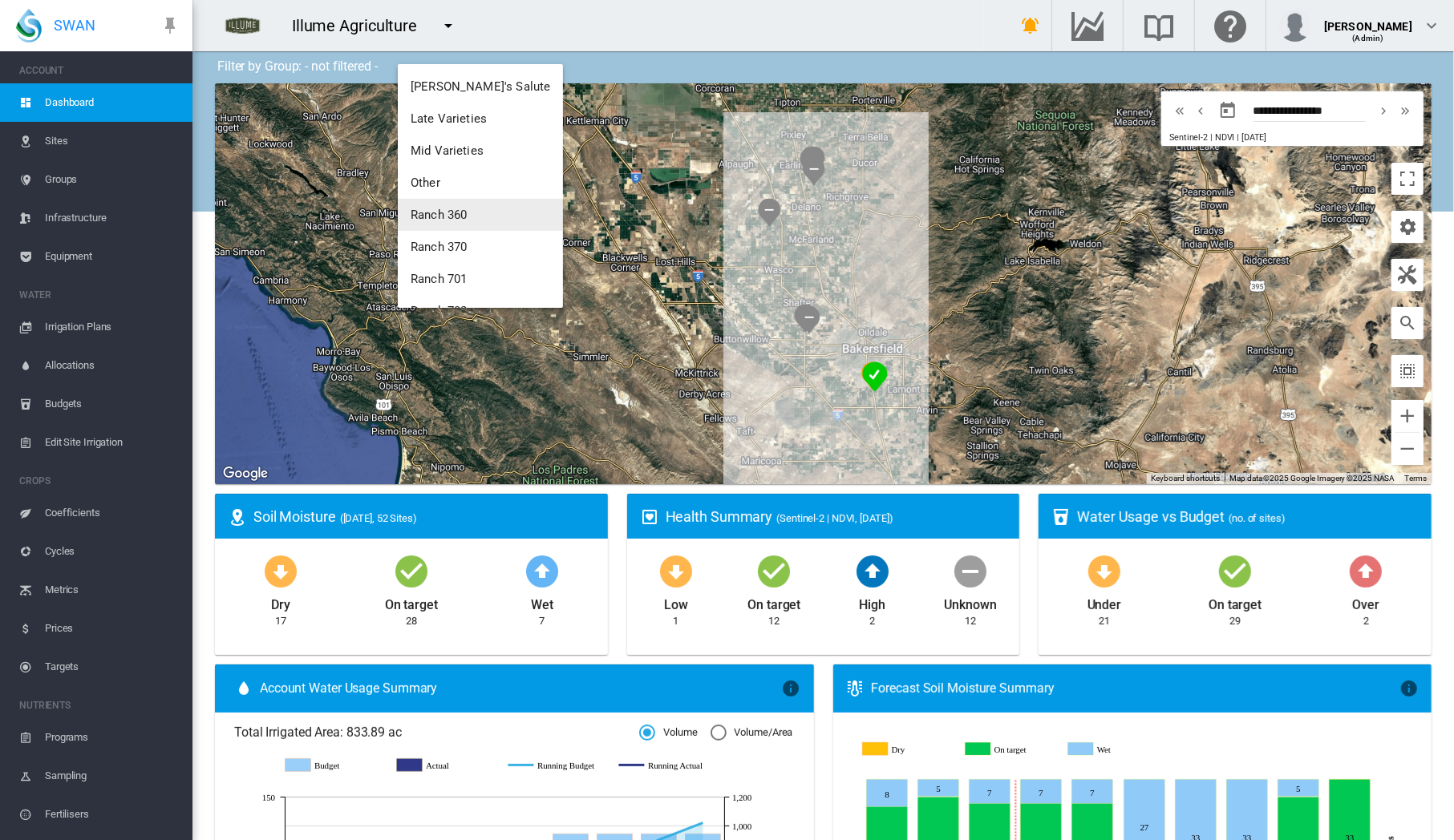 click on "Ranch 360" at bounding box center (439, 215) 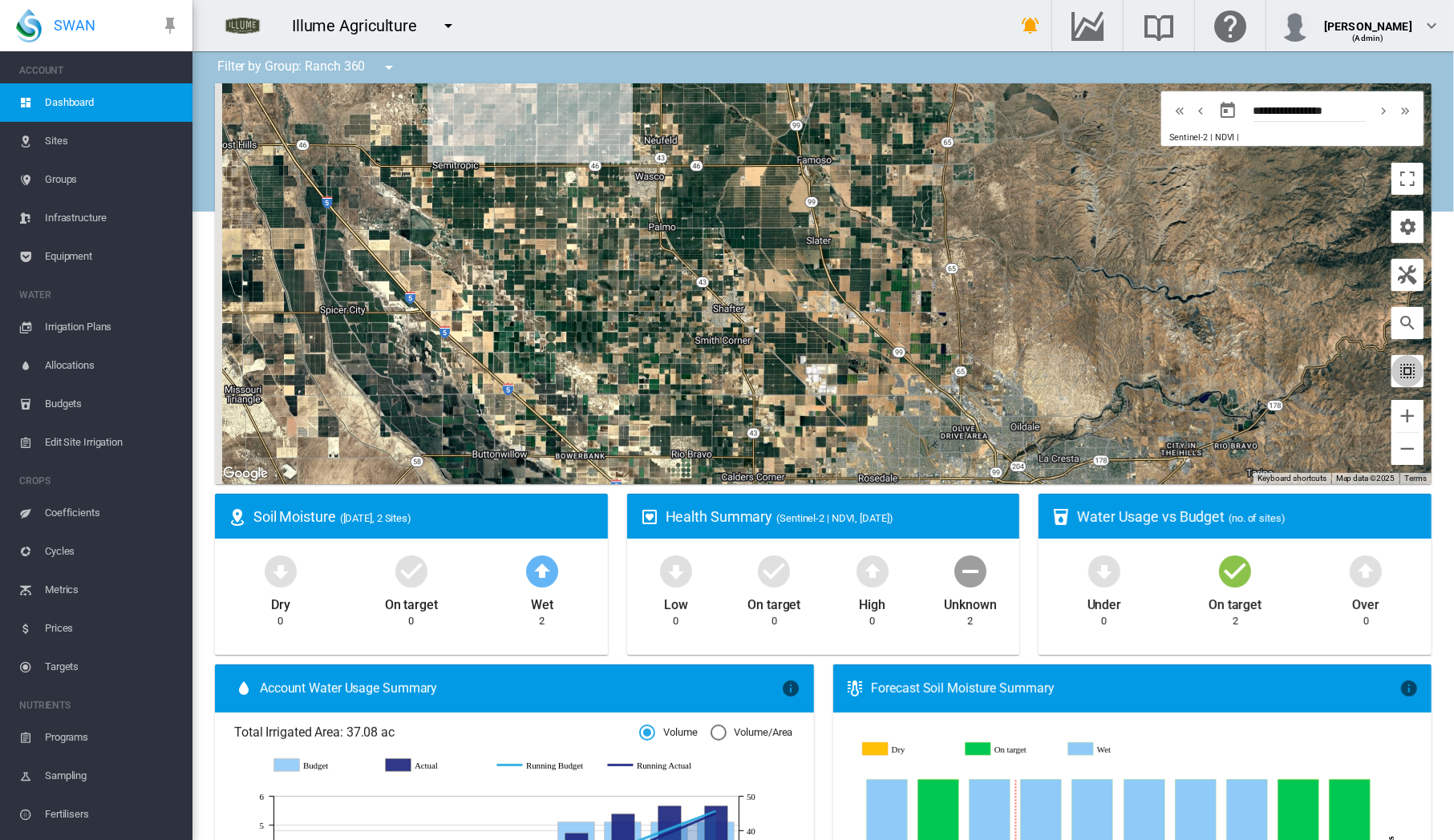 click at bounding box center (1407, 371) 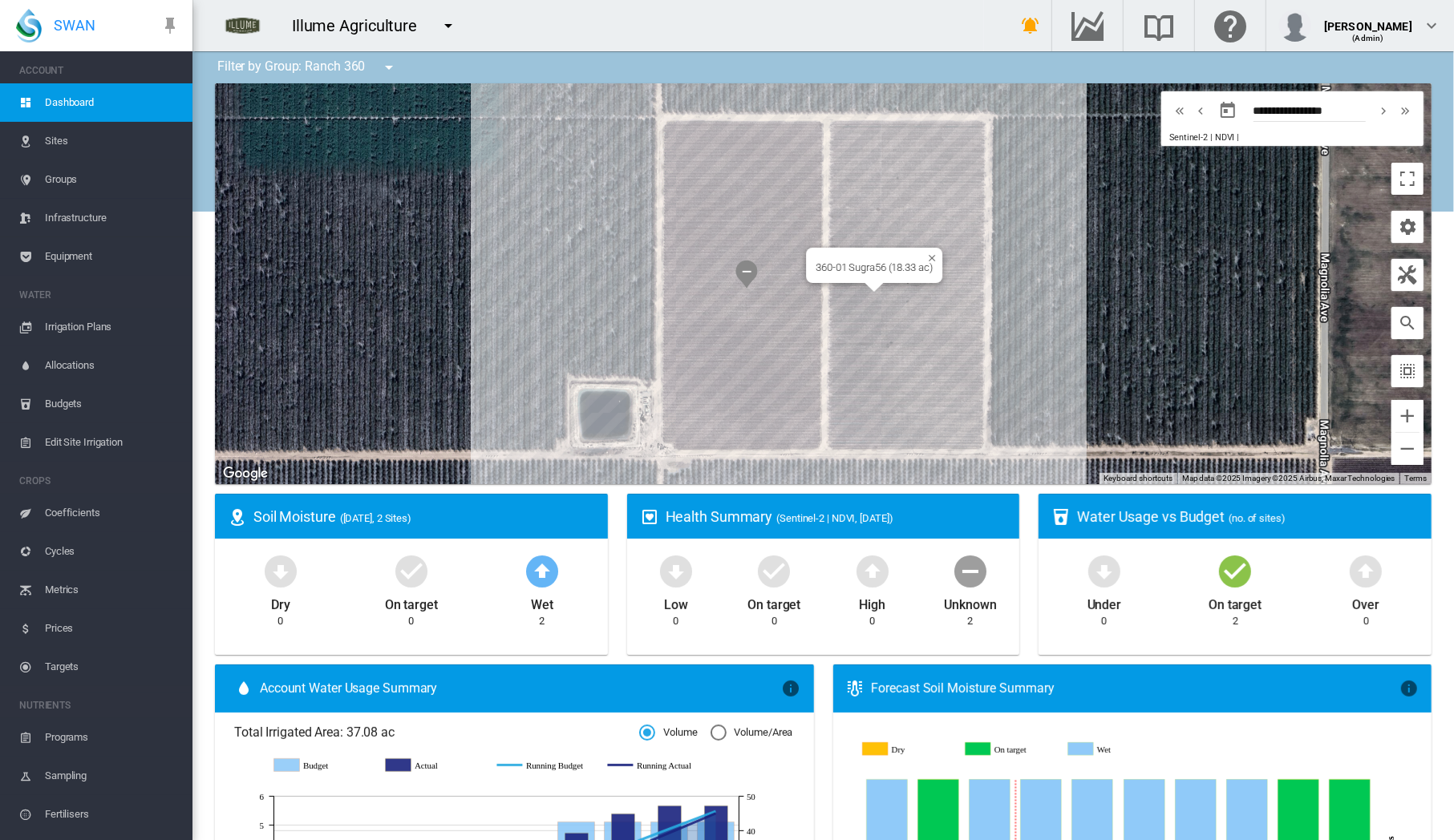 click on "To navigate, press the arrow keys. 360-01 Sugra56 (18.33 ac)" at bounding box center [823, 284] 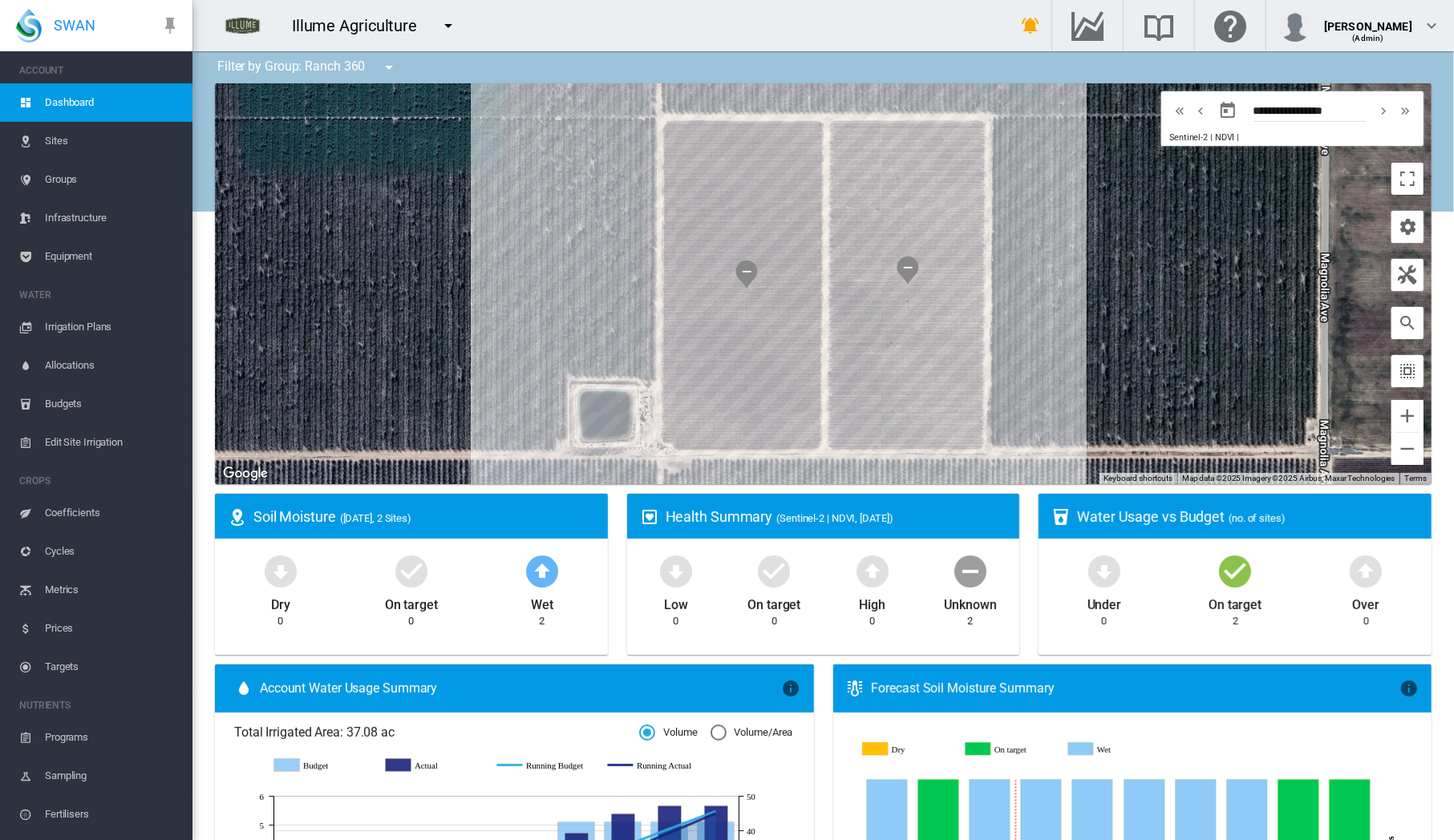 click on "To navigate, press the arrow keys." at bounding box center [823, 284] 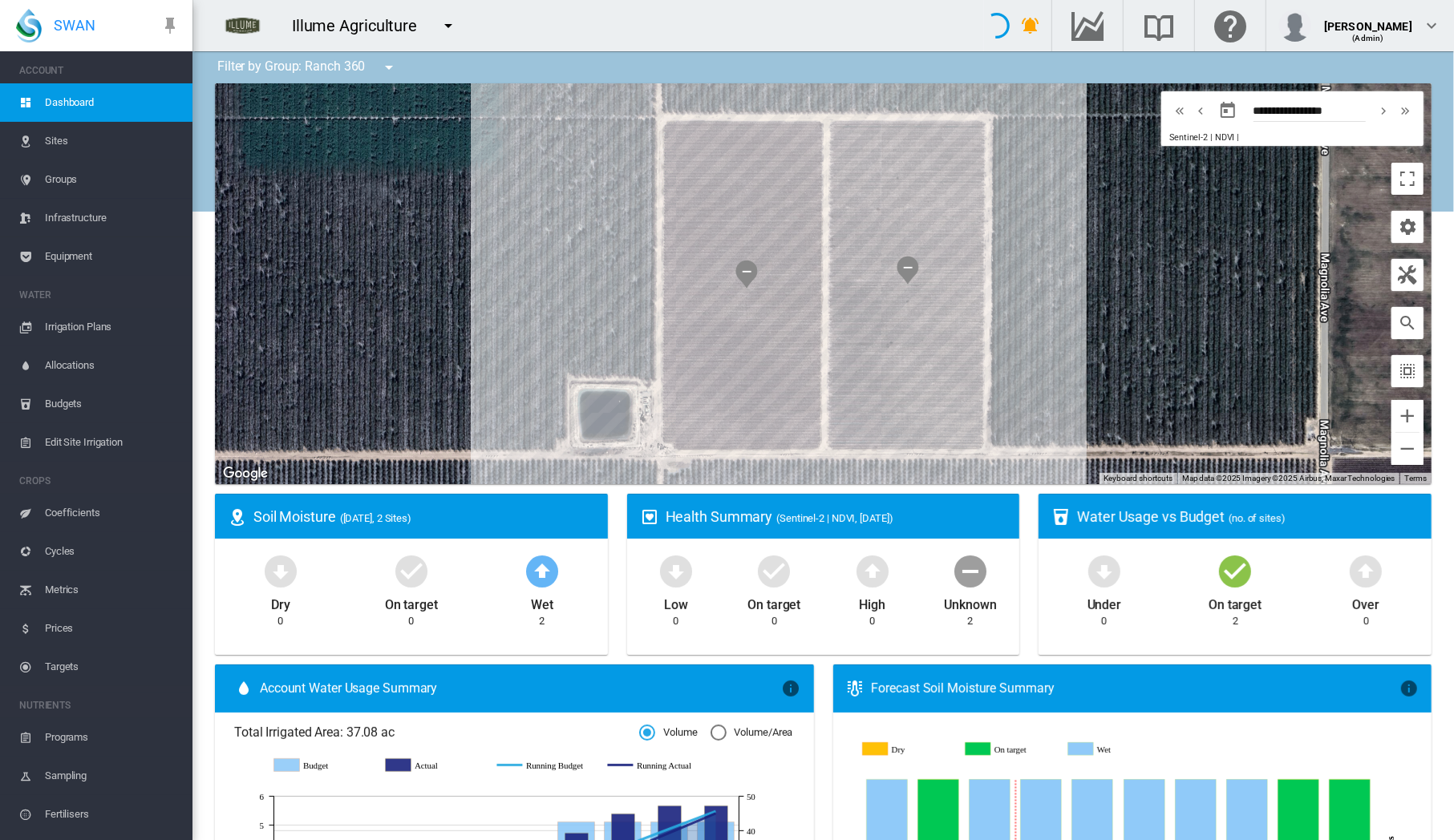 click at bounding box center [747, 274] 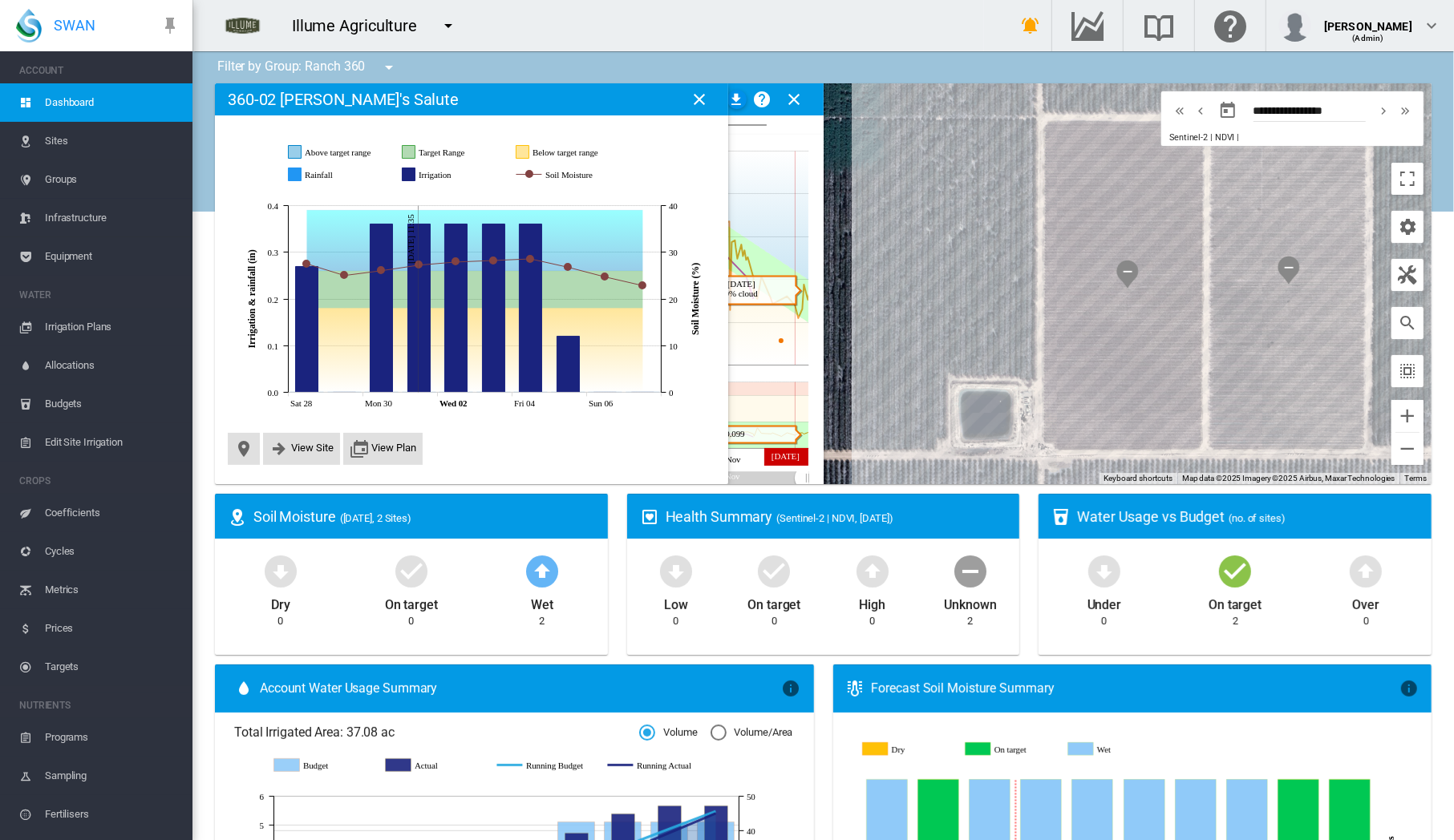 click 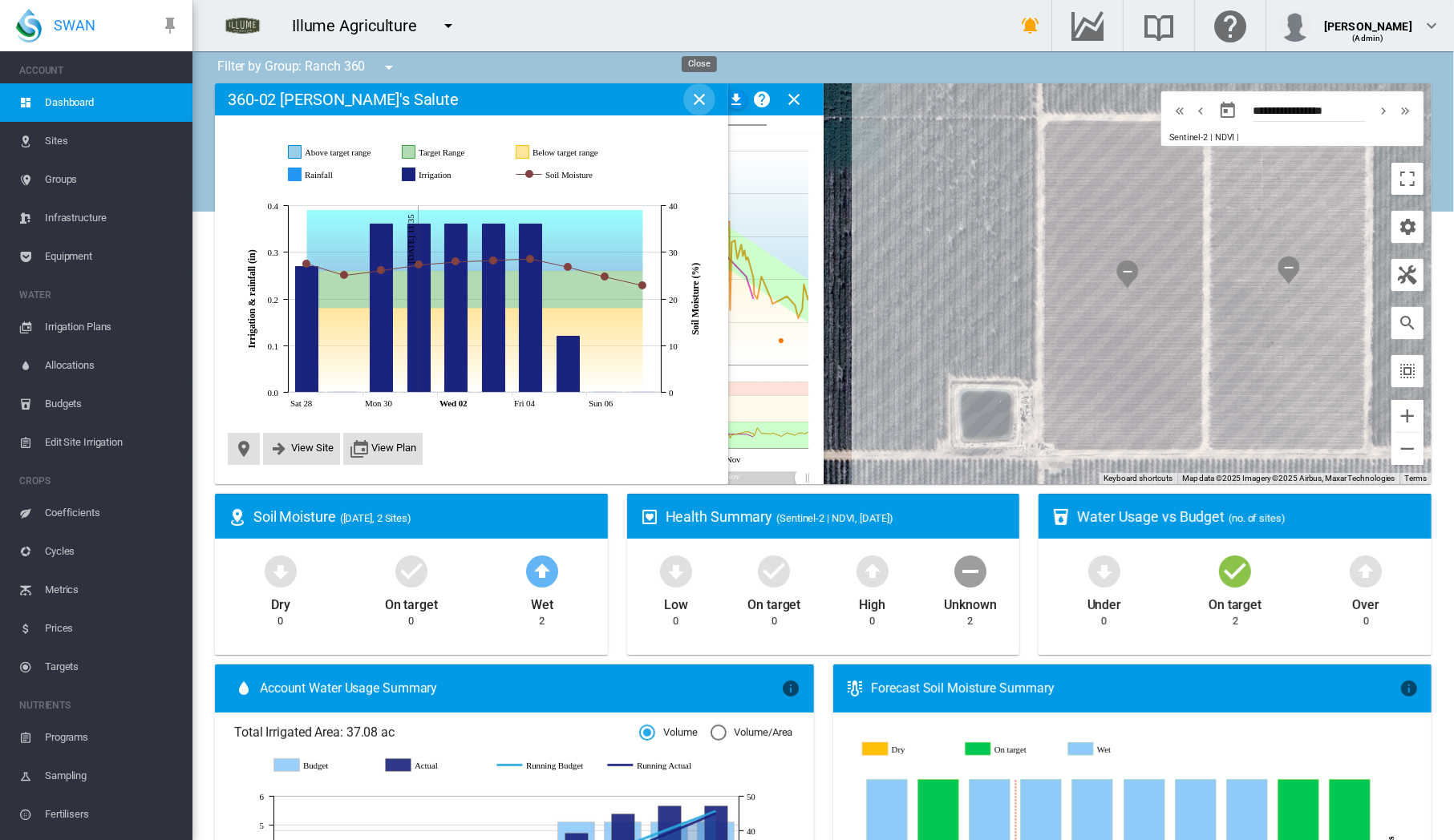 click at bounding box center [699, 99] 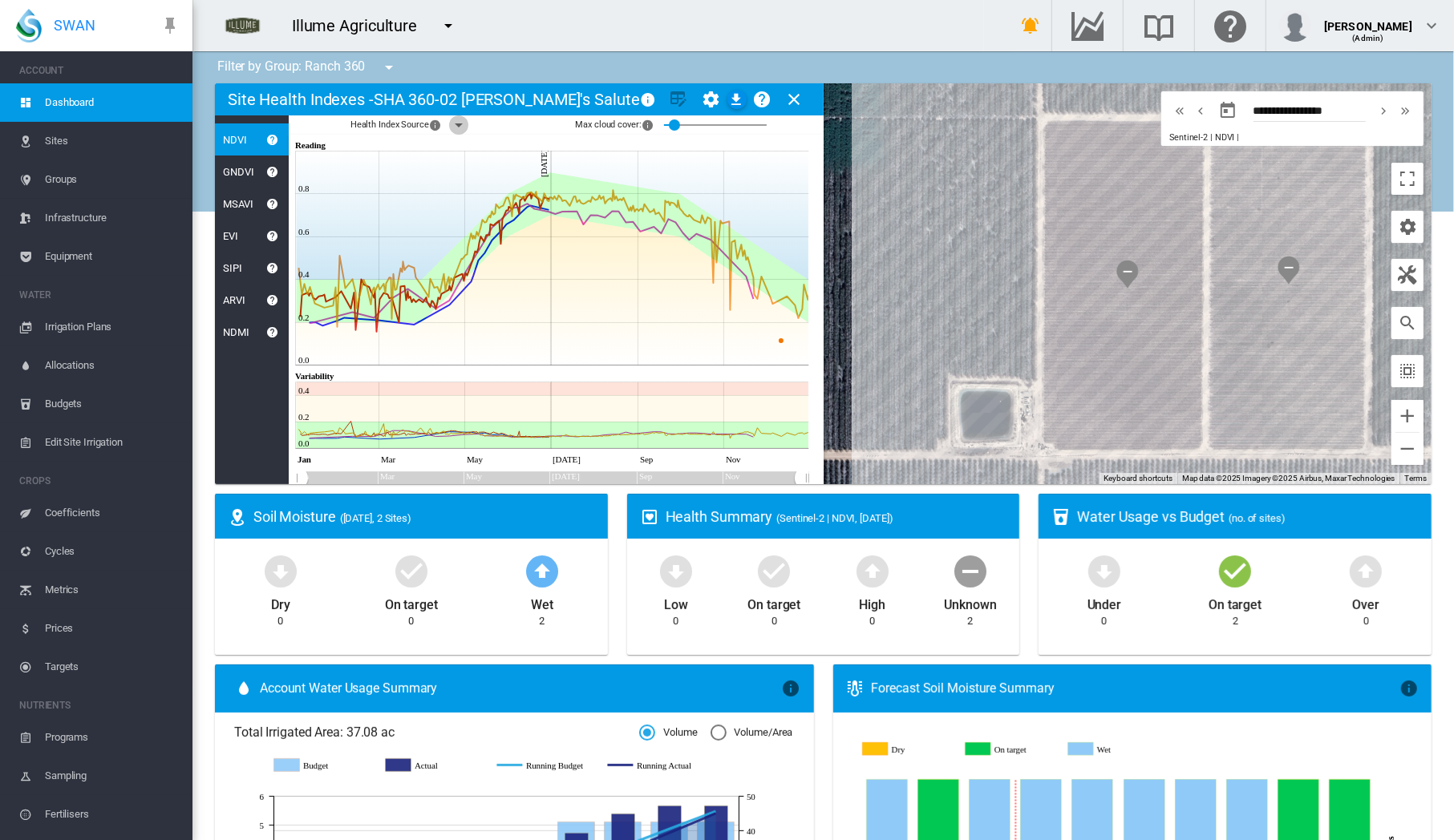 click 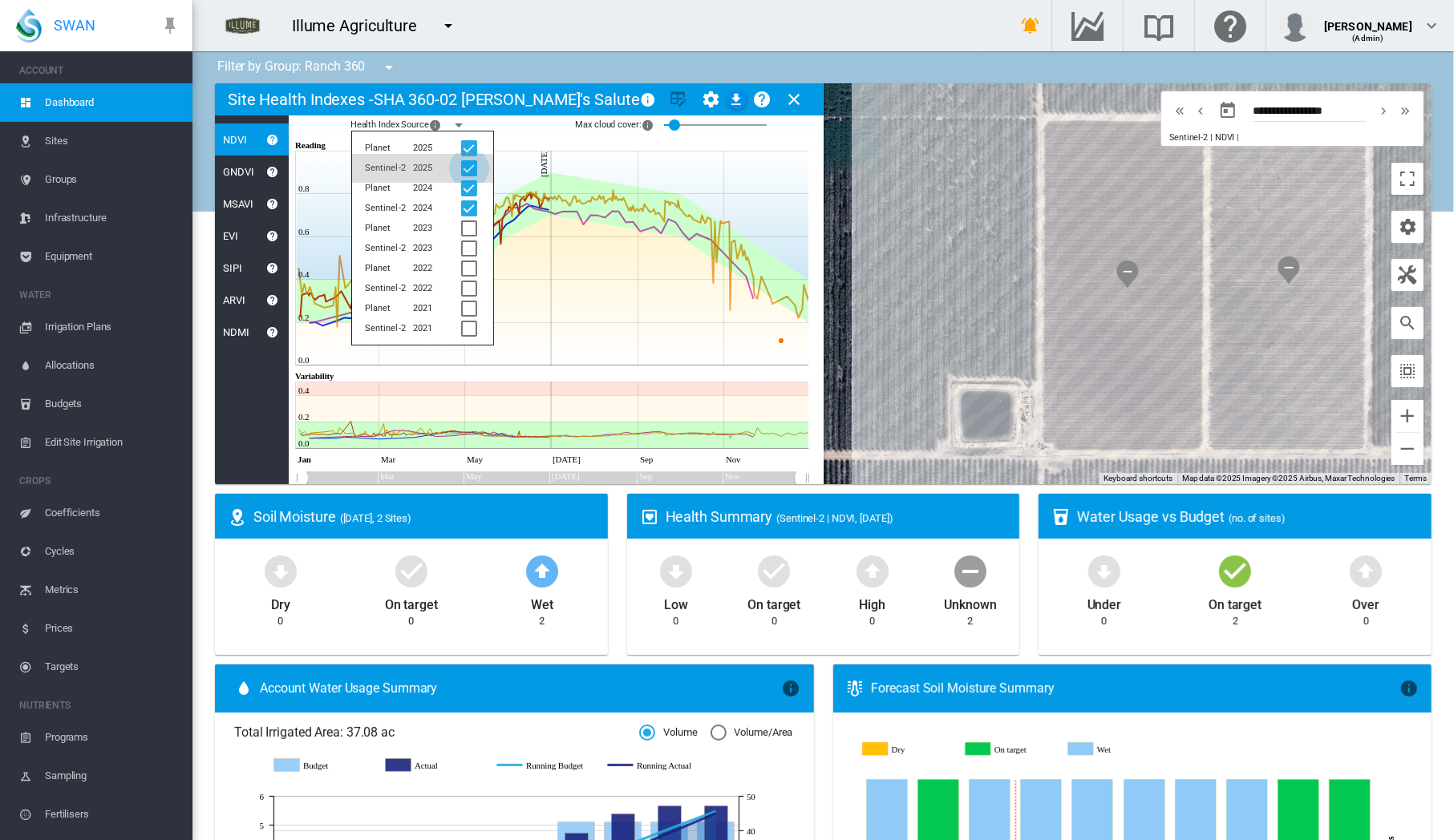 click 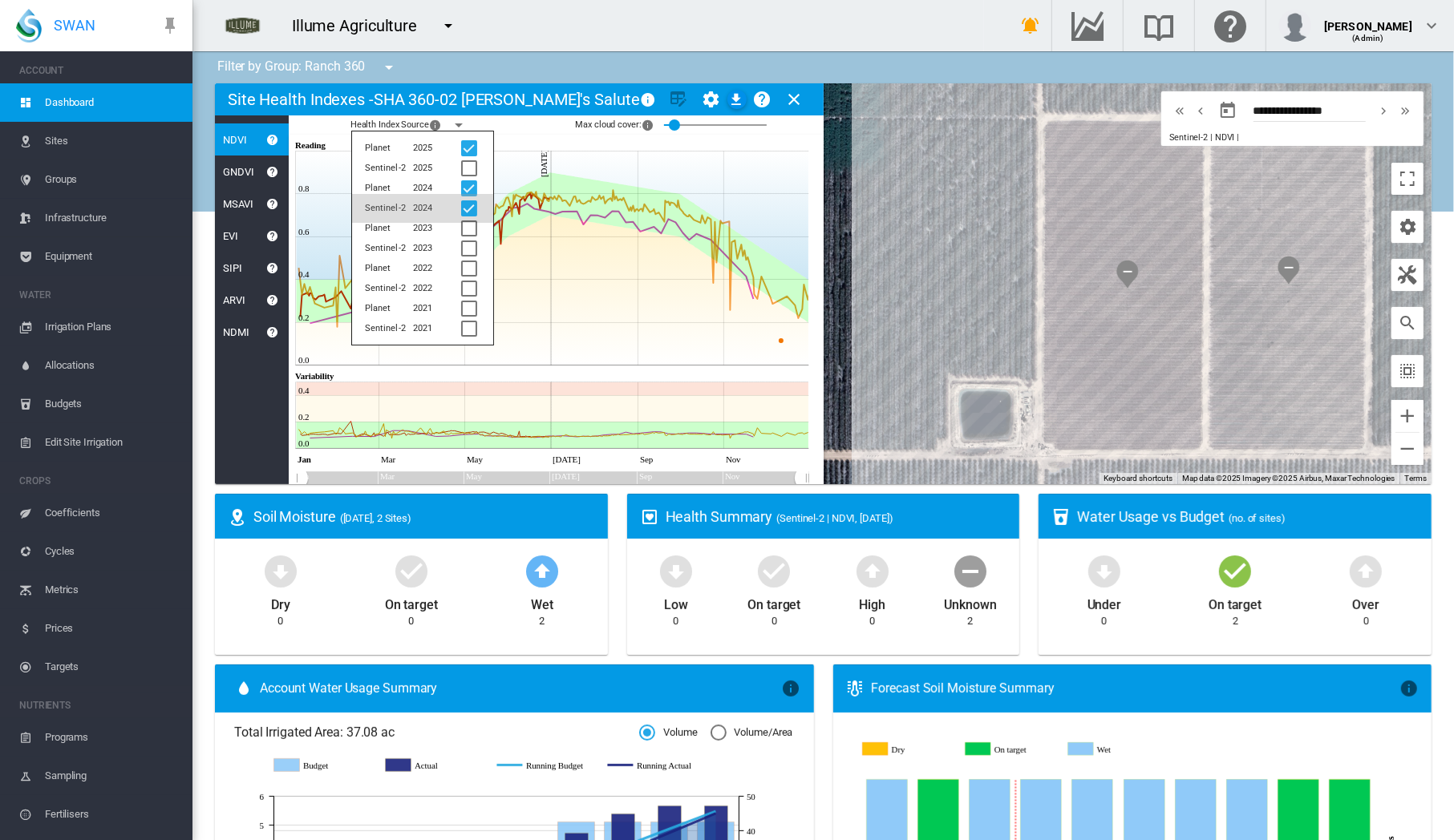 click 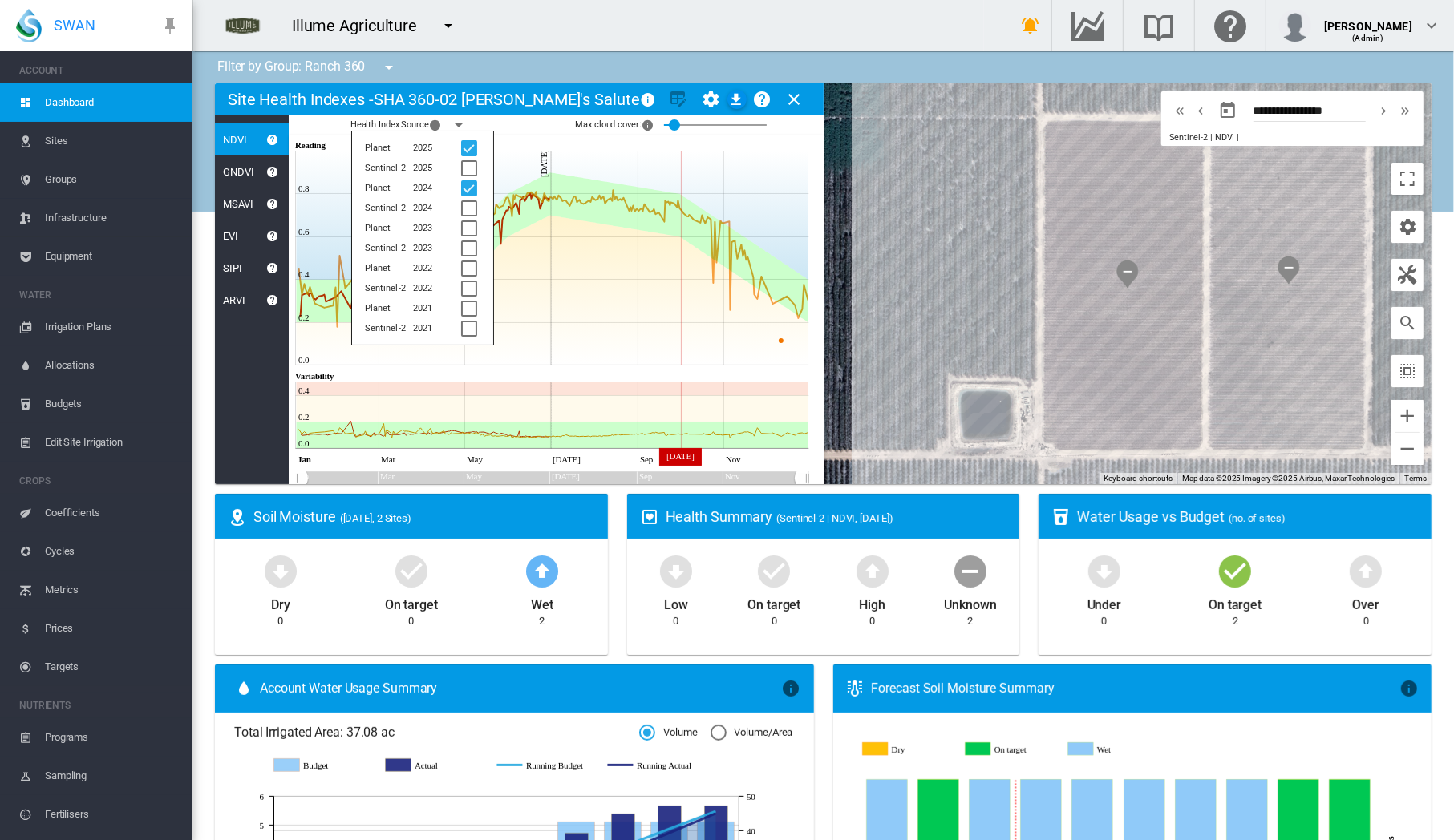 click 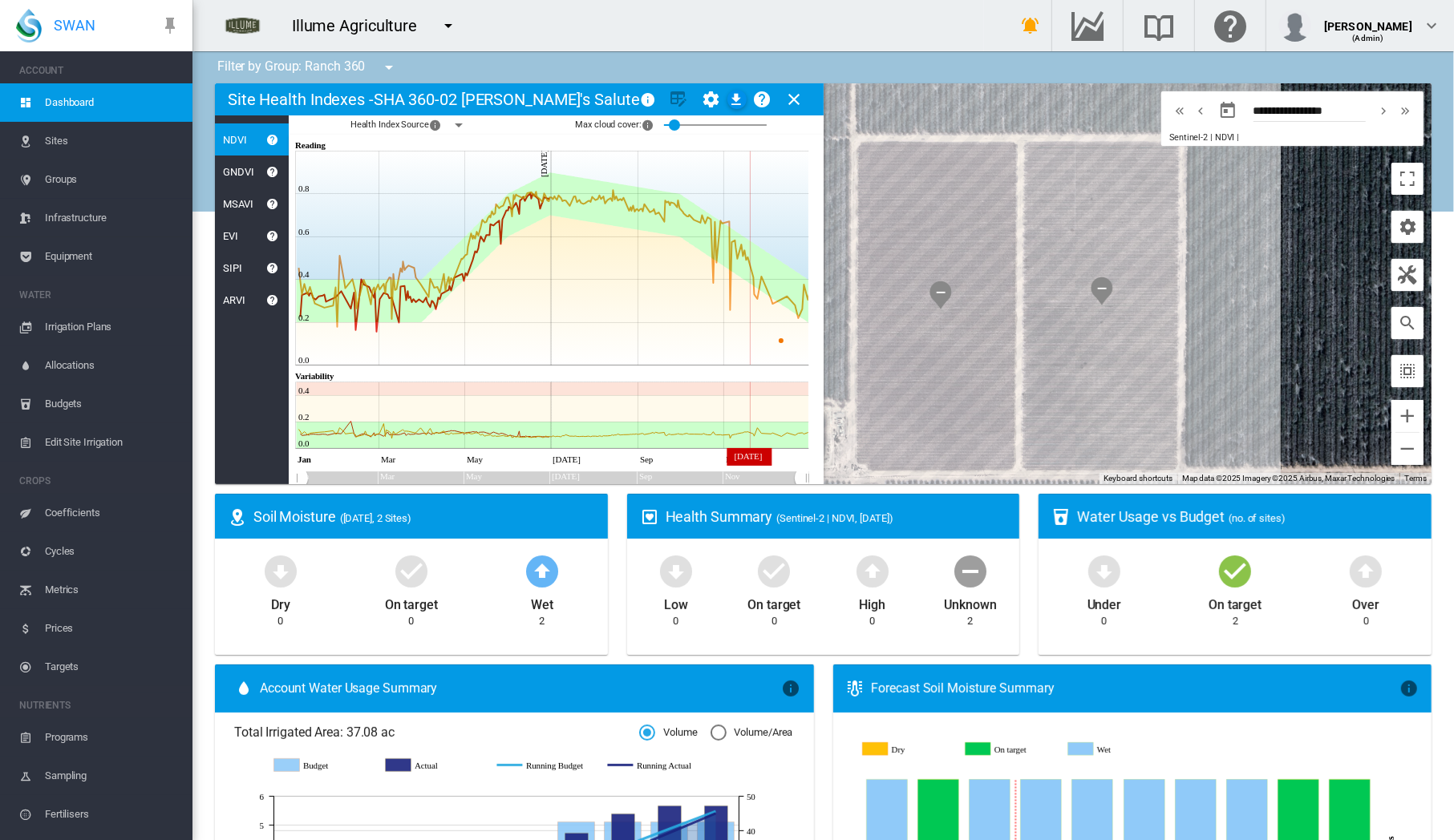 drag, startPoint x: 937, startPoint y: 255, endPoint x: 750, endPoint y: 277, distance: 188.28967 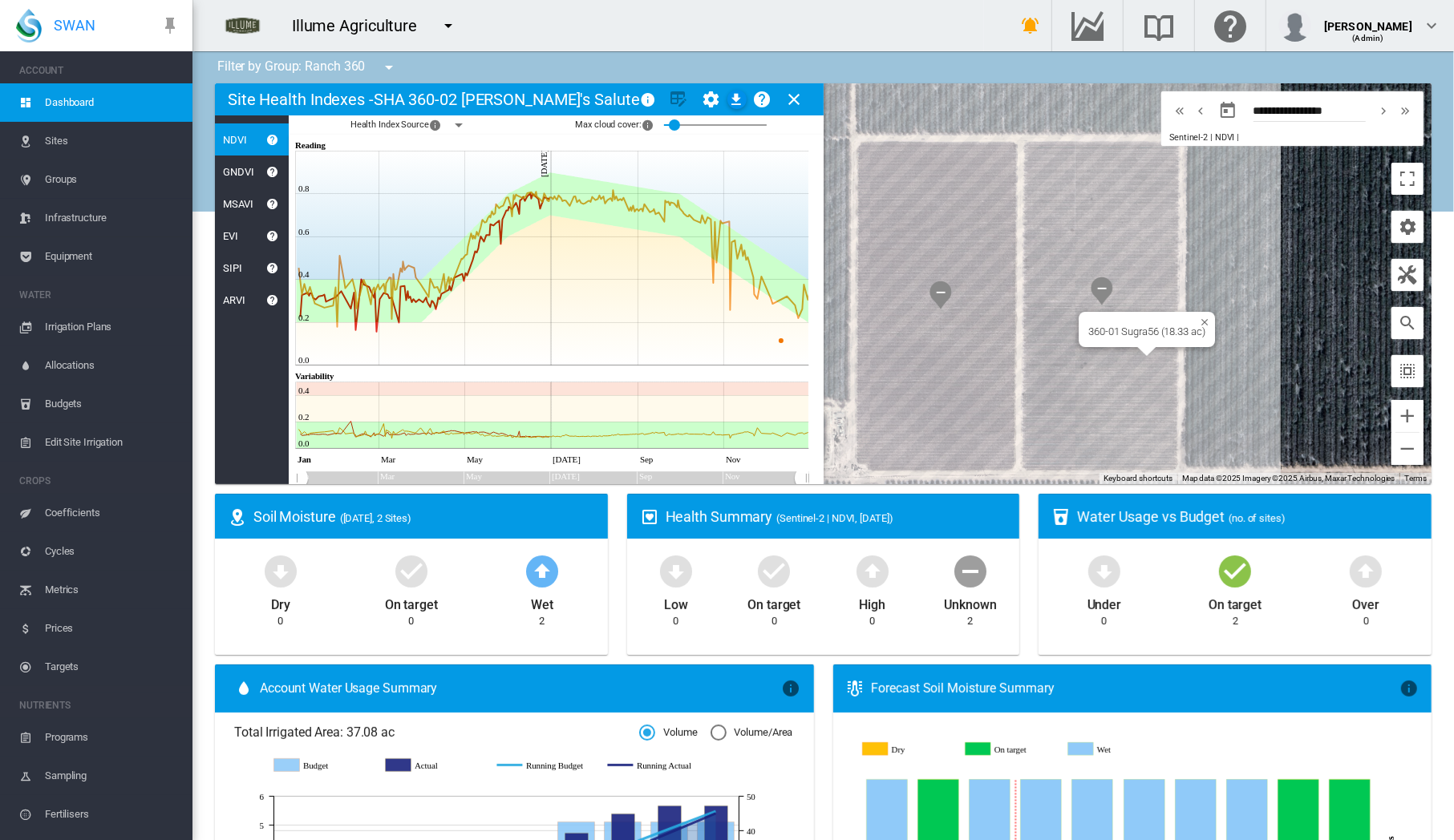 click on "To navigate, press the arrow keys. 360-01 Sugra56 (18.33 ac)" at bounding box center [823, 284] 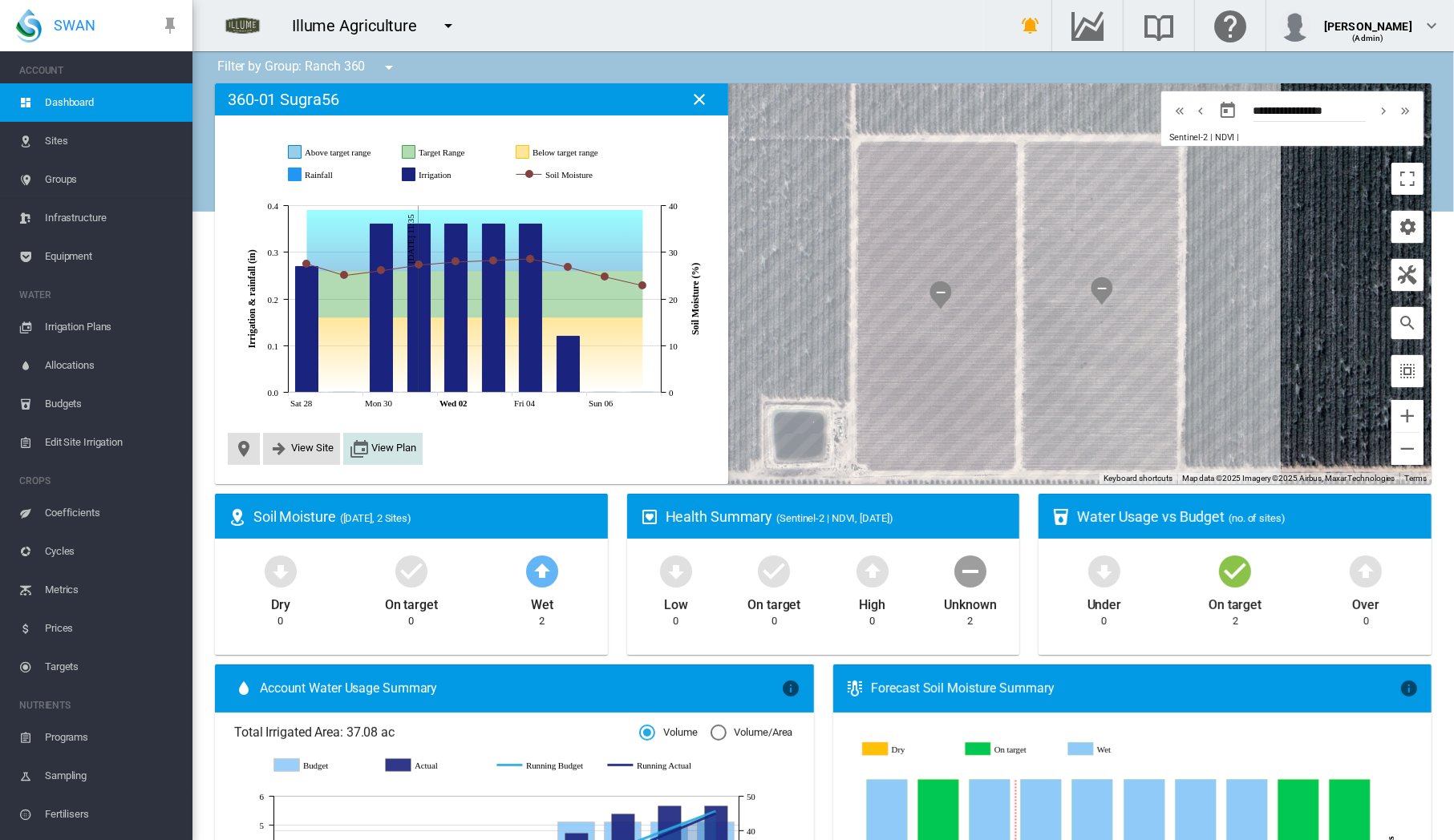 click on "View Plan" 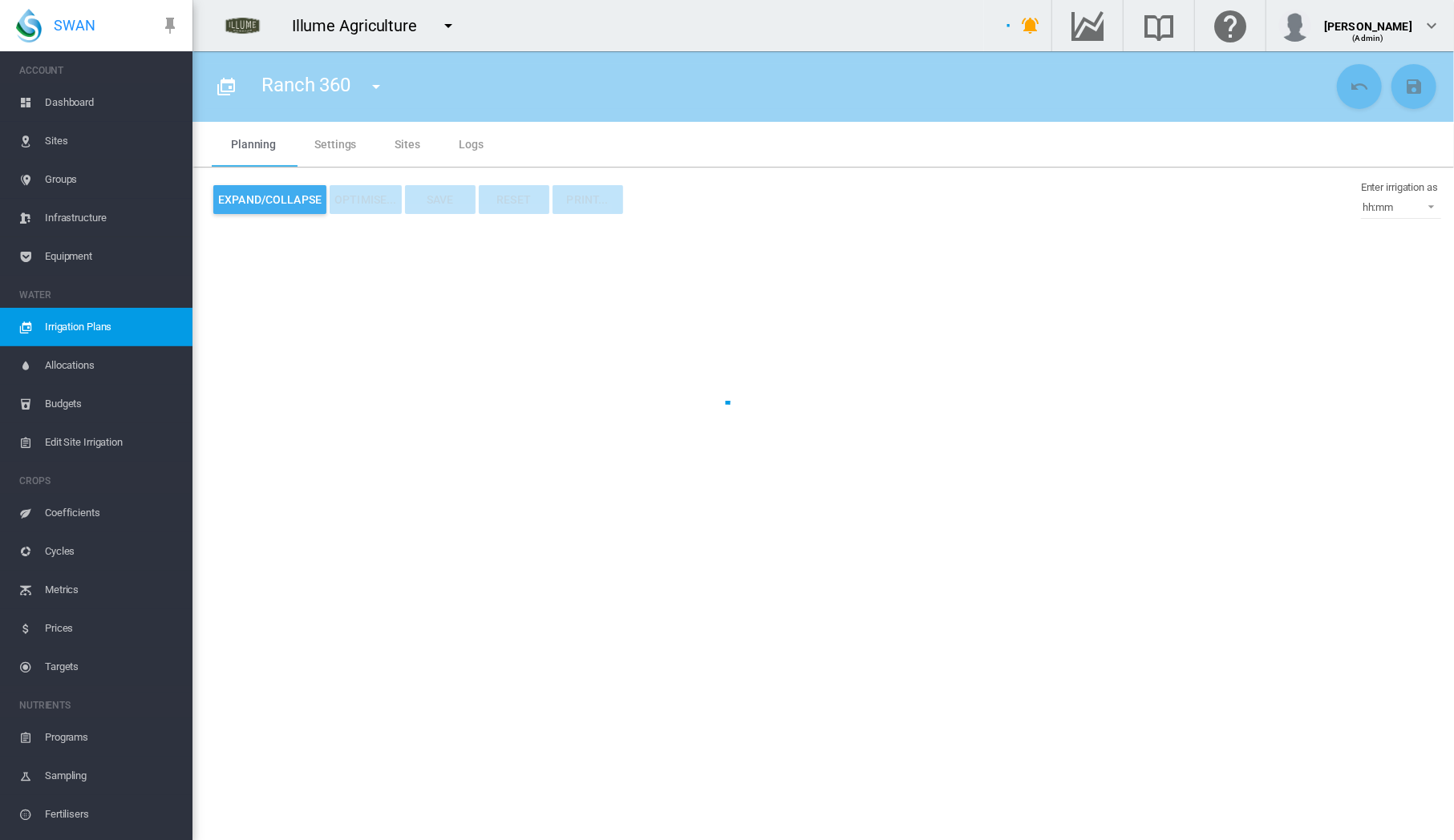 type on "*********" 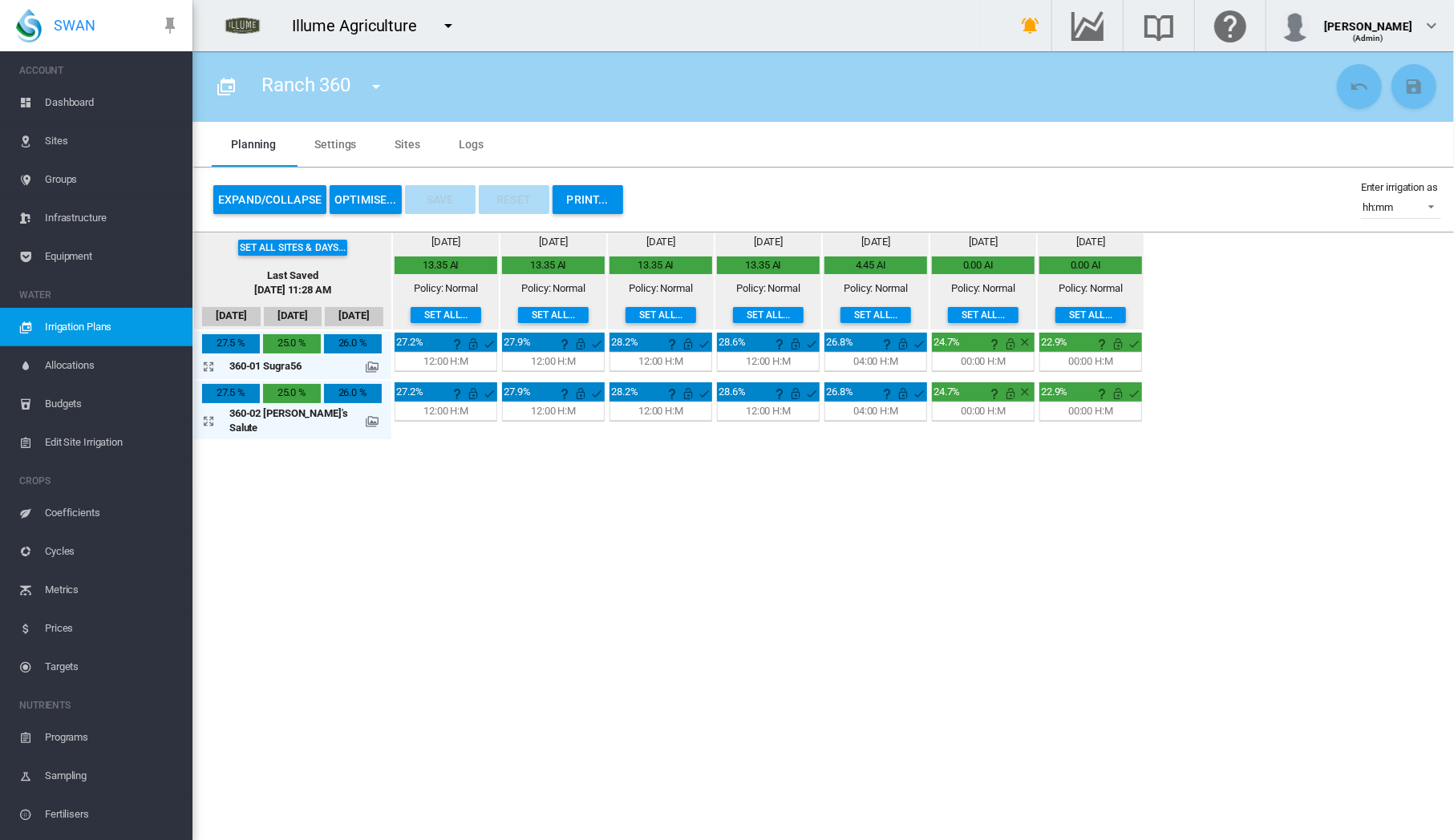 click on "OPTIMISE..." at bounding box center [366, 200] 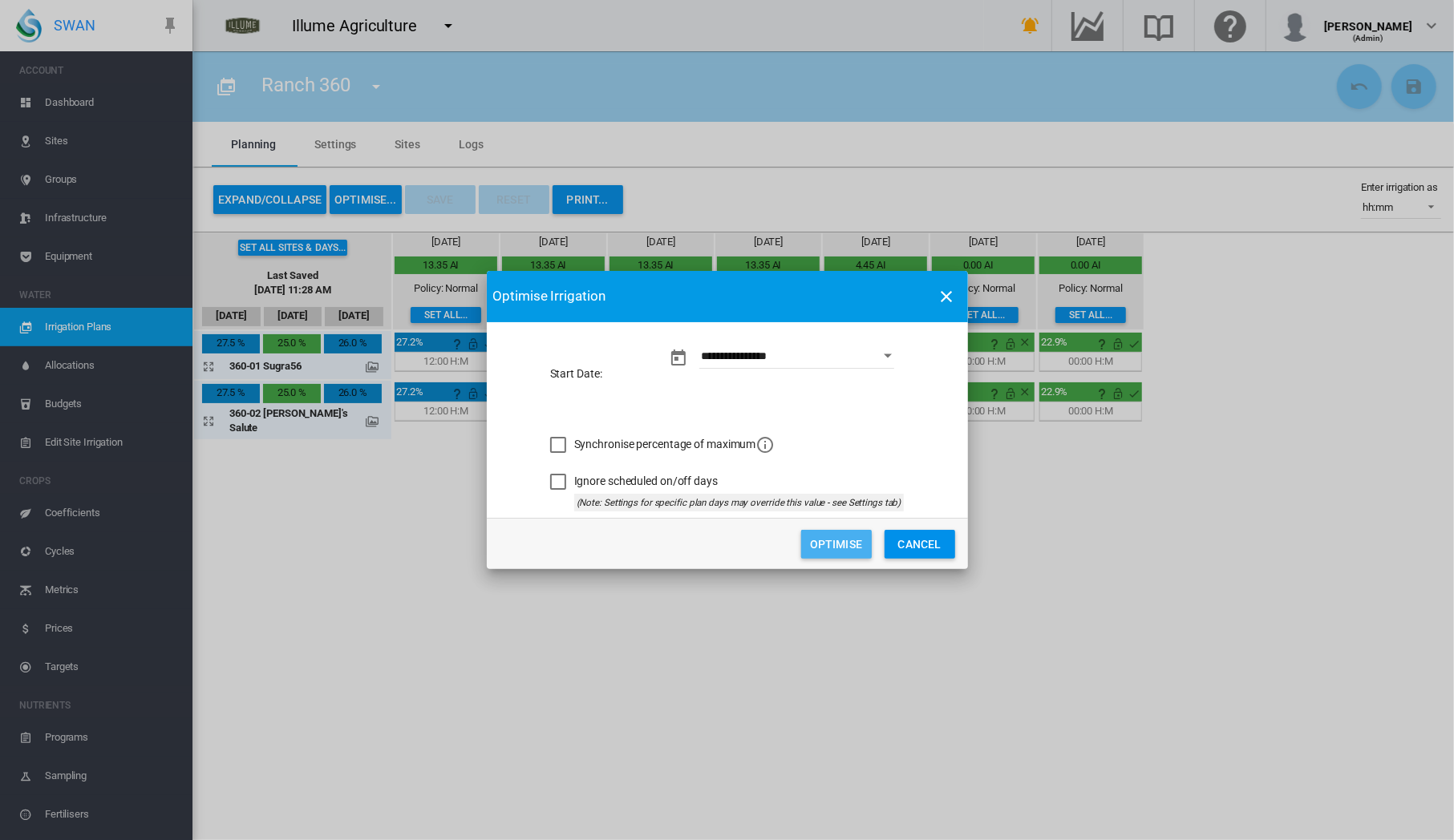 click on "Optimise" 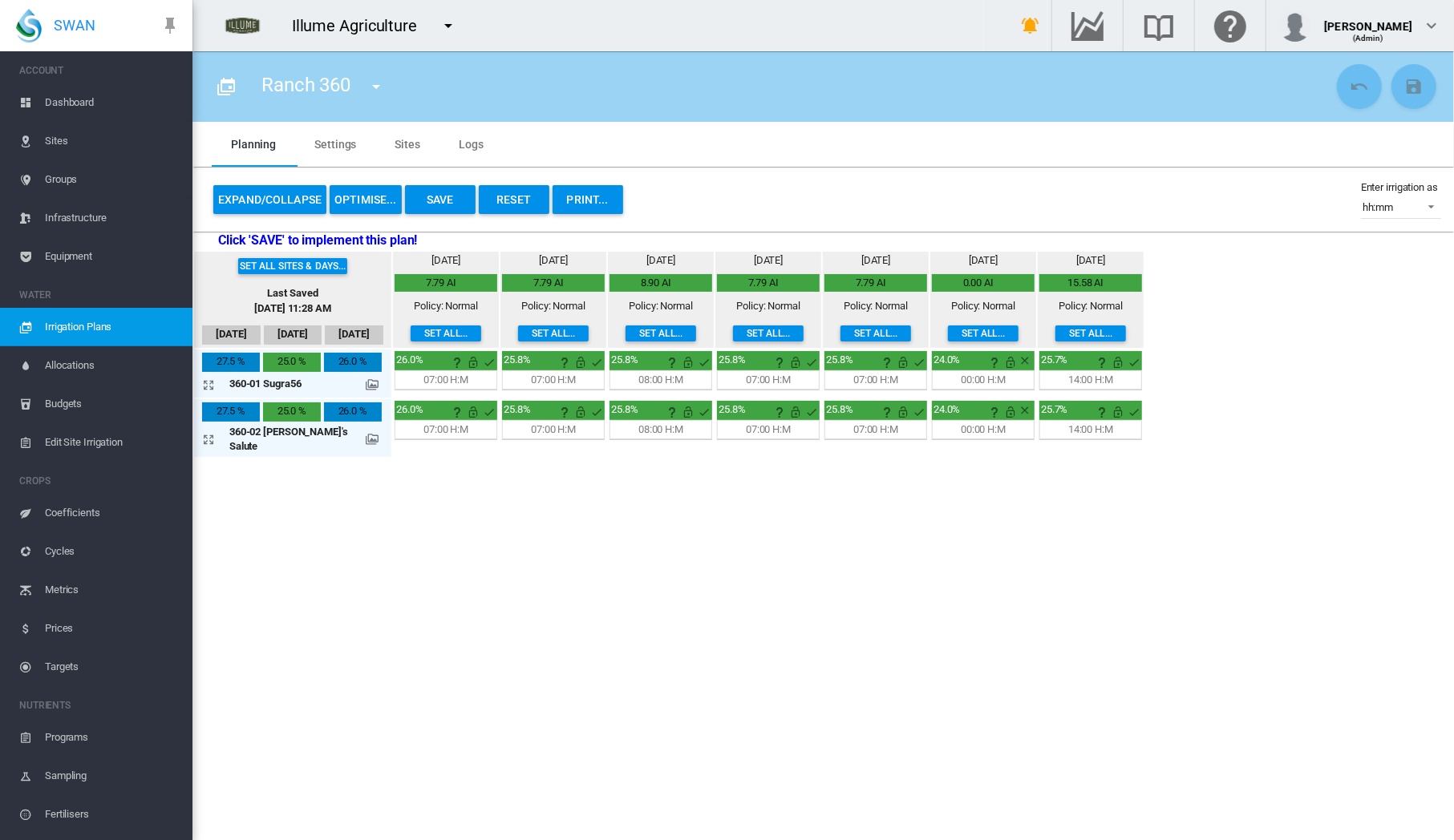 click on "Reset" at bounding box center [514, 200] 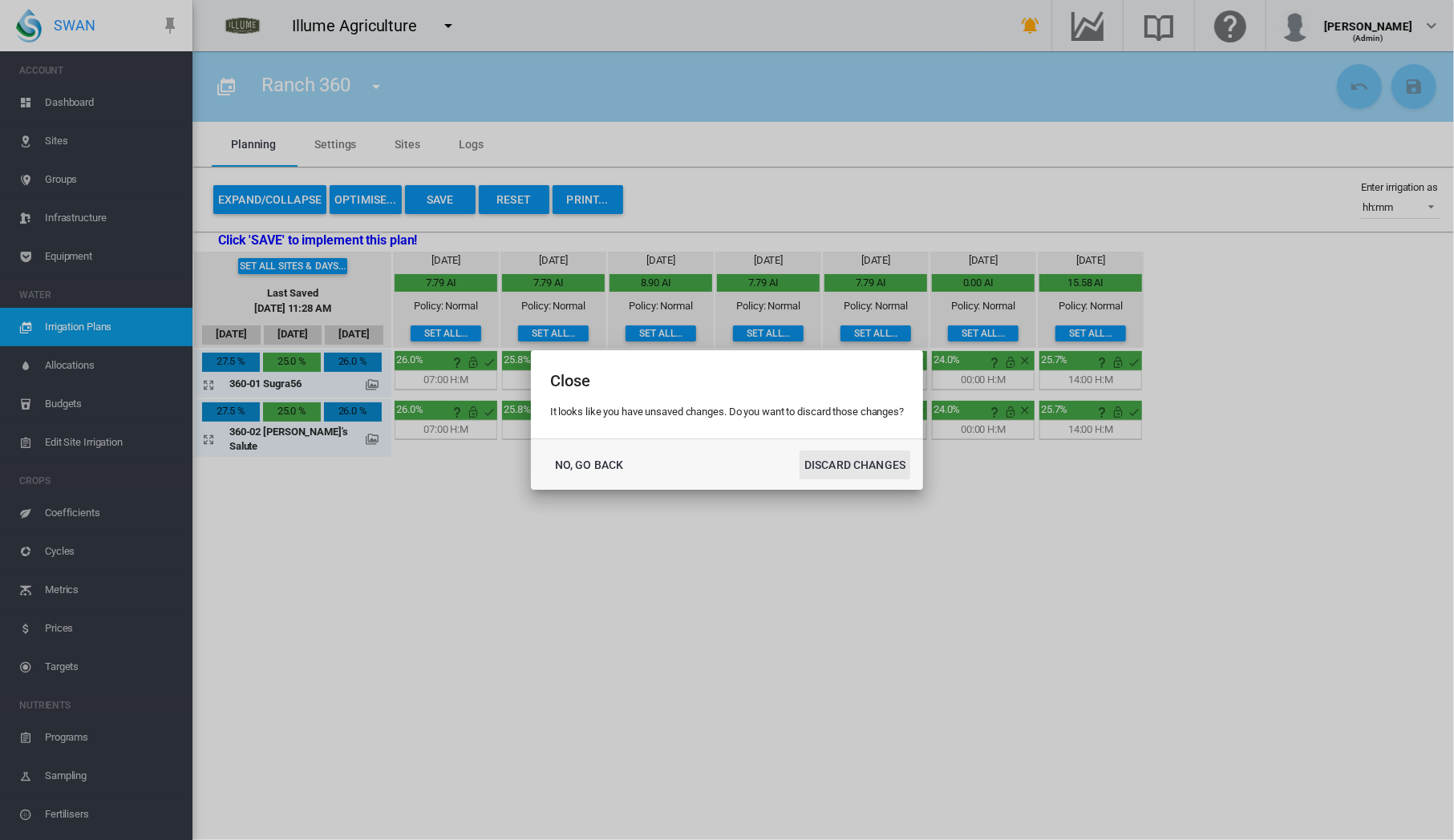 click on "DISCARD CHANGES" 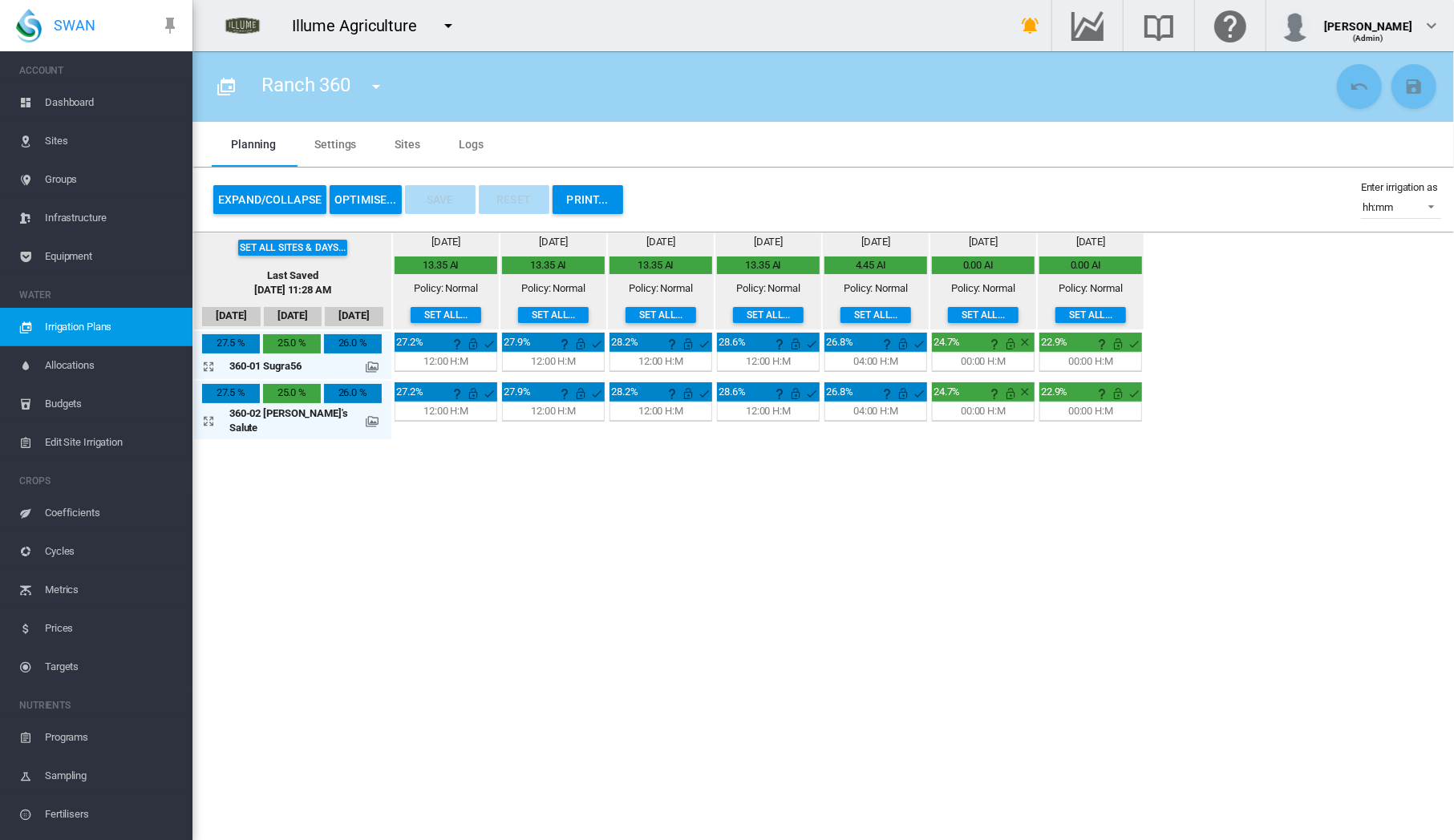 drag, startPoint x: 66, startPoint y: 99, endPoint x: 97, endPoint y: 99, distance: 31 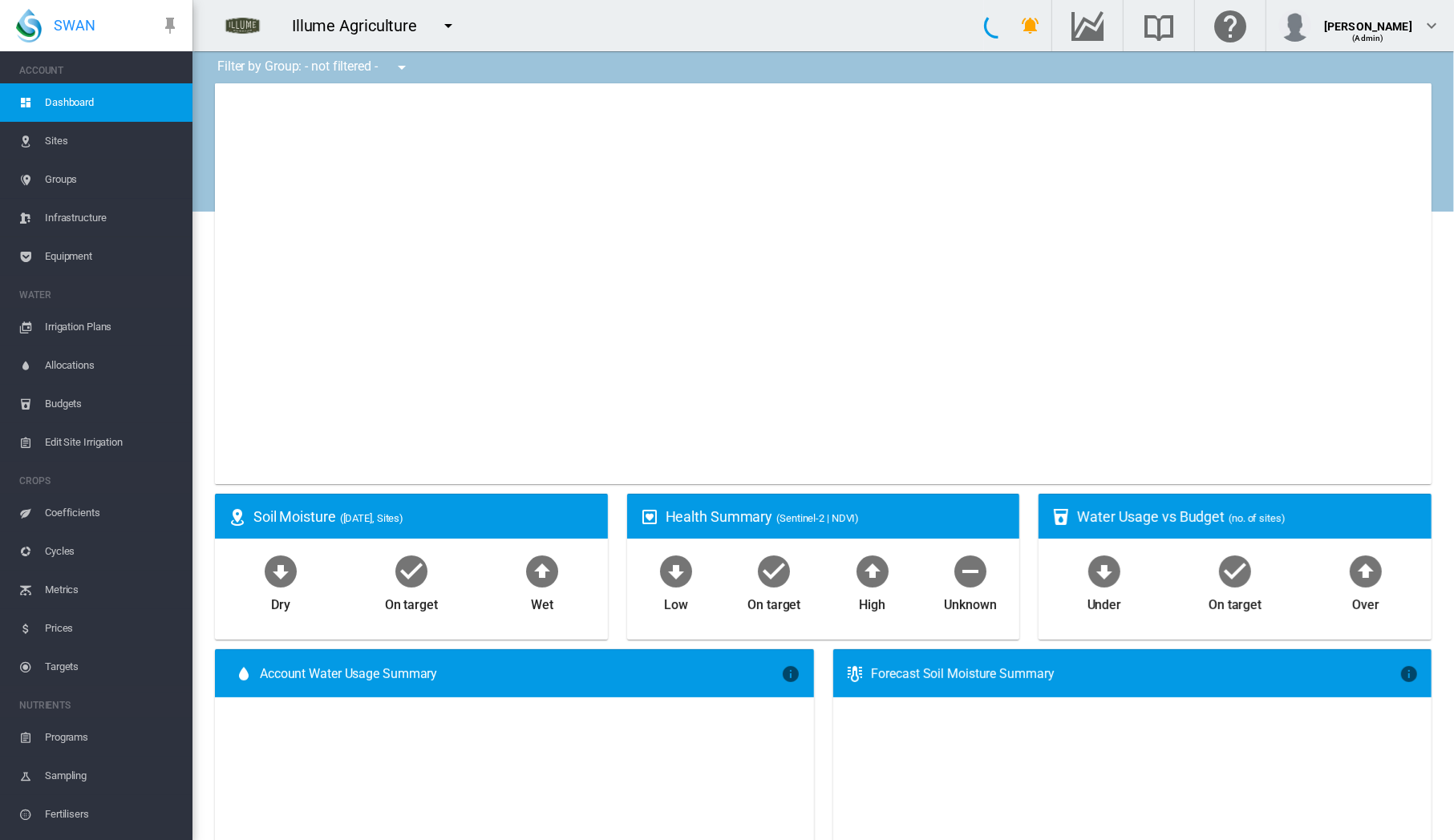 type on "**********" 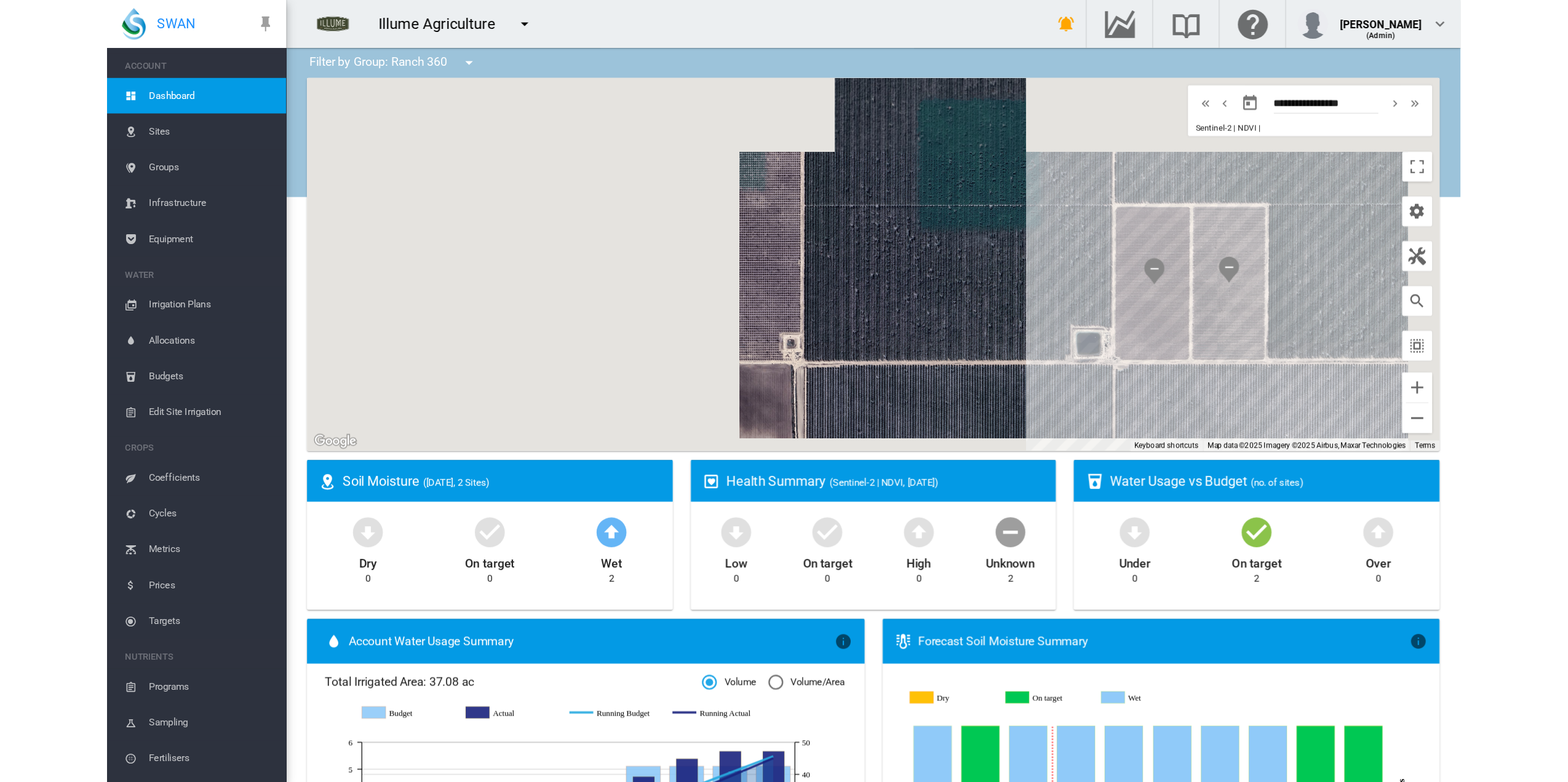 scroll, scrollTop: 0, scrollLeft: 0, axis: both 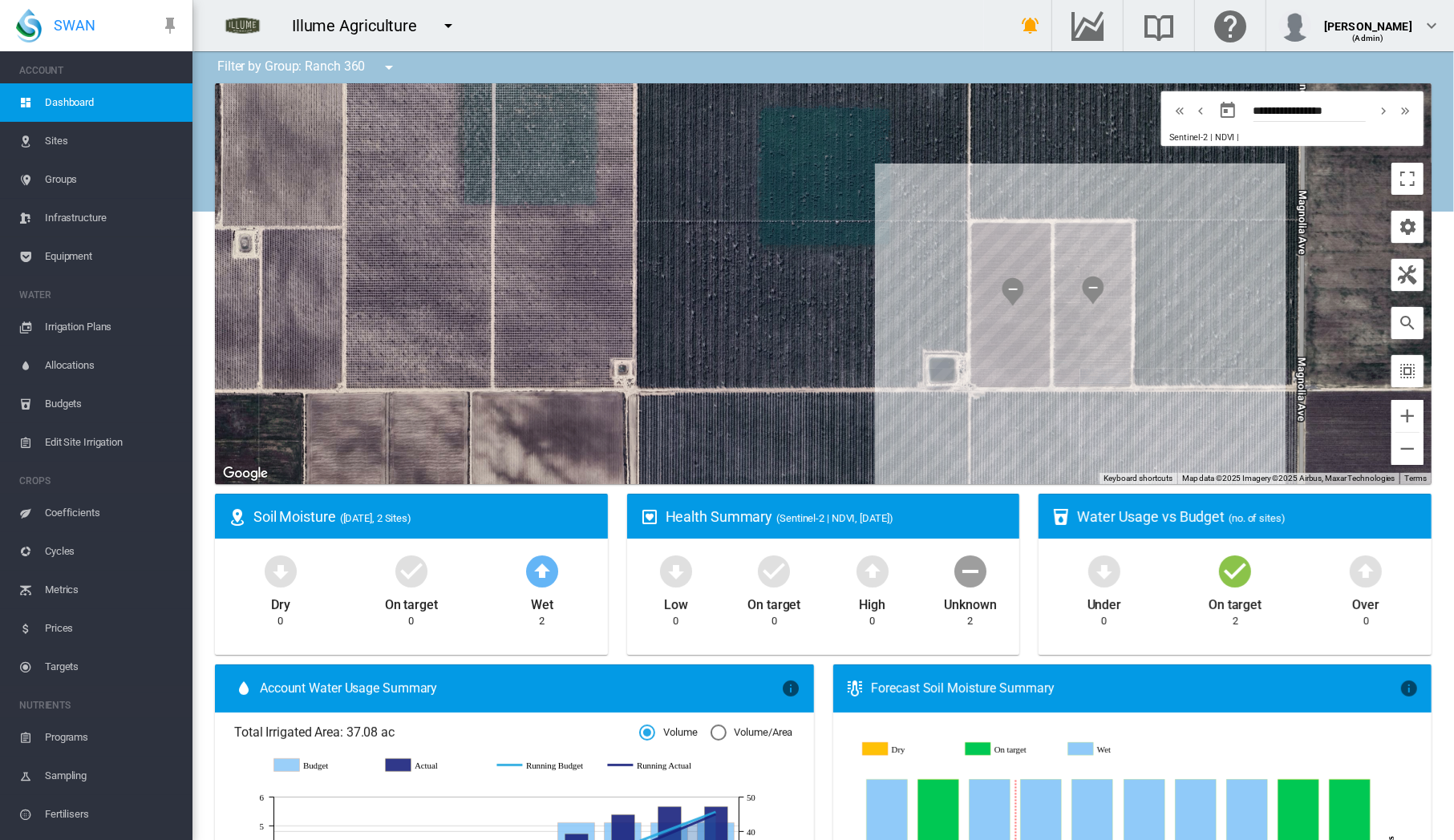 drag, startPoint x: 0, startPoint y: 0, endPoint x: 1177, endPoint y: 298, distance: 1214.1388 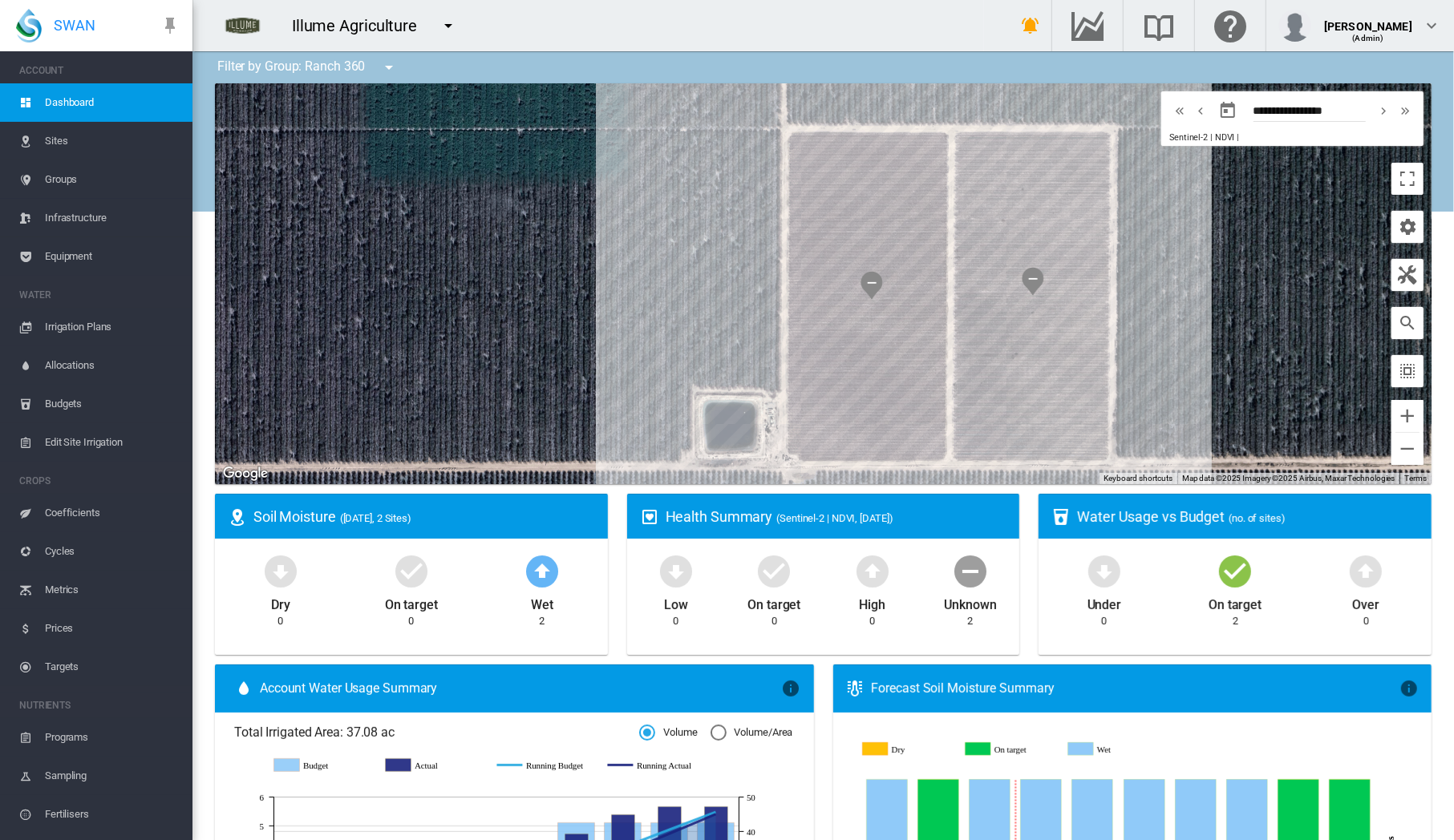 drag, startPoint x: 1168, startPoint y: 289, endPoint x: 1239, endPoint y: 265, distance: 74.94665 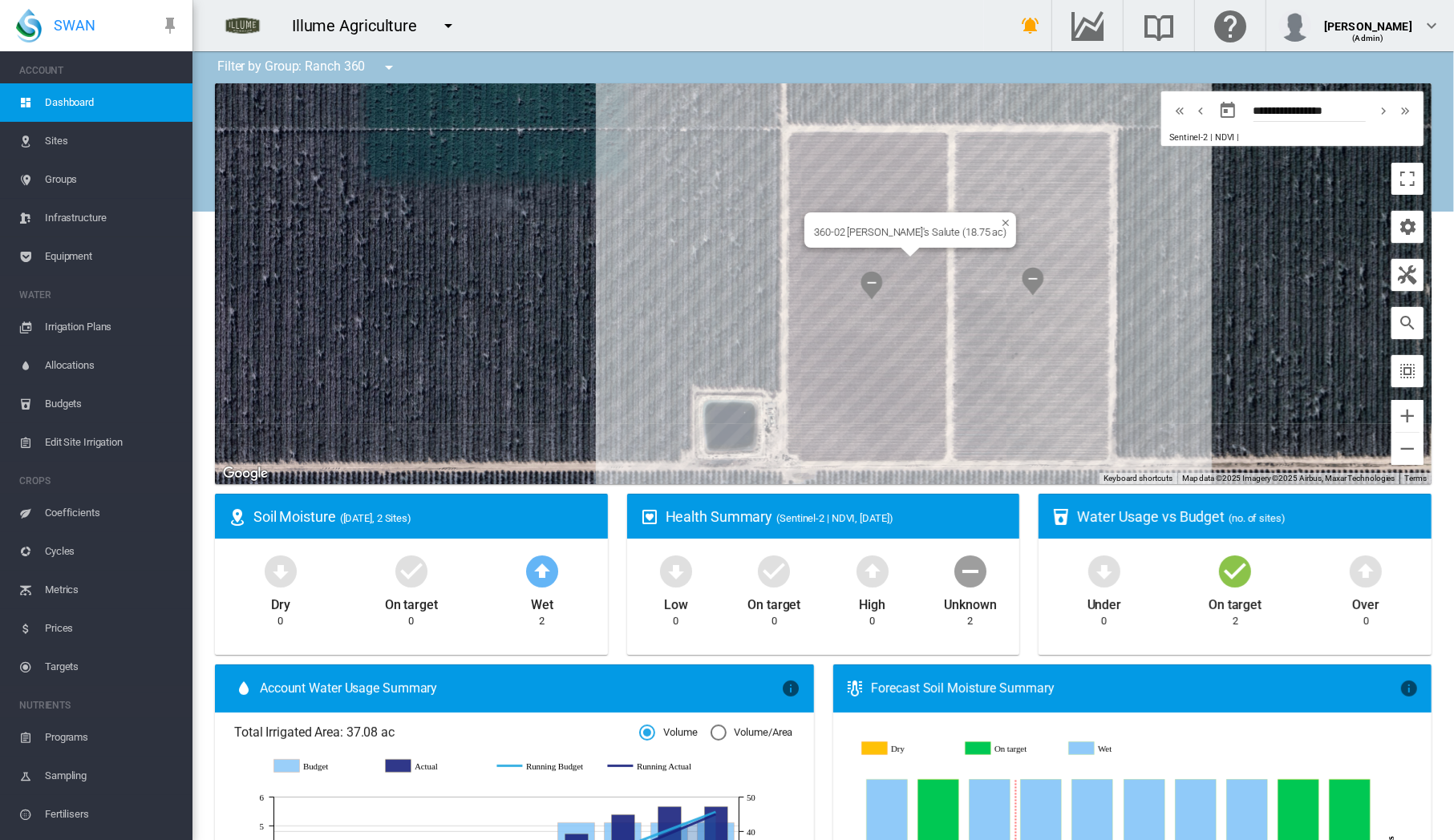 click at bounding box center (872, 285) 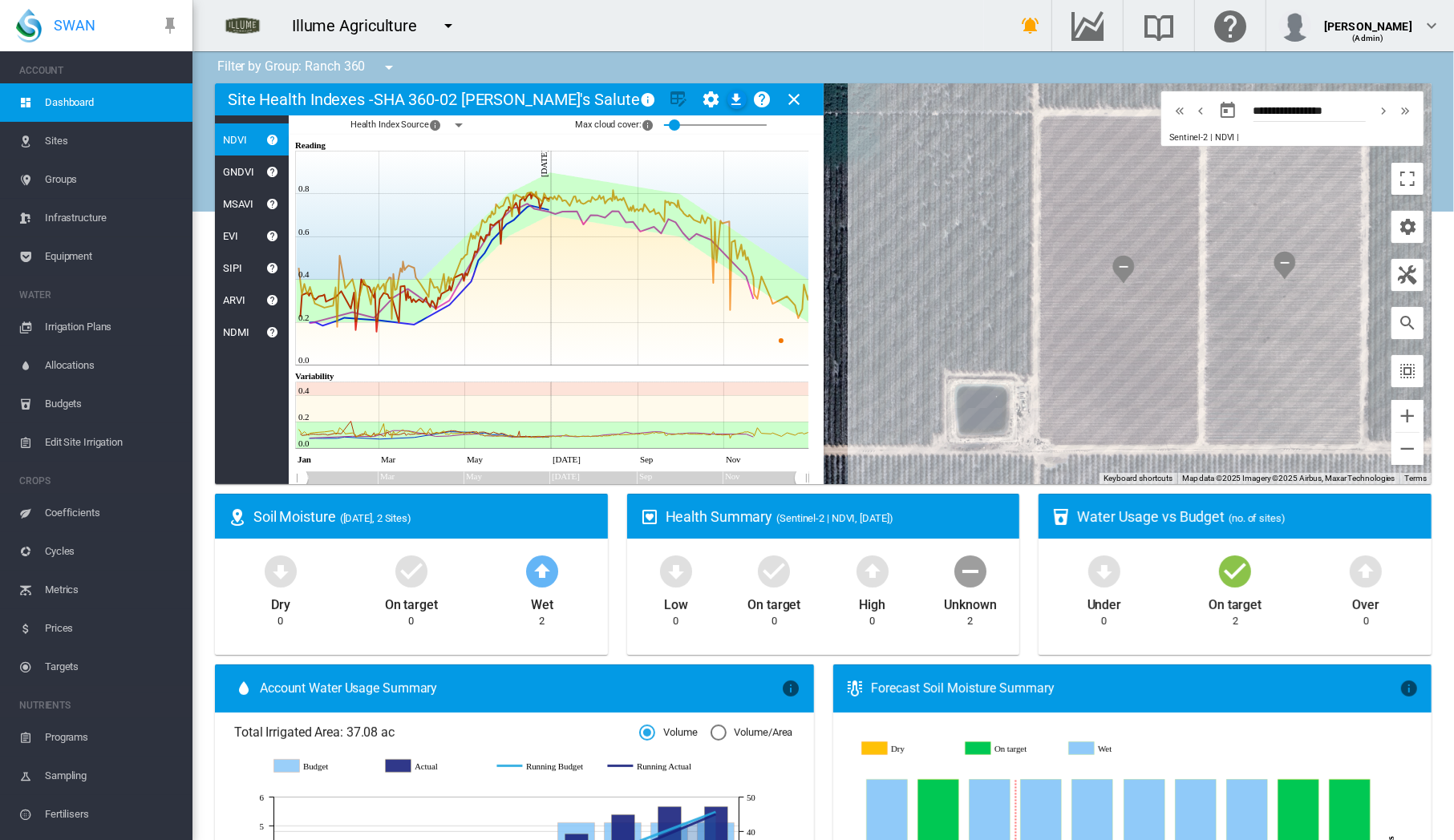 click 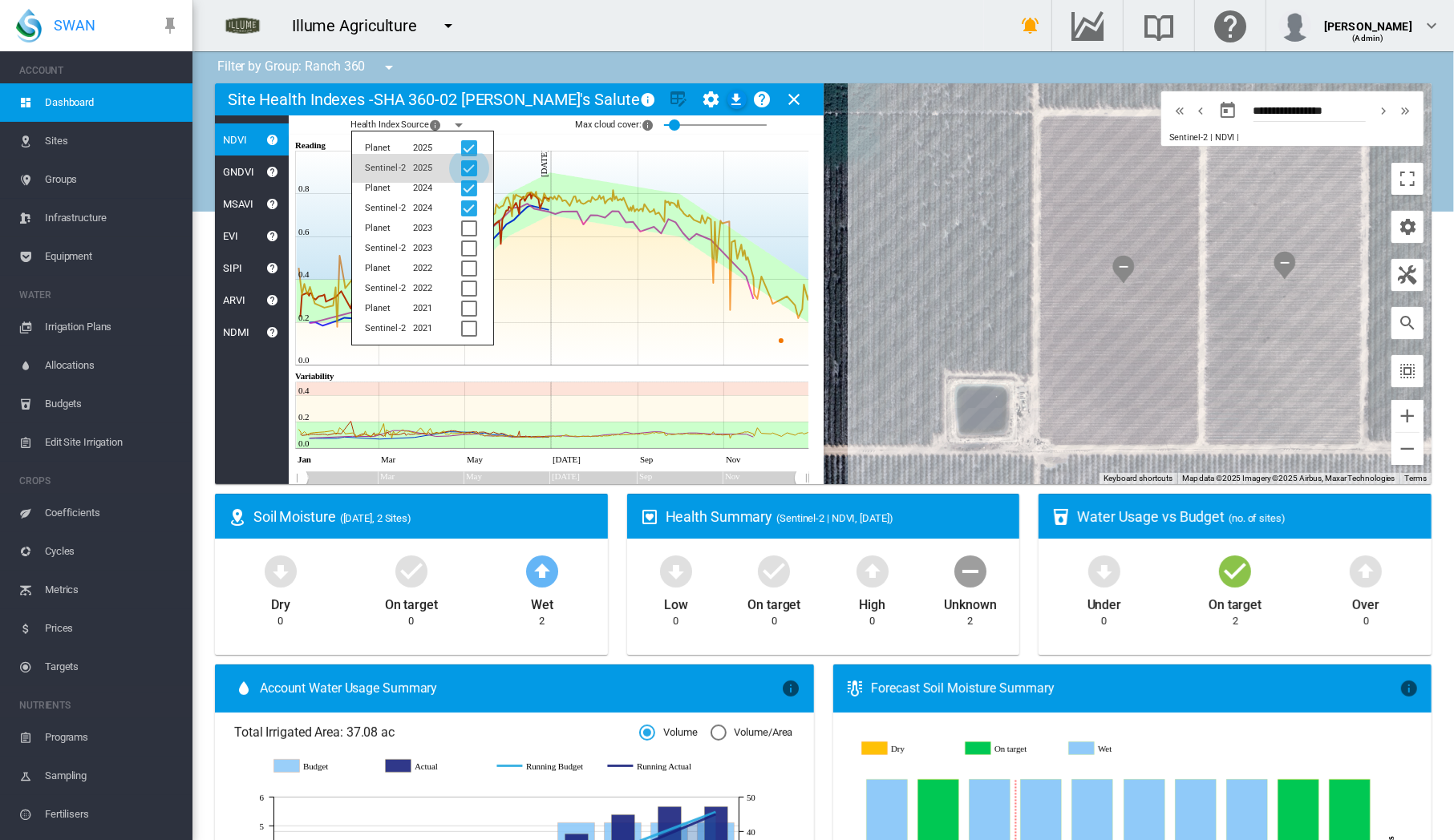 click 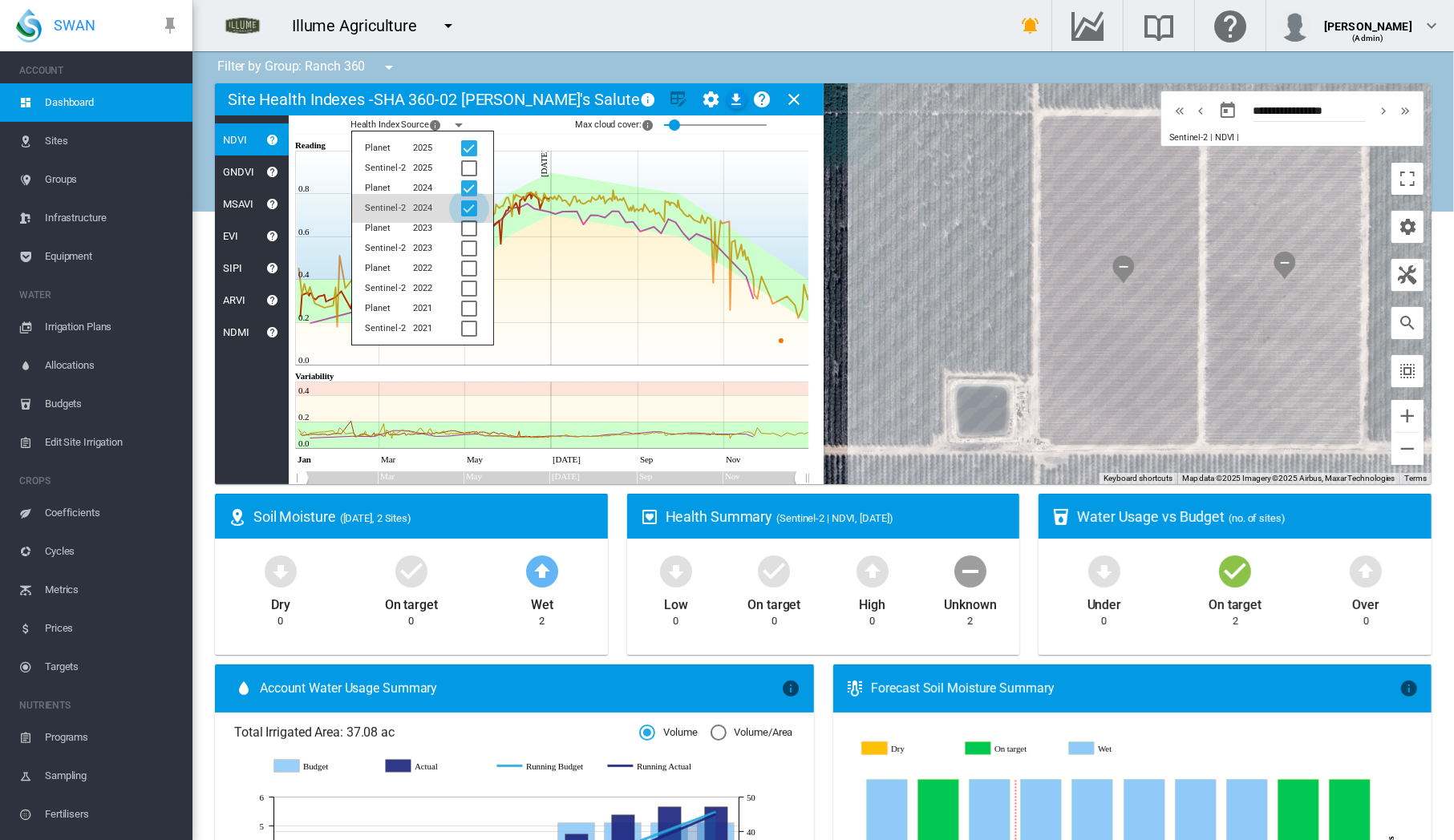 click 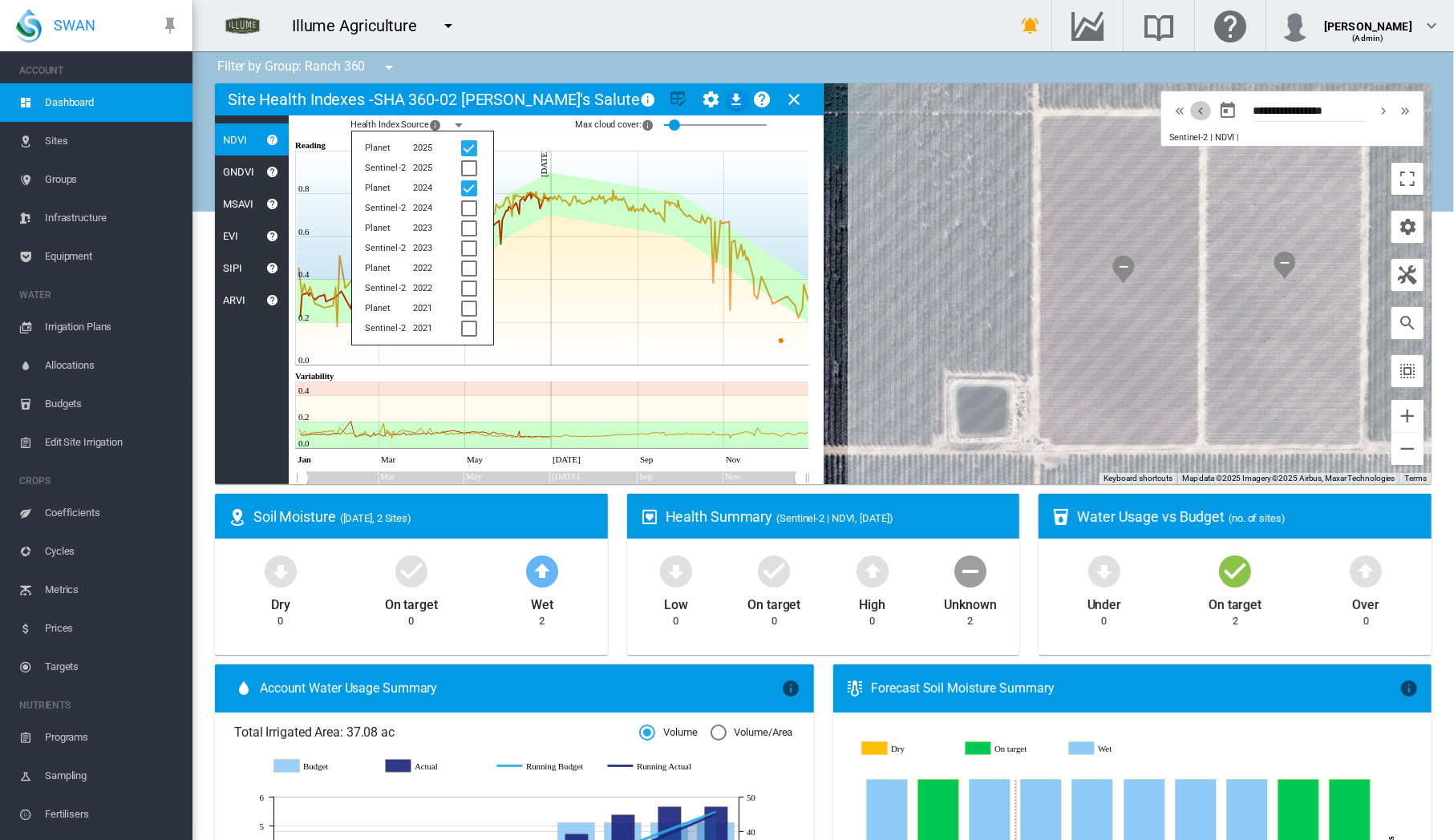 click at bounding box center (1201, 111) 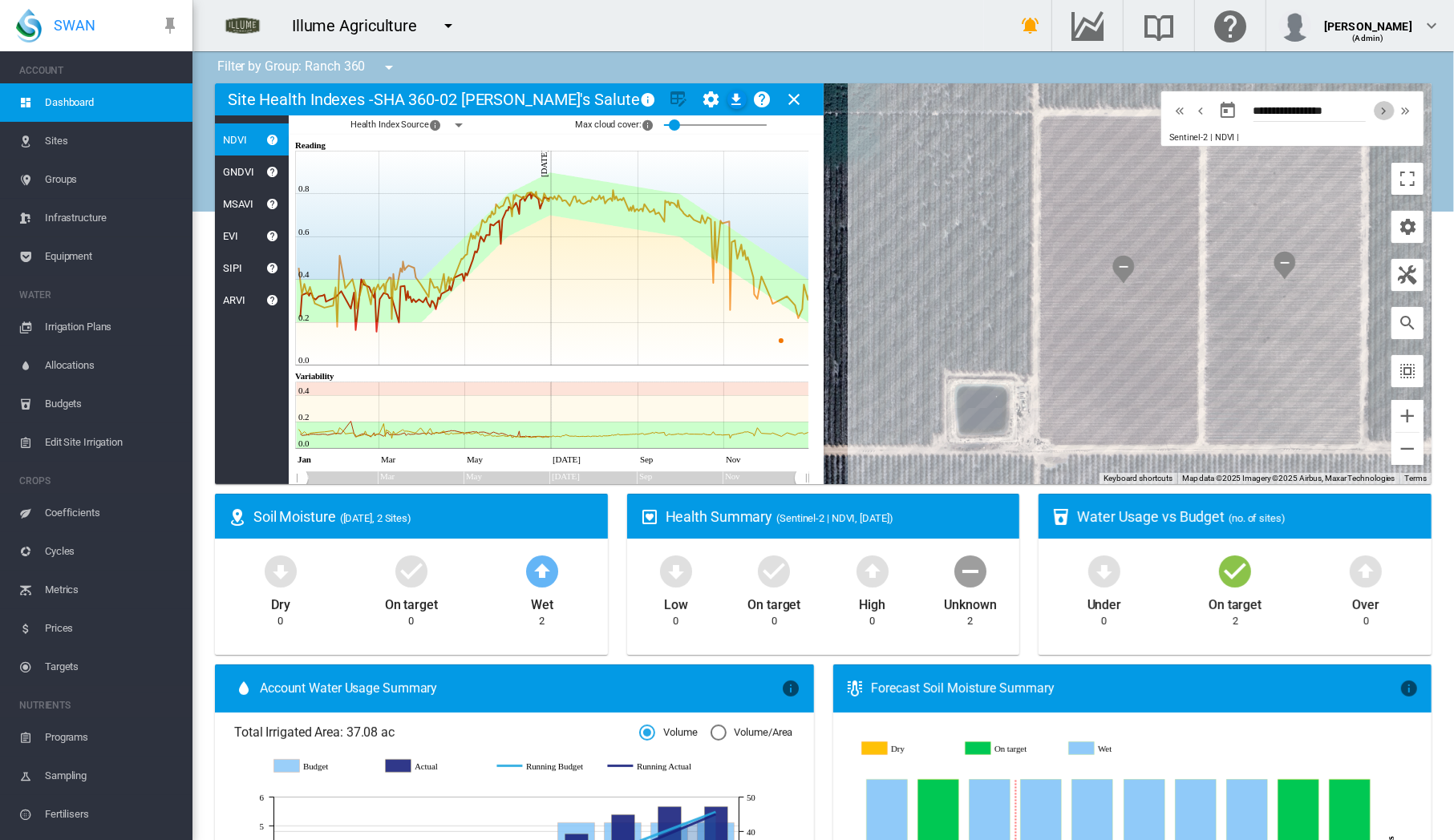 click at bounding box center (1384, 111) 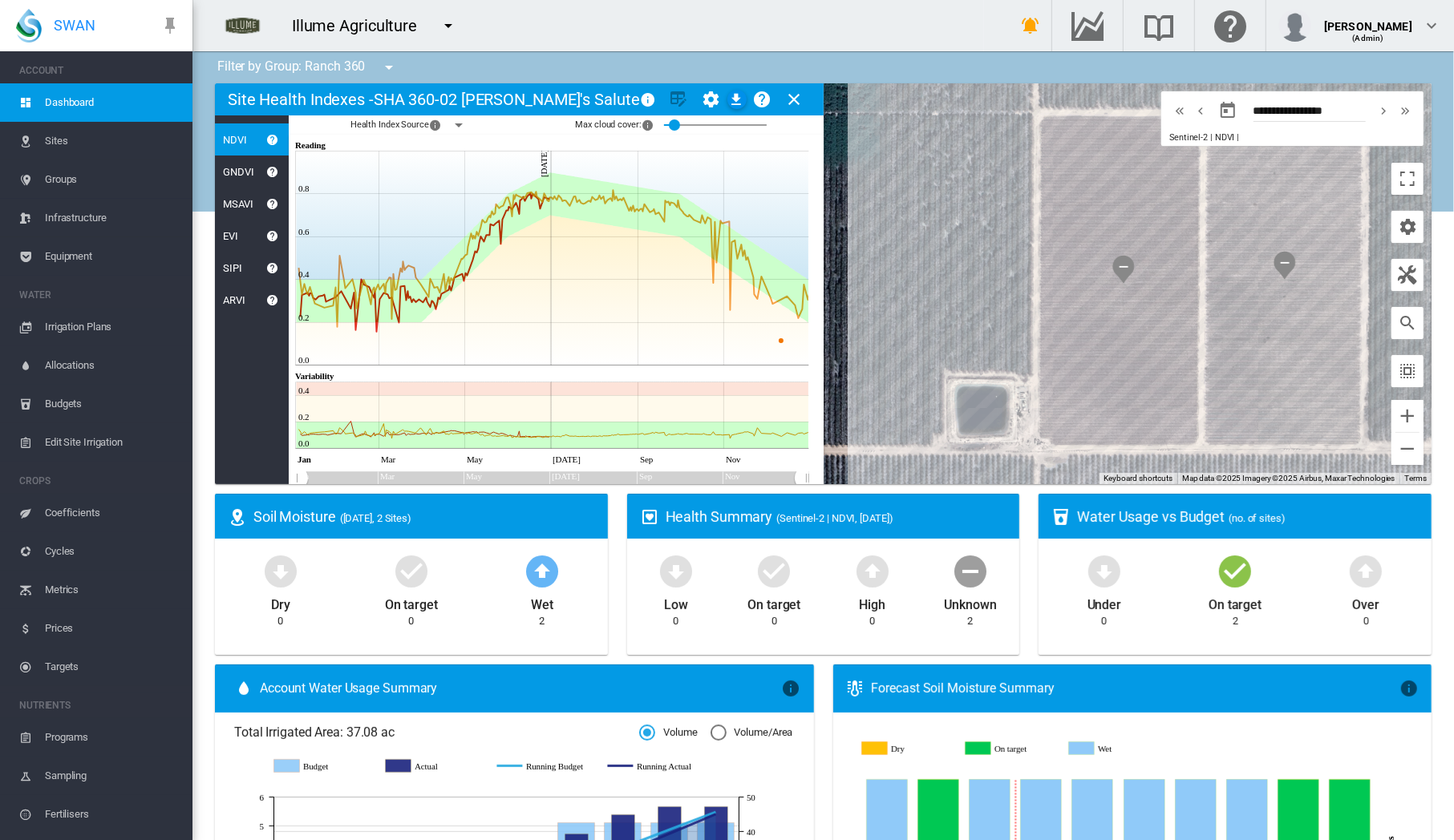 click at bounding box center (1384, 111) 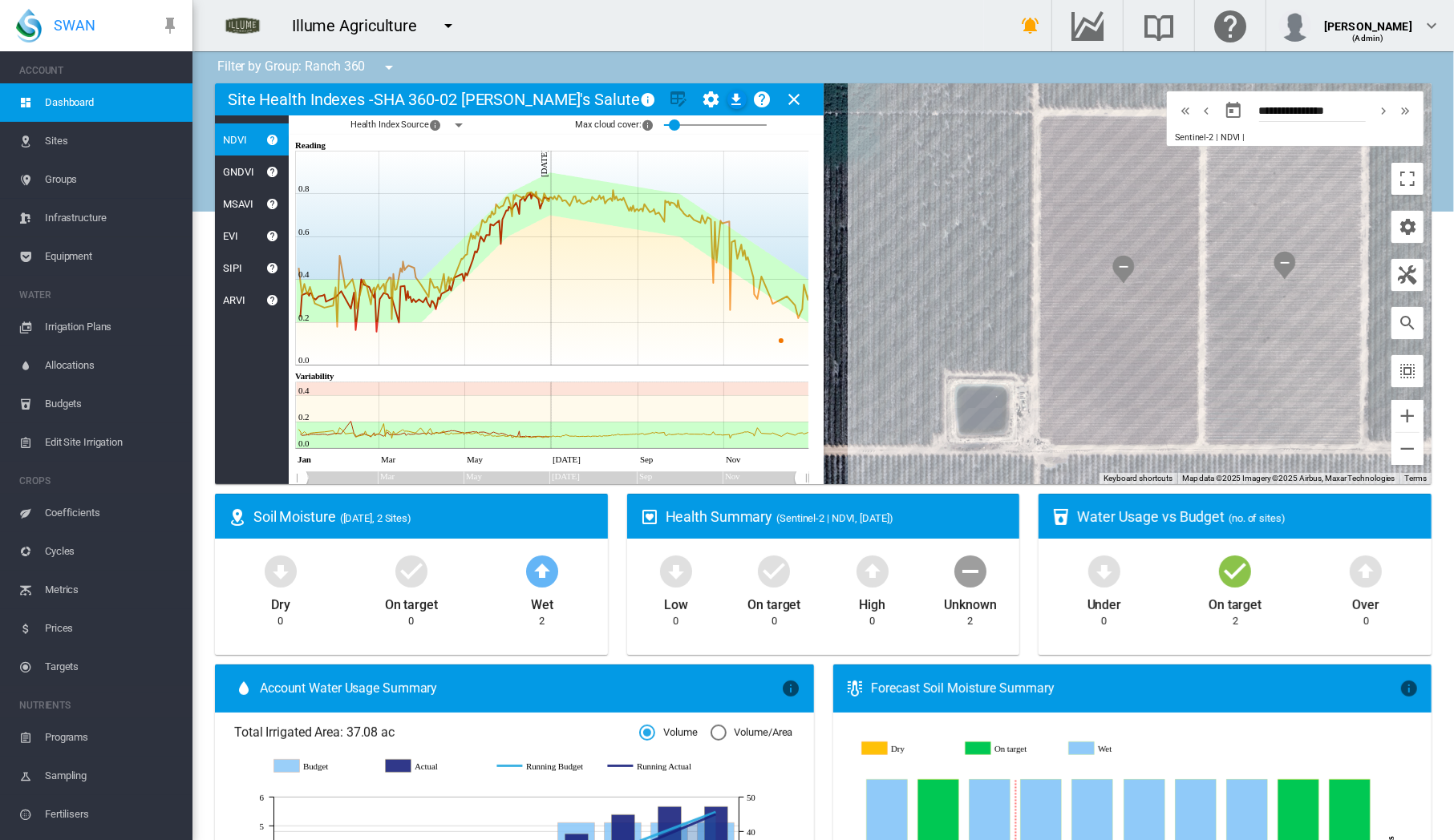 click at bounding box center (1206, 111) 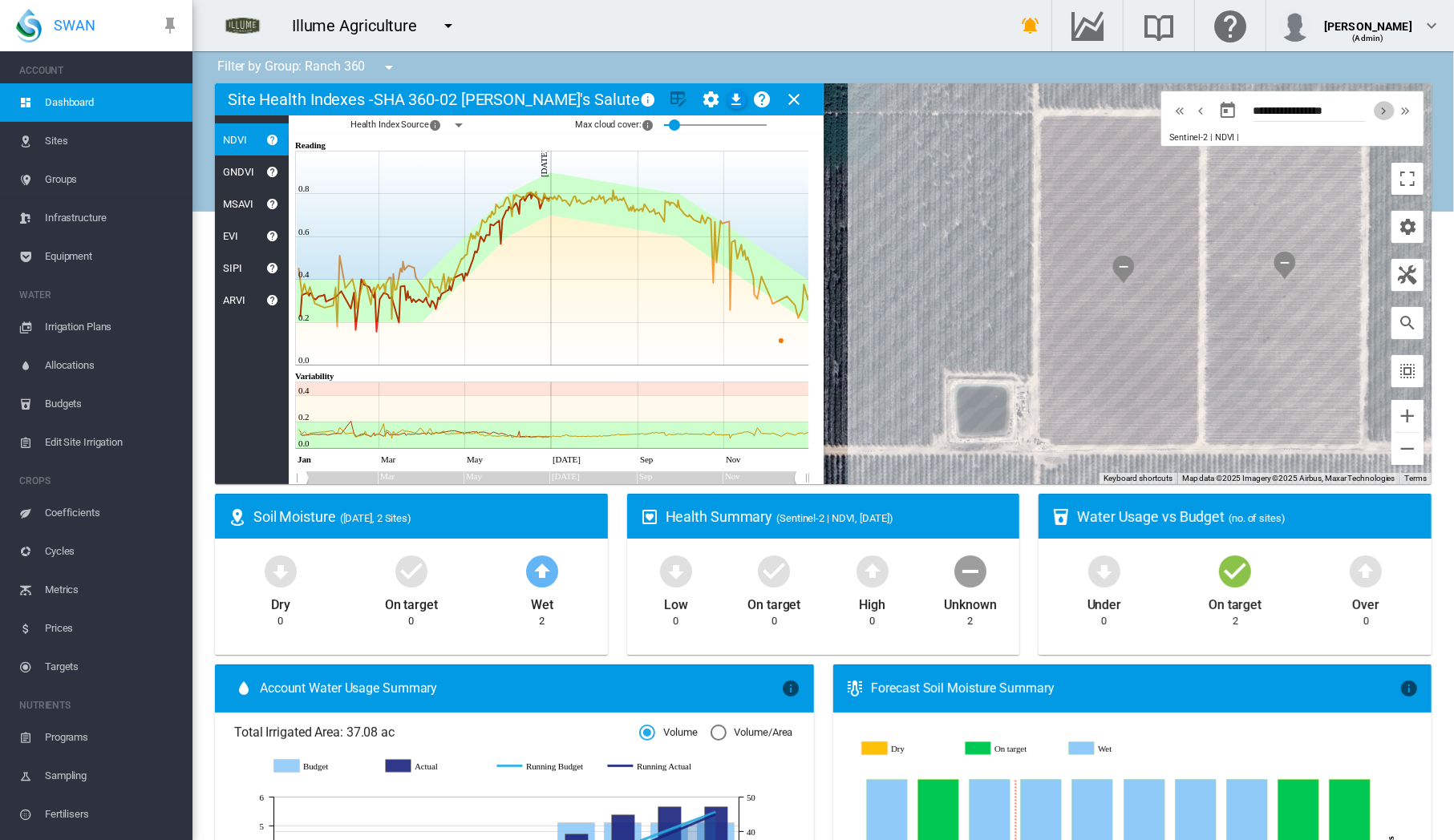 click at bounding box center (1384, 111) 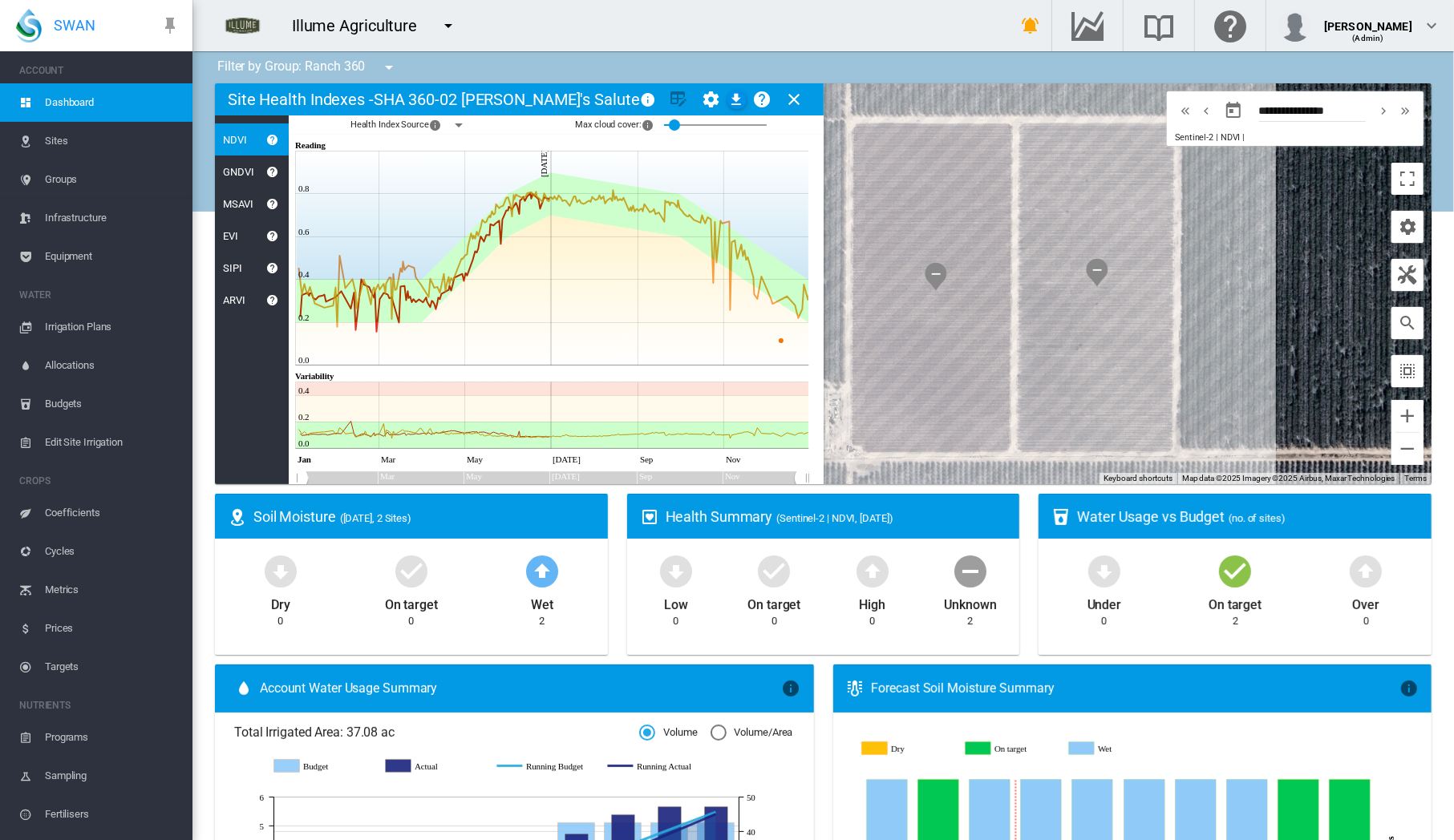 drag, startPoint x: 1044, startPoint y: 244, endPoint x: 856, endPoint y: 252, distance: 188.17014 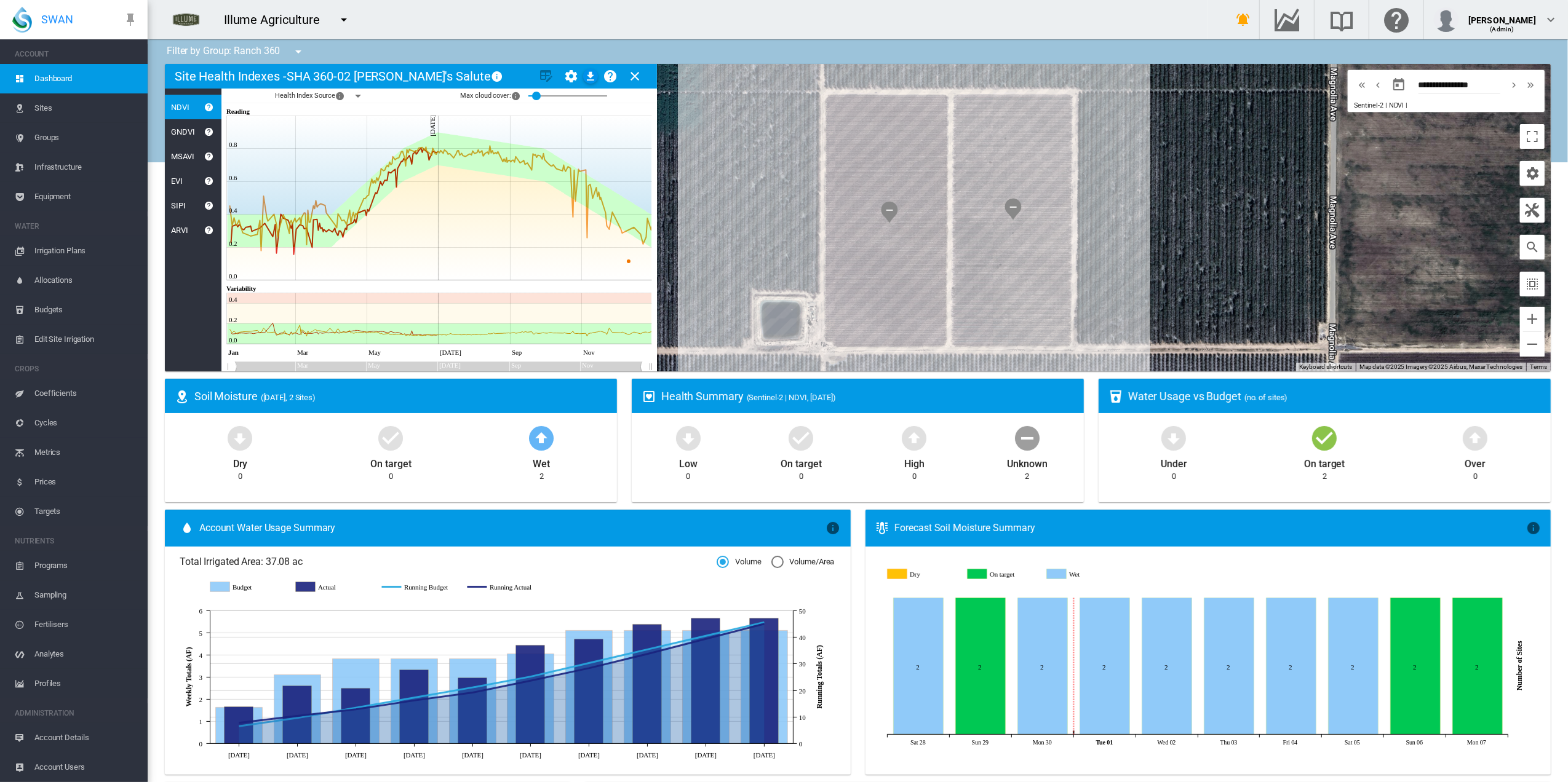 drag, startPoint x: 732, startPoint y: 229, endPoint x: 674, endPoint y: 227, distance: 58.03447 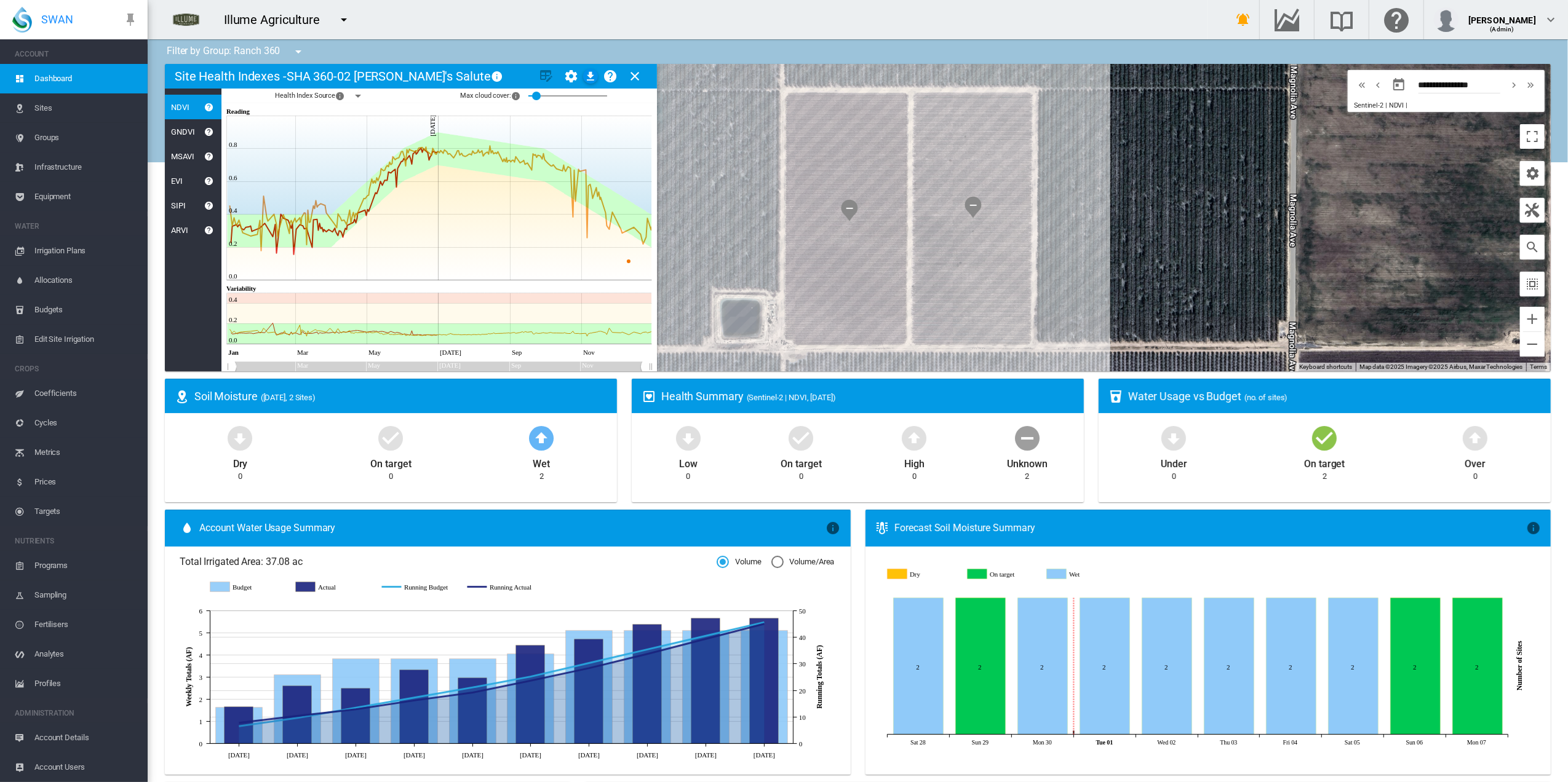 drag, startPoint x: 726, startPoint y: 215, endPoint x: 685, endPoint y: 213, distance: 41.04875 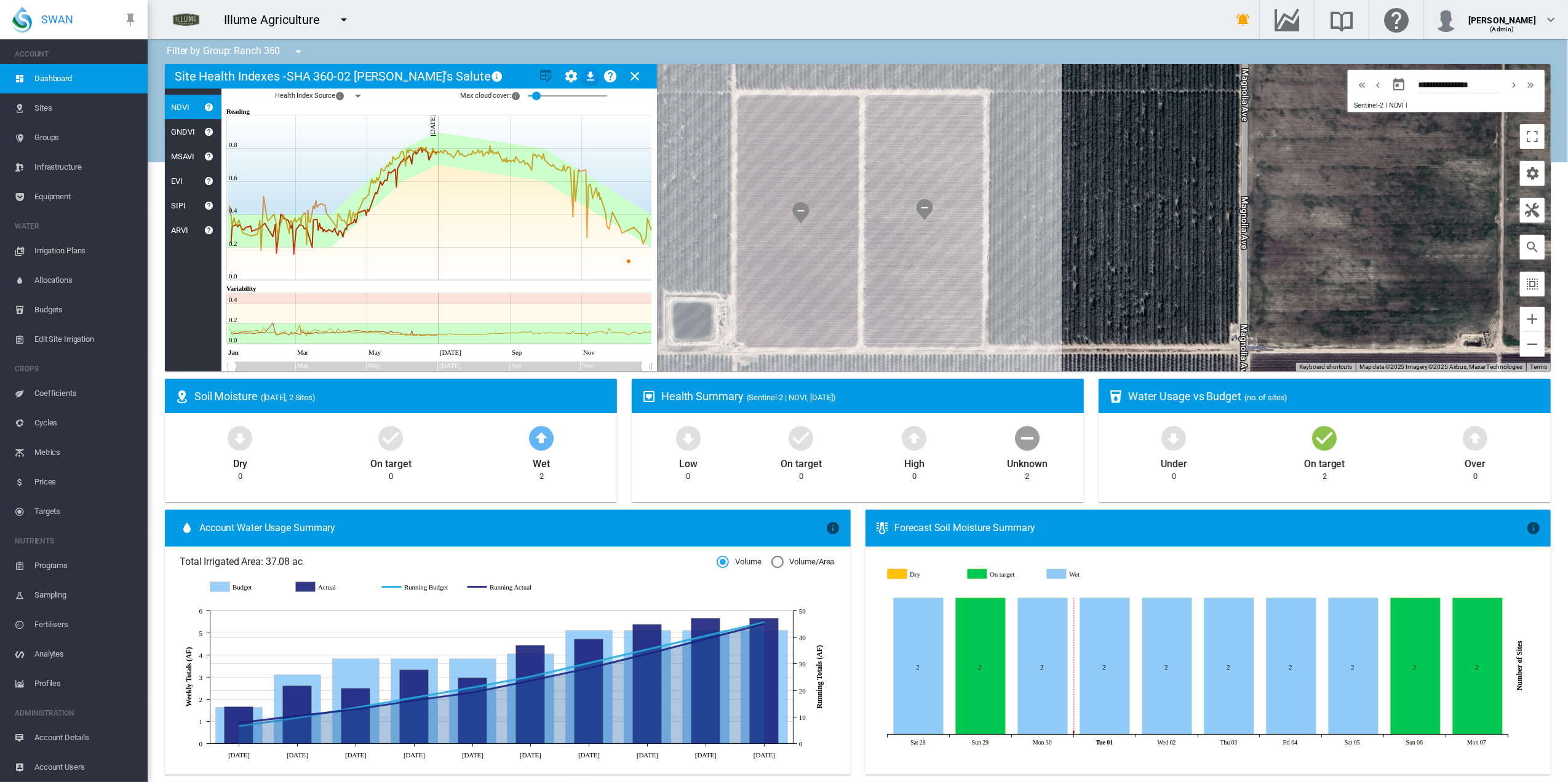 drag, startPoint x: 730, startPoint y: 216, endPoint x: 680, endPoint y: 219, distance: 50.08992 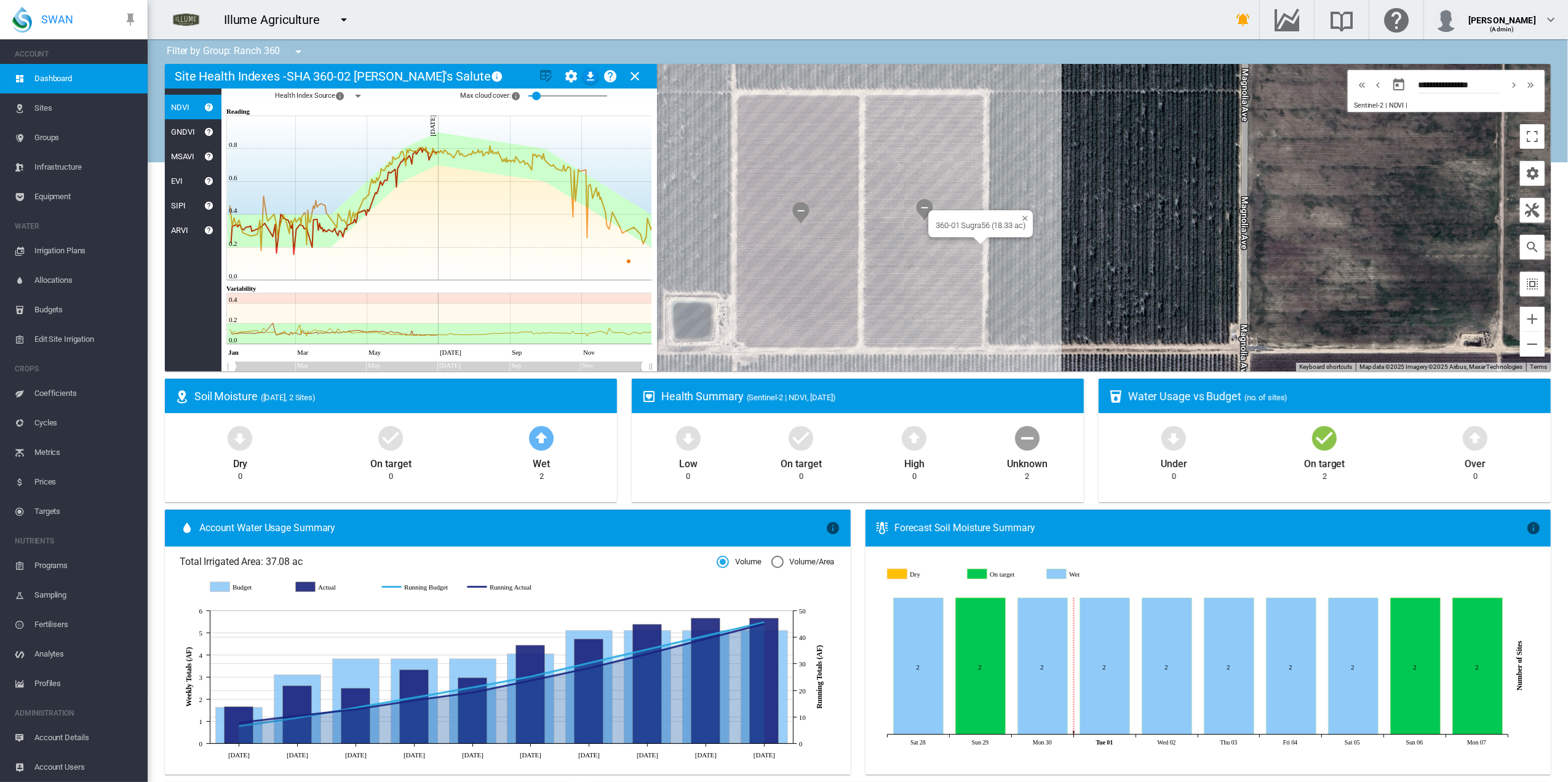 click on "To navigate, press the arrow keys. 360-01 Sugra56 (18.33 ac)" at bounding box center (858, 218) 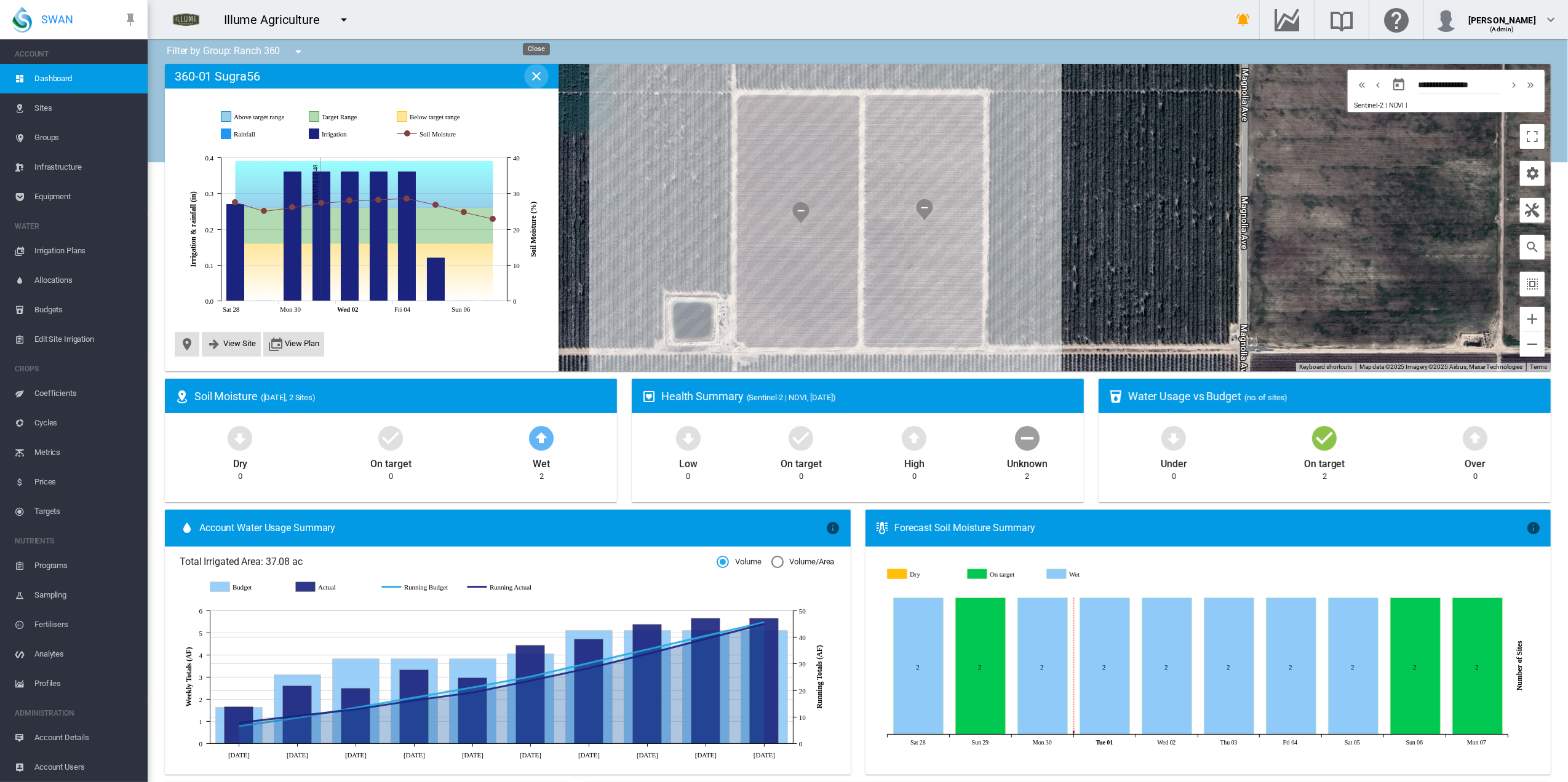 click at bounding box center (536, 76) 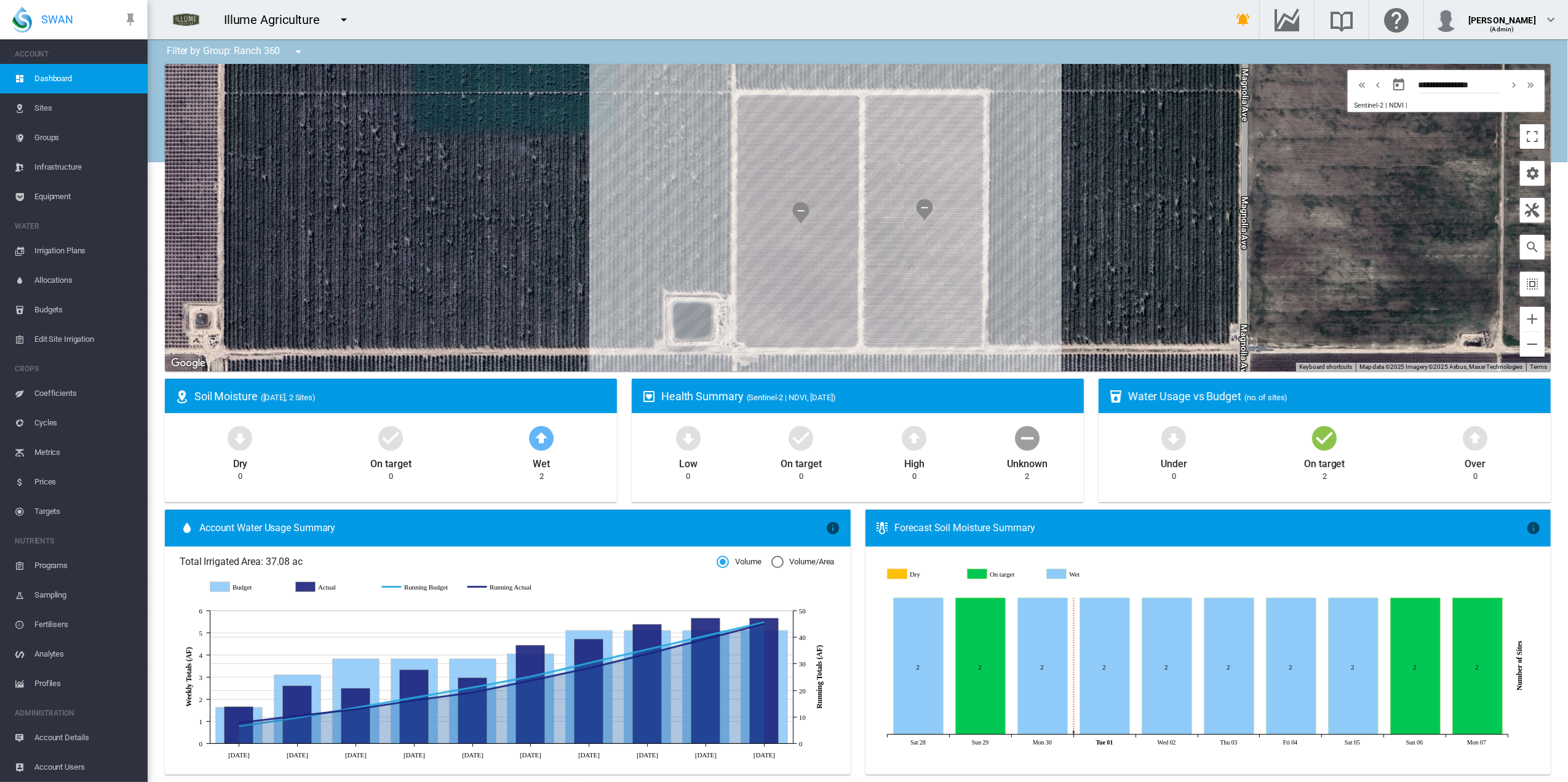 click on "Sites" at bounding box center (86, 108) 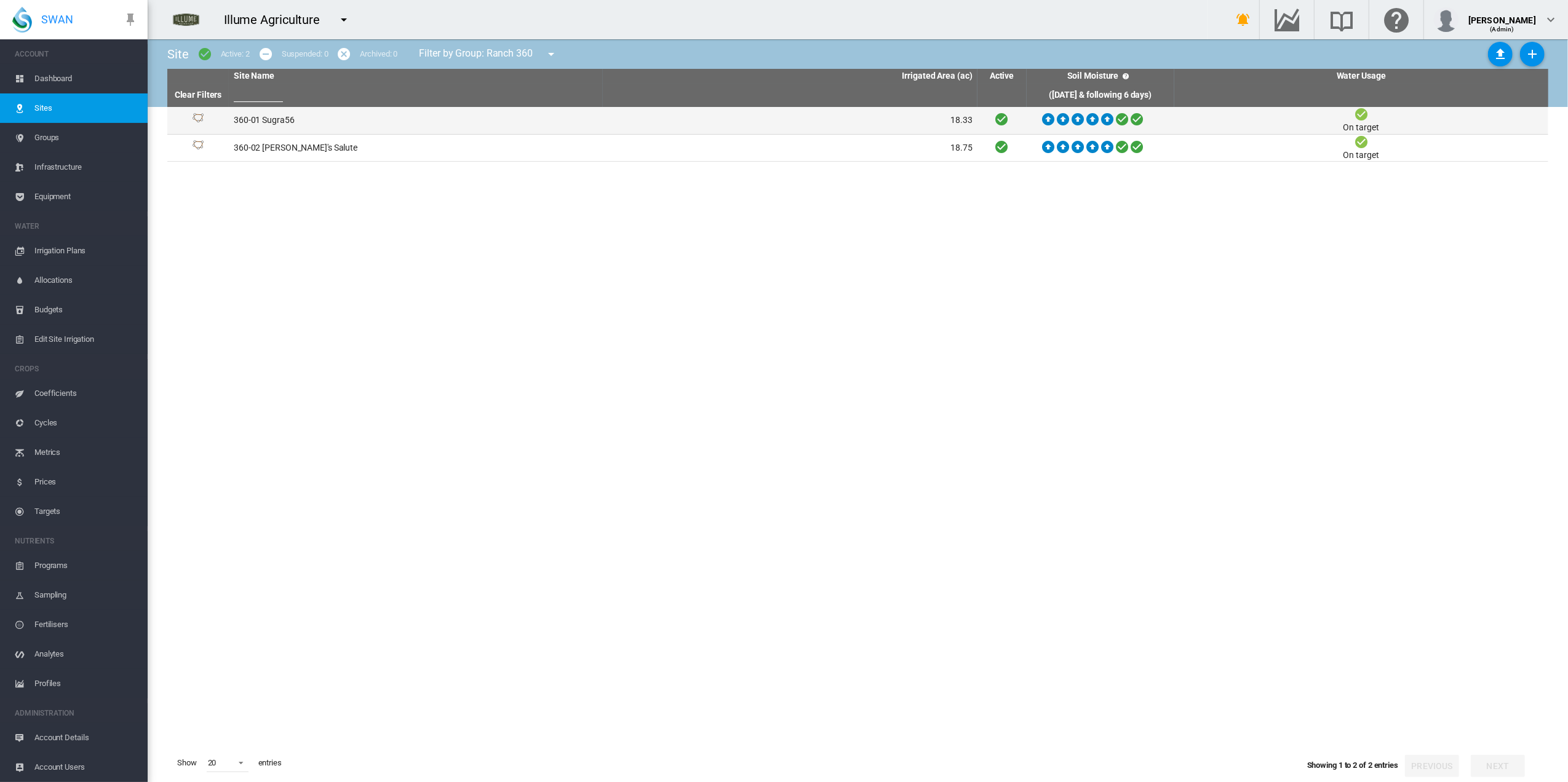 click on "360-01 Sugra56" at bounding box center [416, 120] 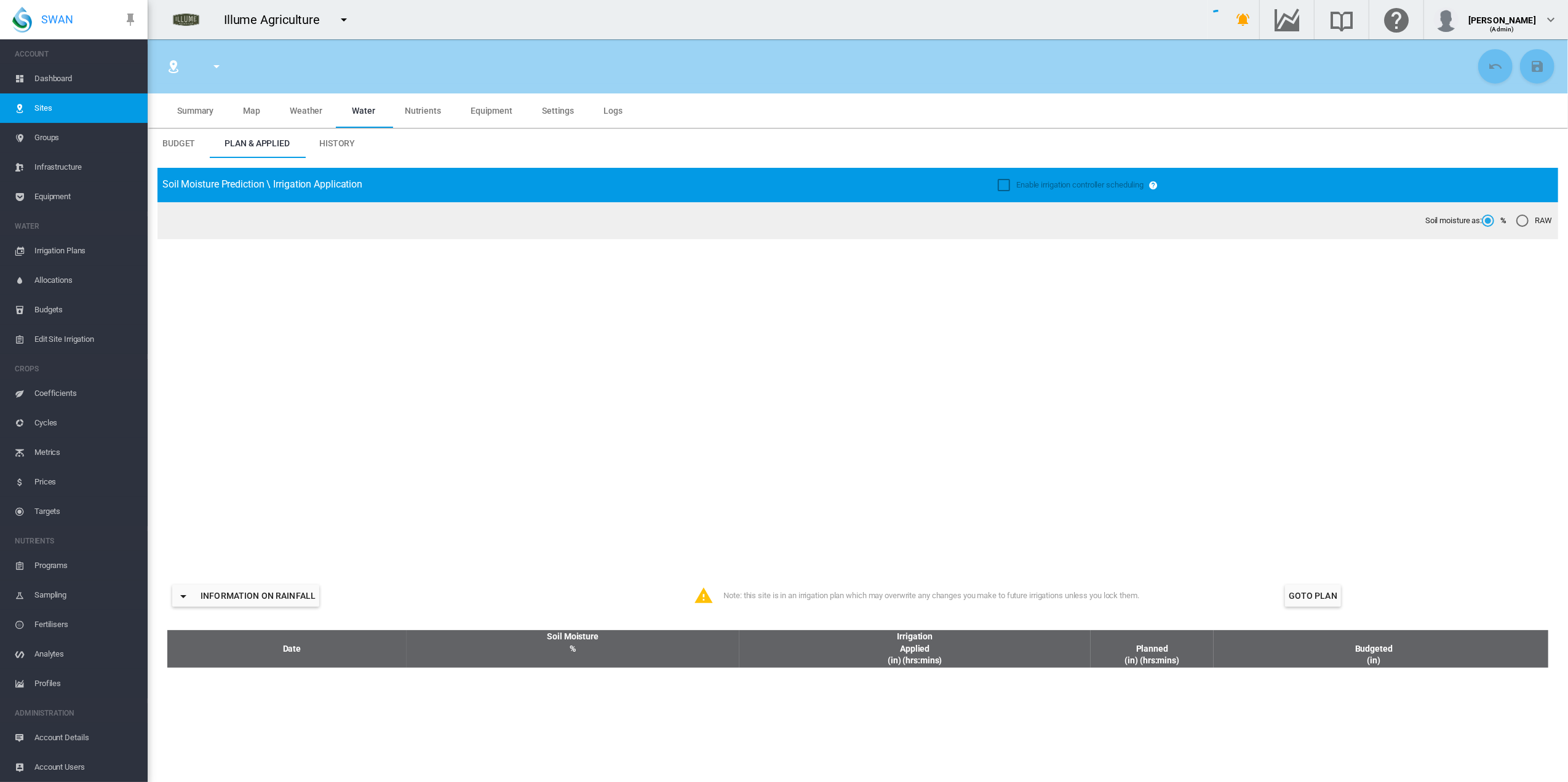 type on "**********" 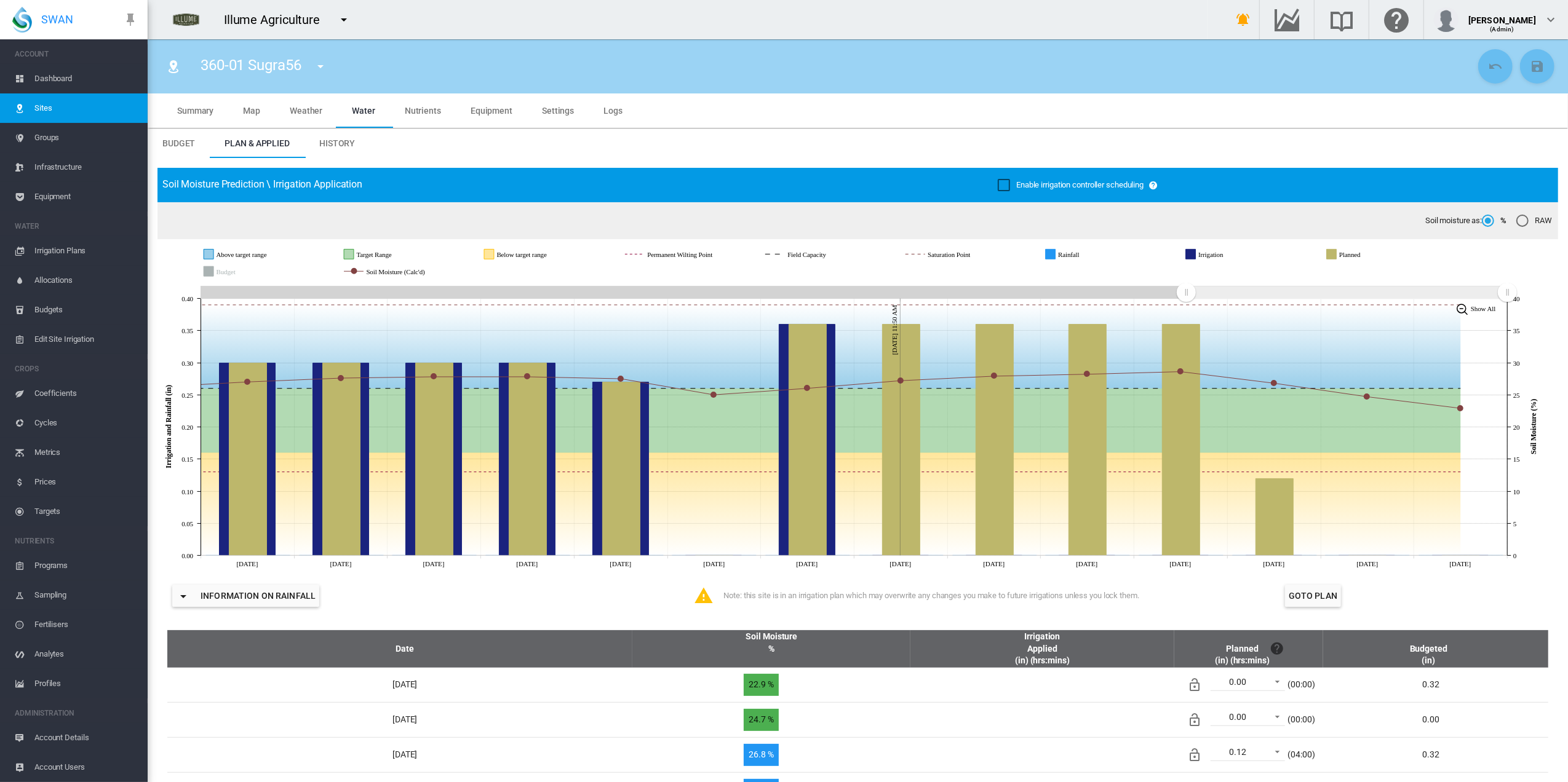 click on "History" at bounding box center [337, 143] 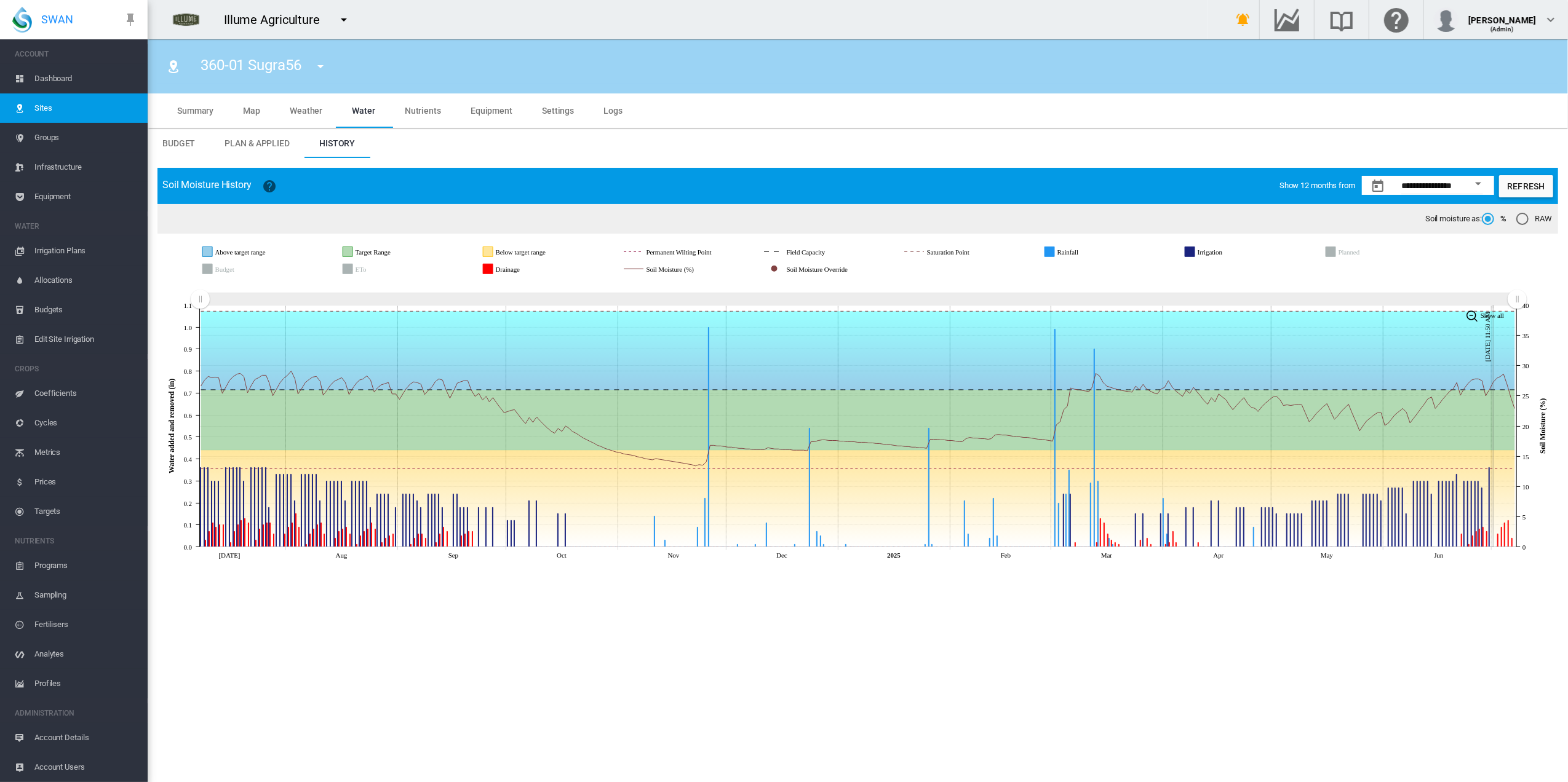 click 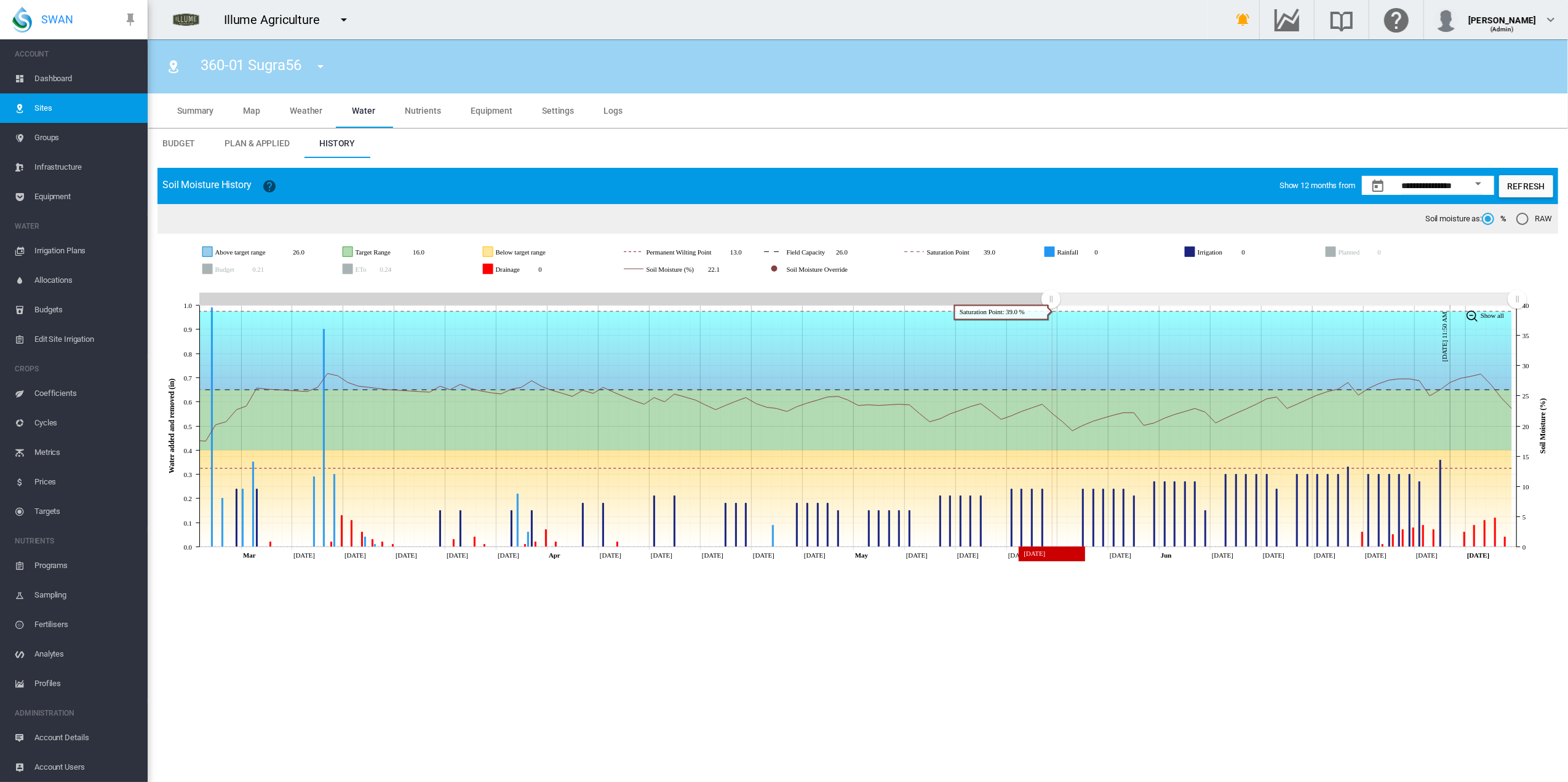 drag, startPoint x: 208, startPoint y: 299, endPoint x: 1051, endPoint y: 307, distance: 843.038 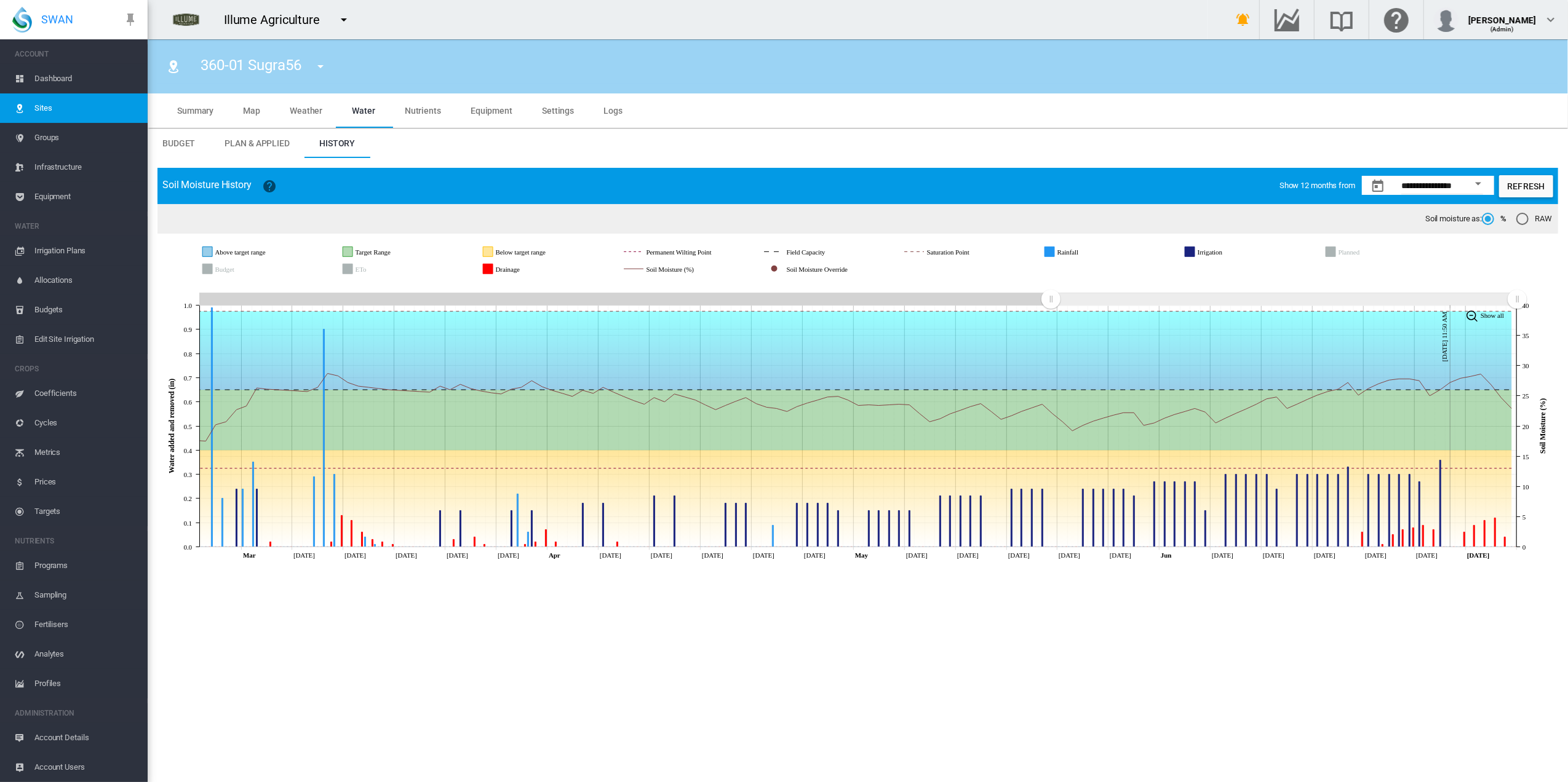 click on "360-01 Sugra56
360-01 Sugra56
360-02 Jack's Salute" at bounding box center [858, 411] 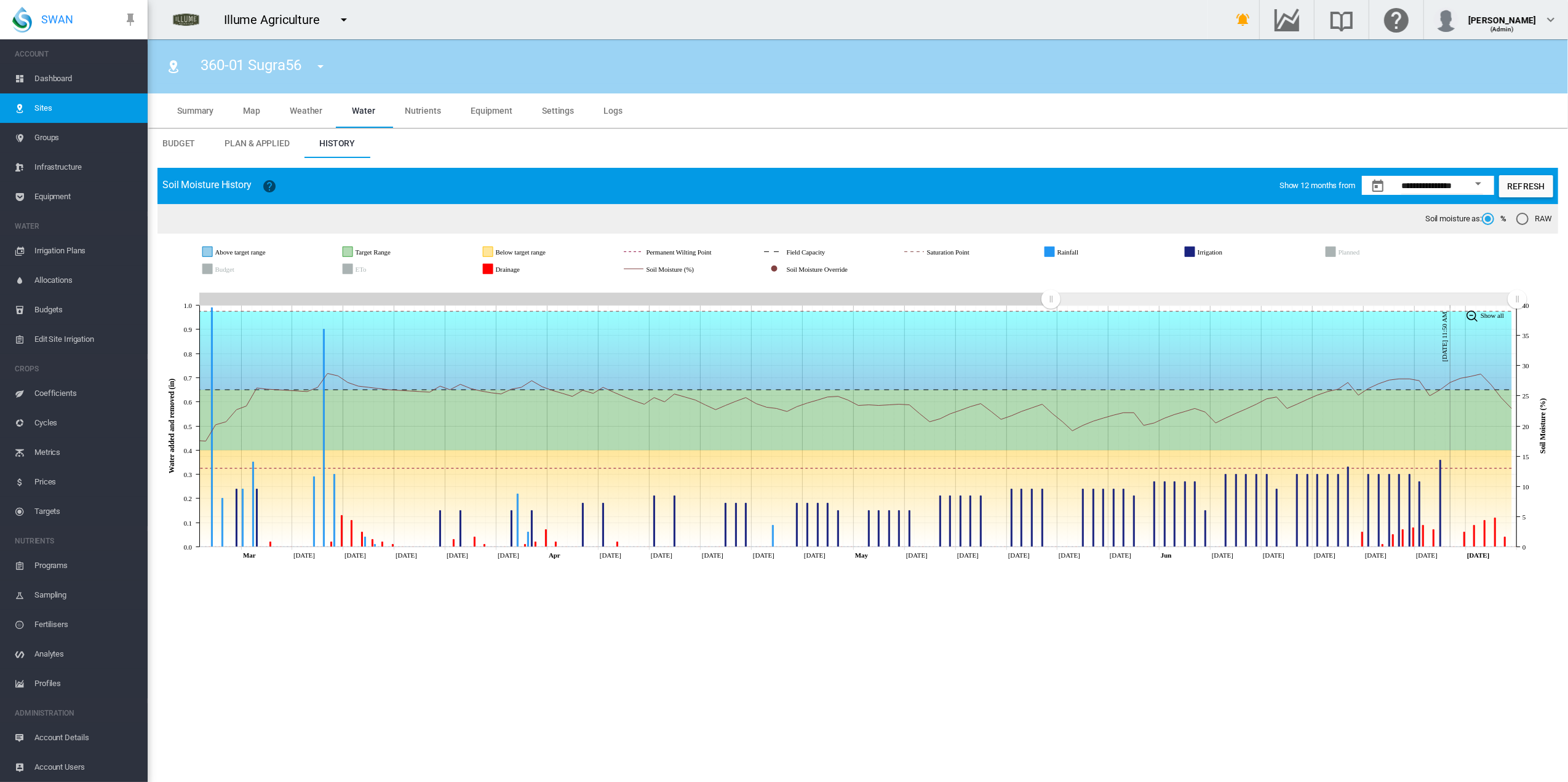 click on "Dashboard" at bounding box center (86, 79) 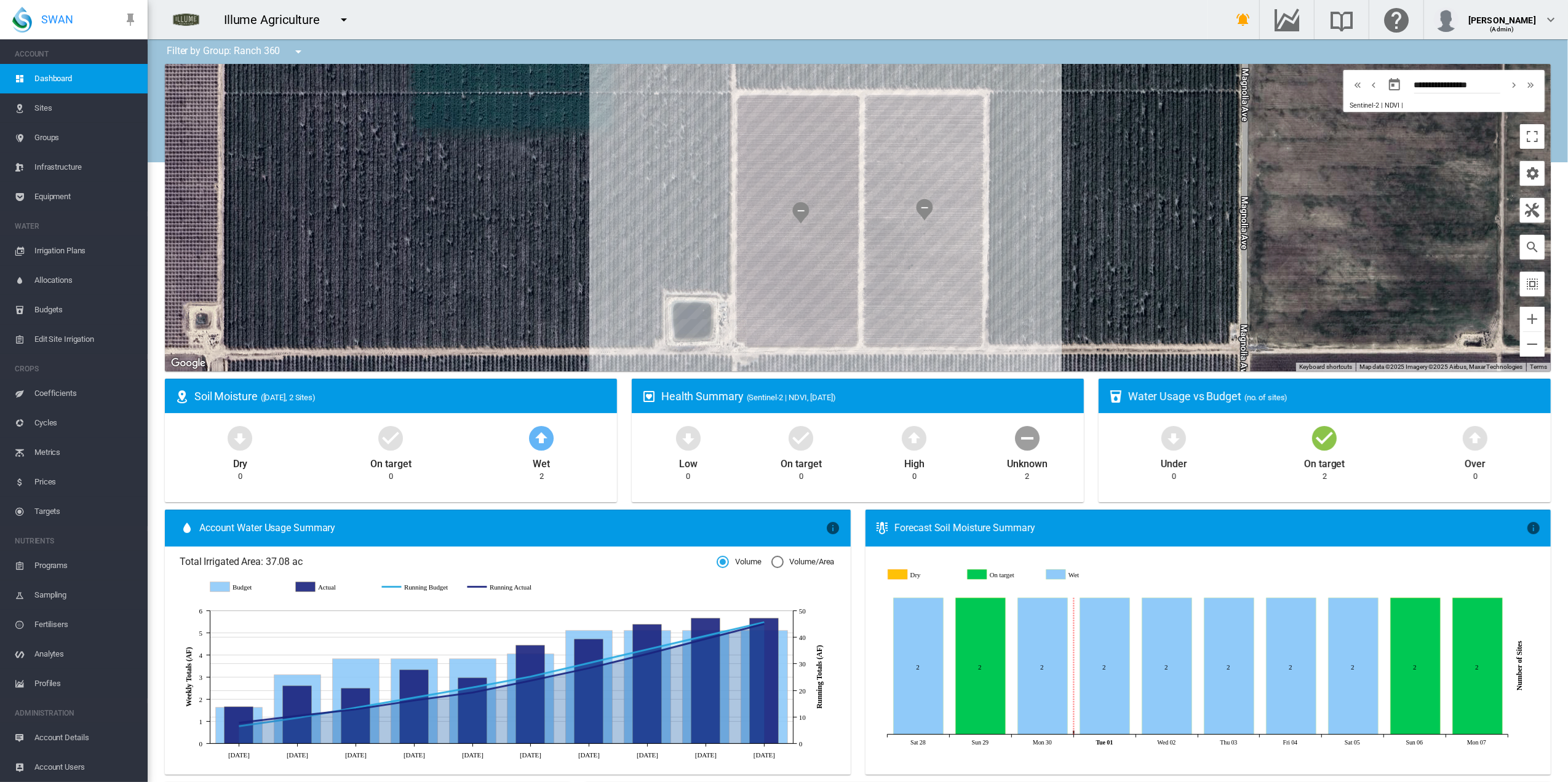 click on "Allocations" at bounding box center [86, 280] 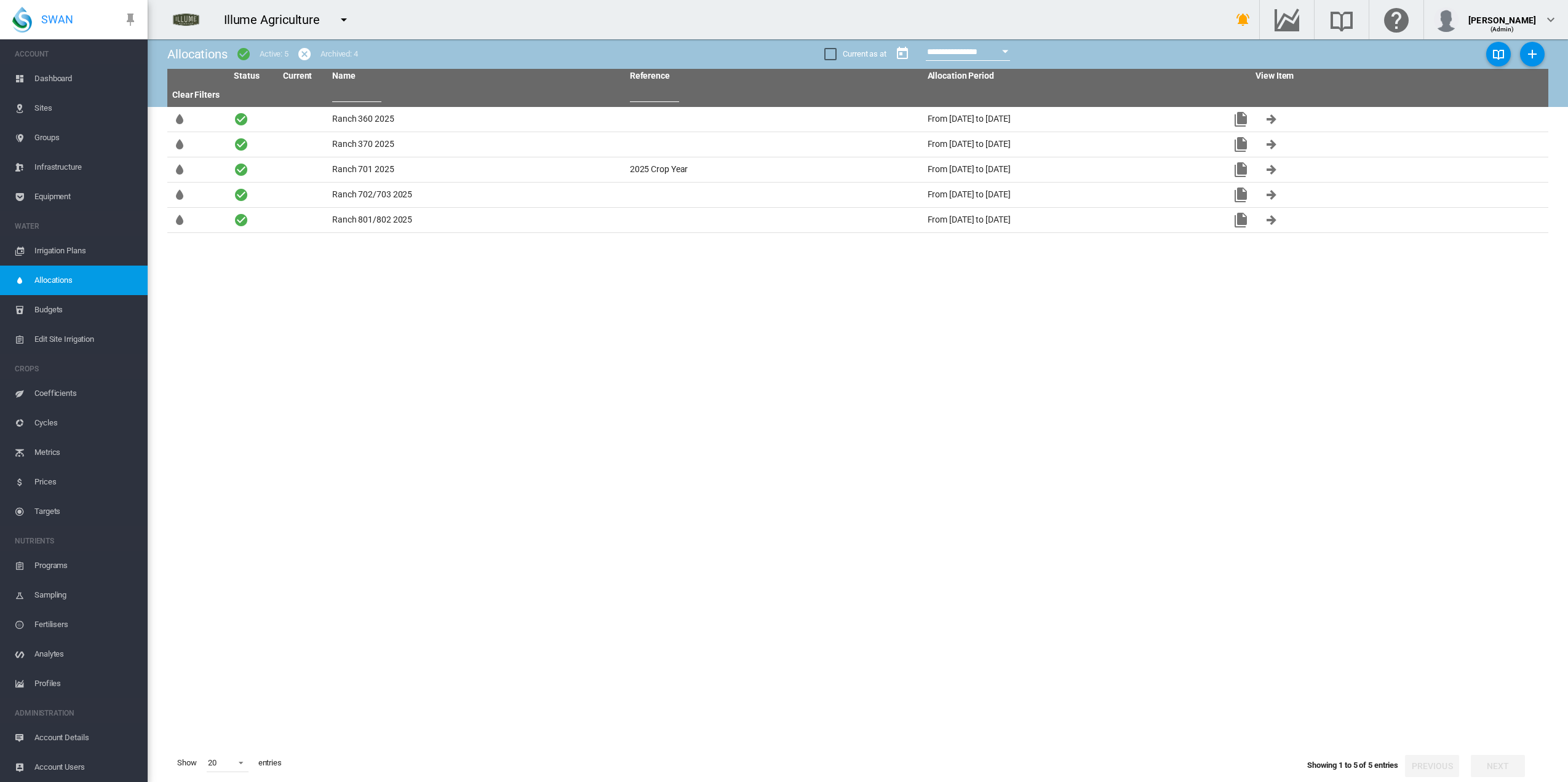 scroll, scrollTop: 0, scrollLeft: 0, axis: both 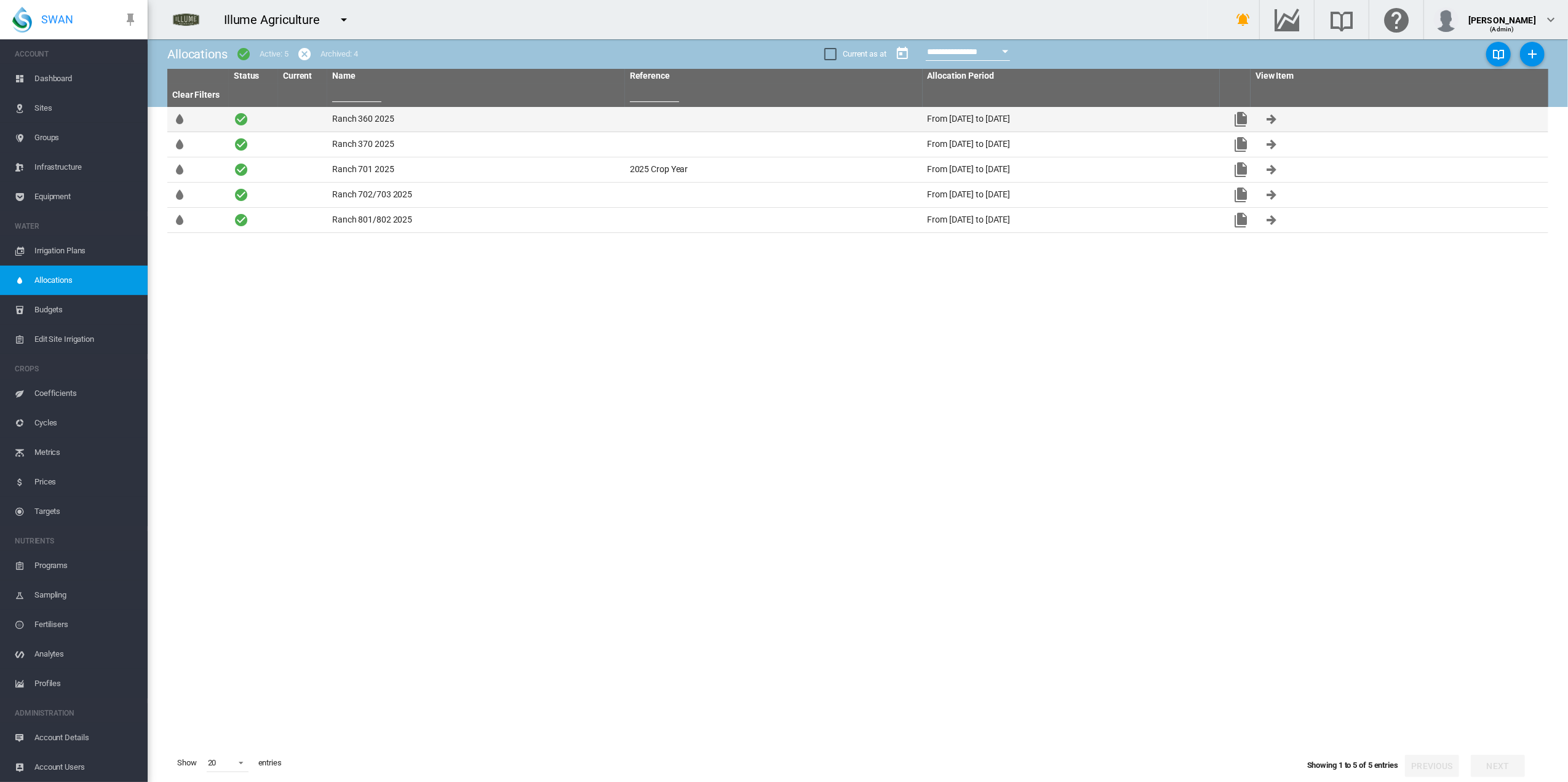 click on "Ranch 360 2025" at bounding box center (476, 119) 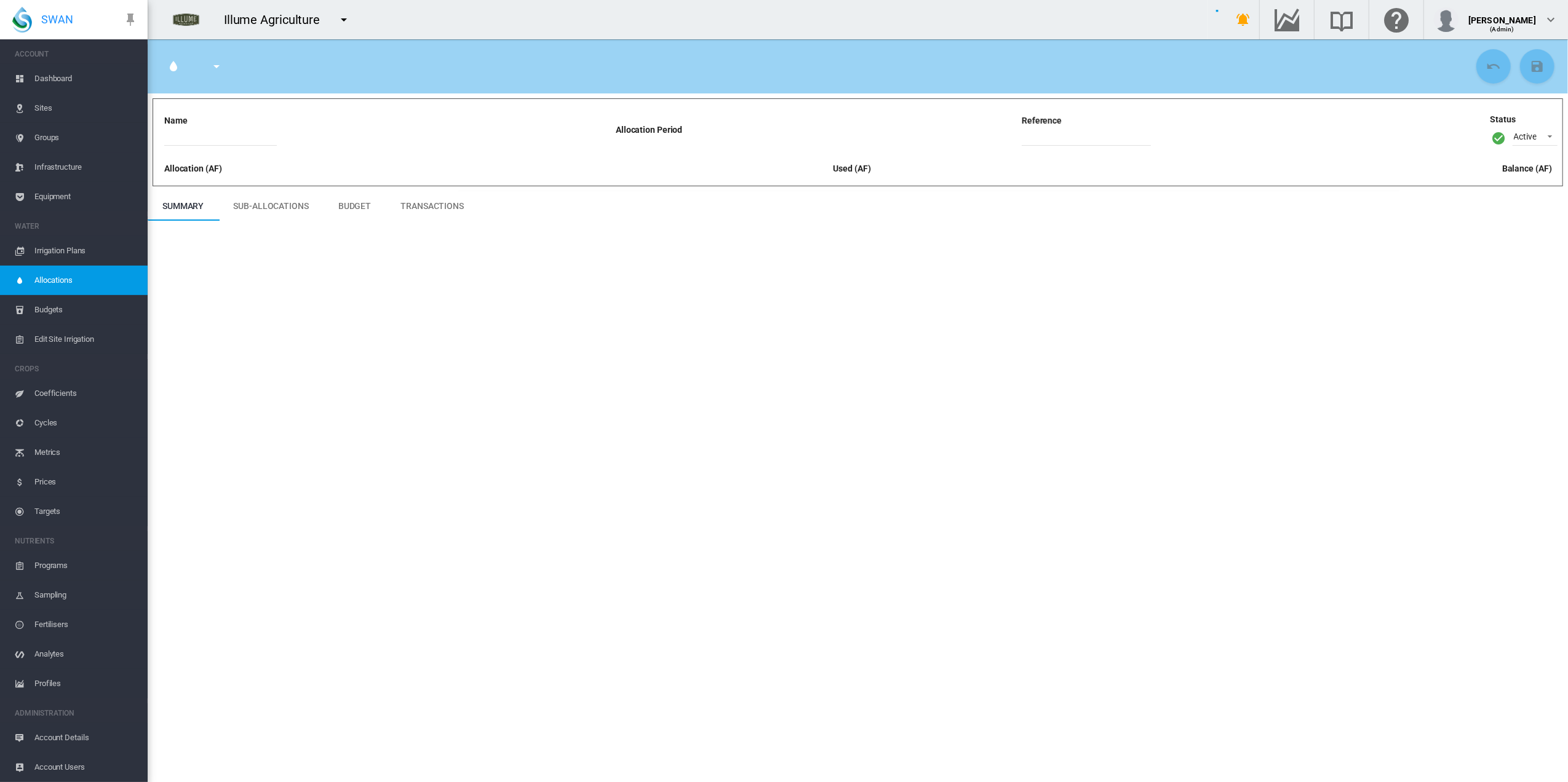type on "**********" 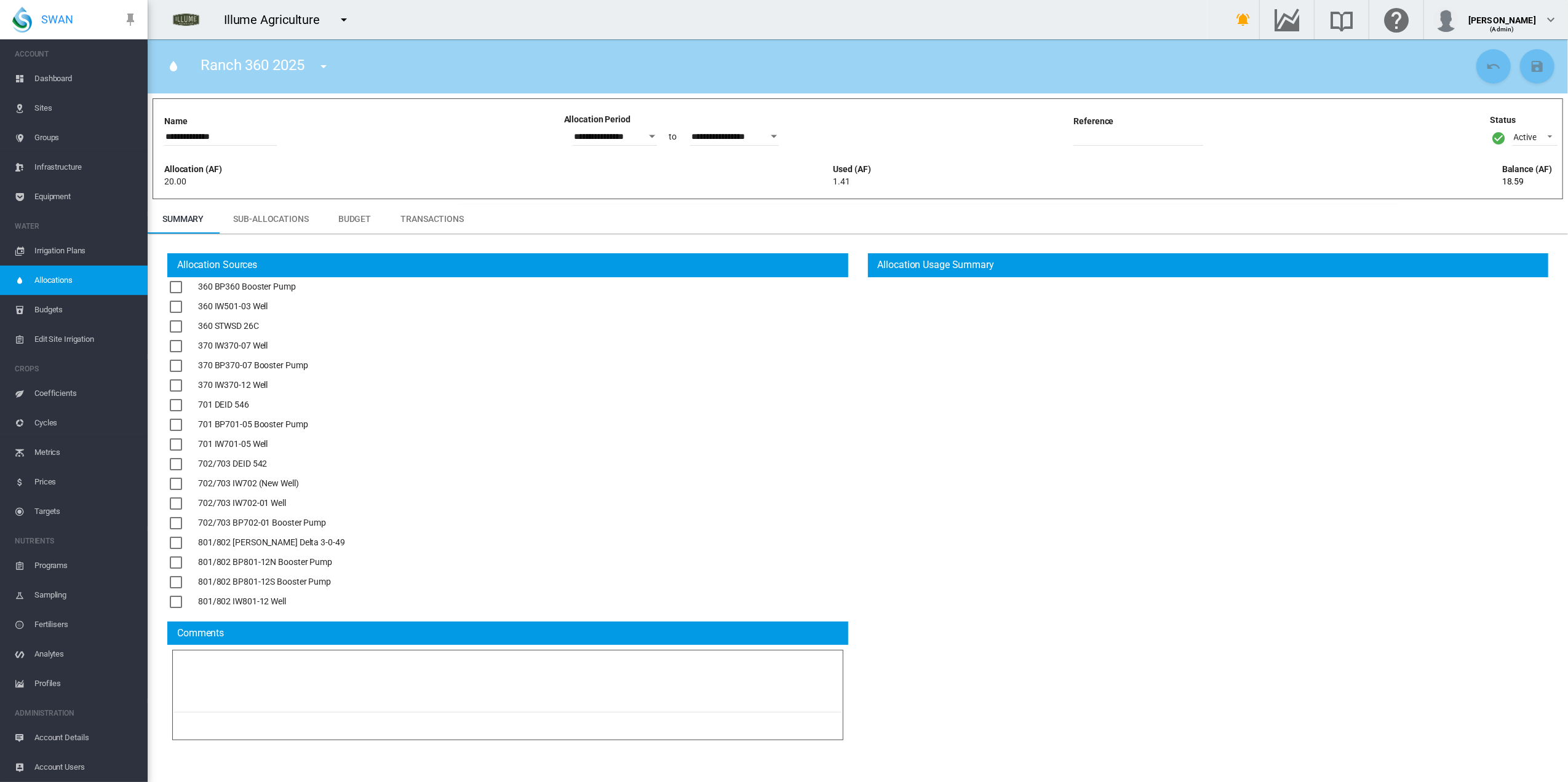 click at bounding box center [176, 287] 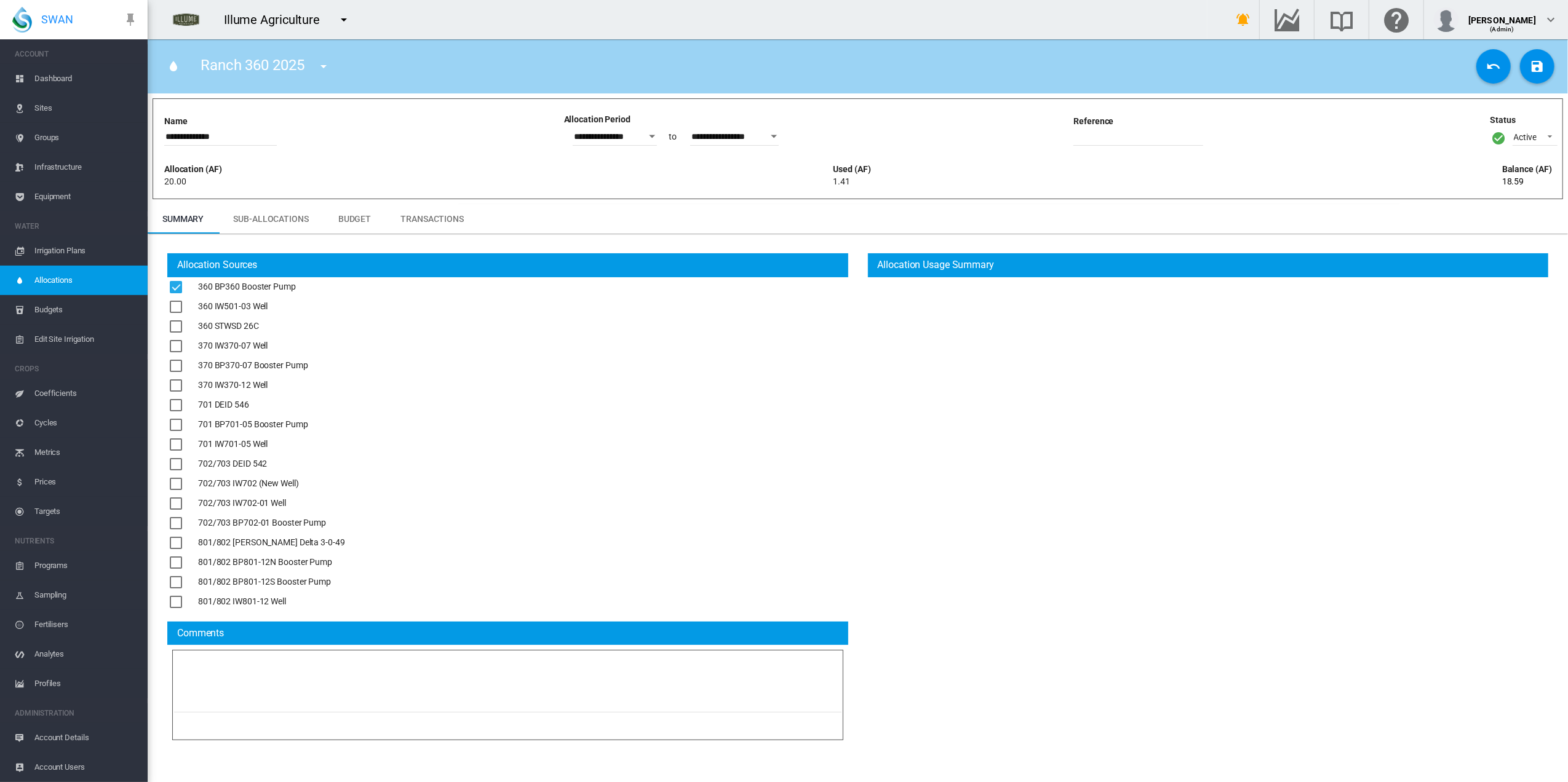 click on "Allocations" at bounding box center (86, 280) 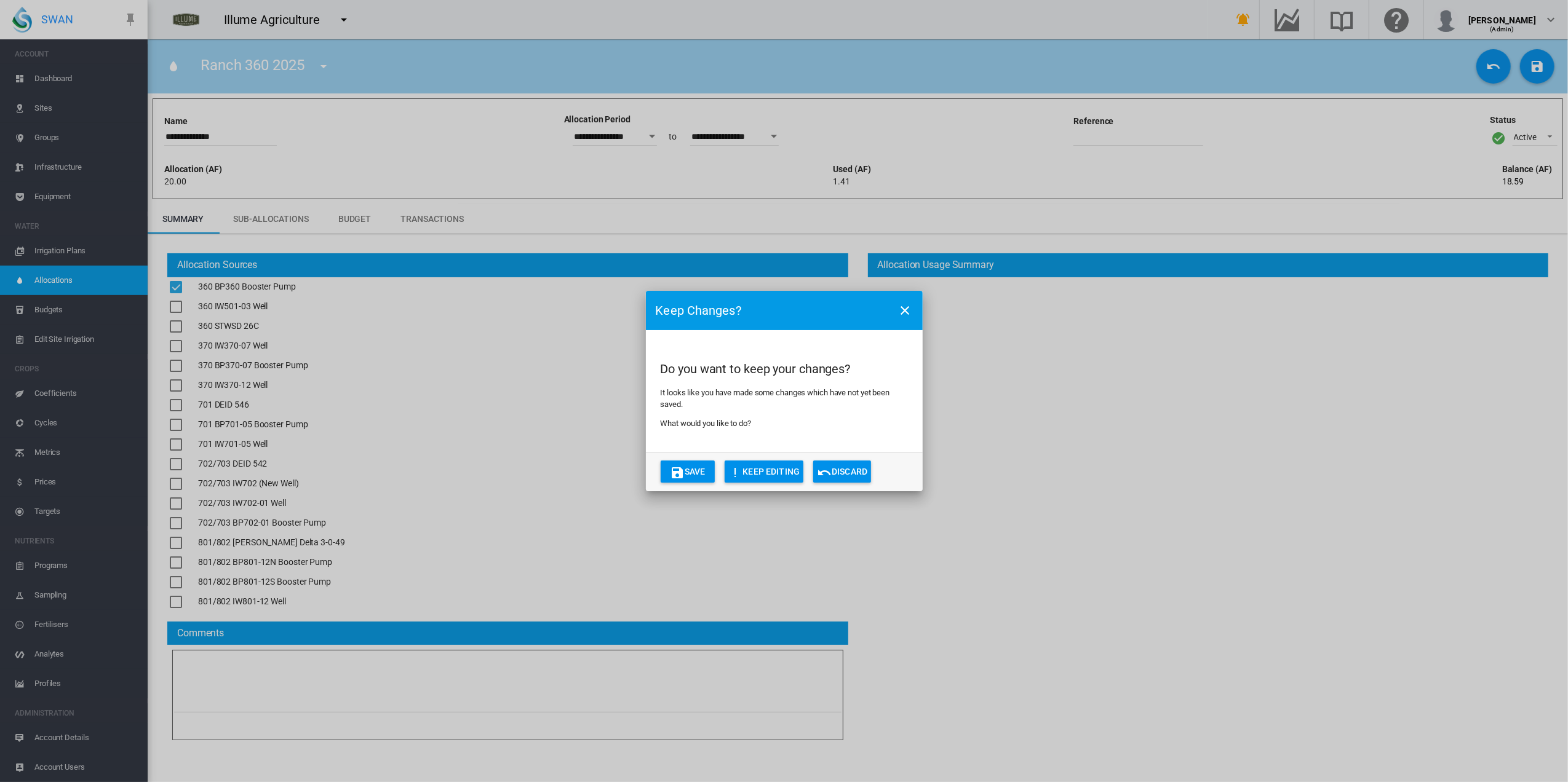 click on "Discard" 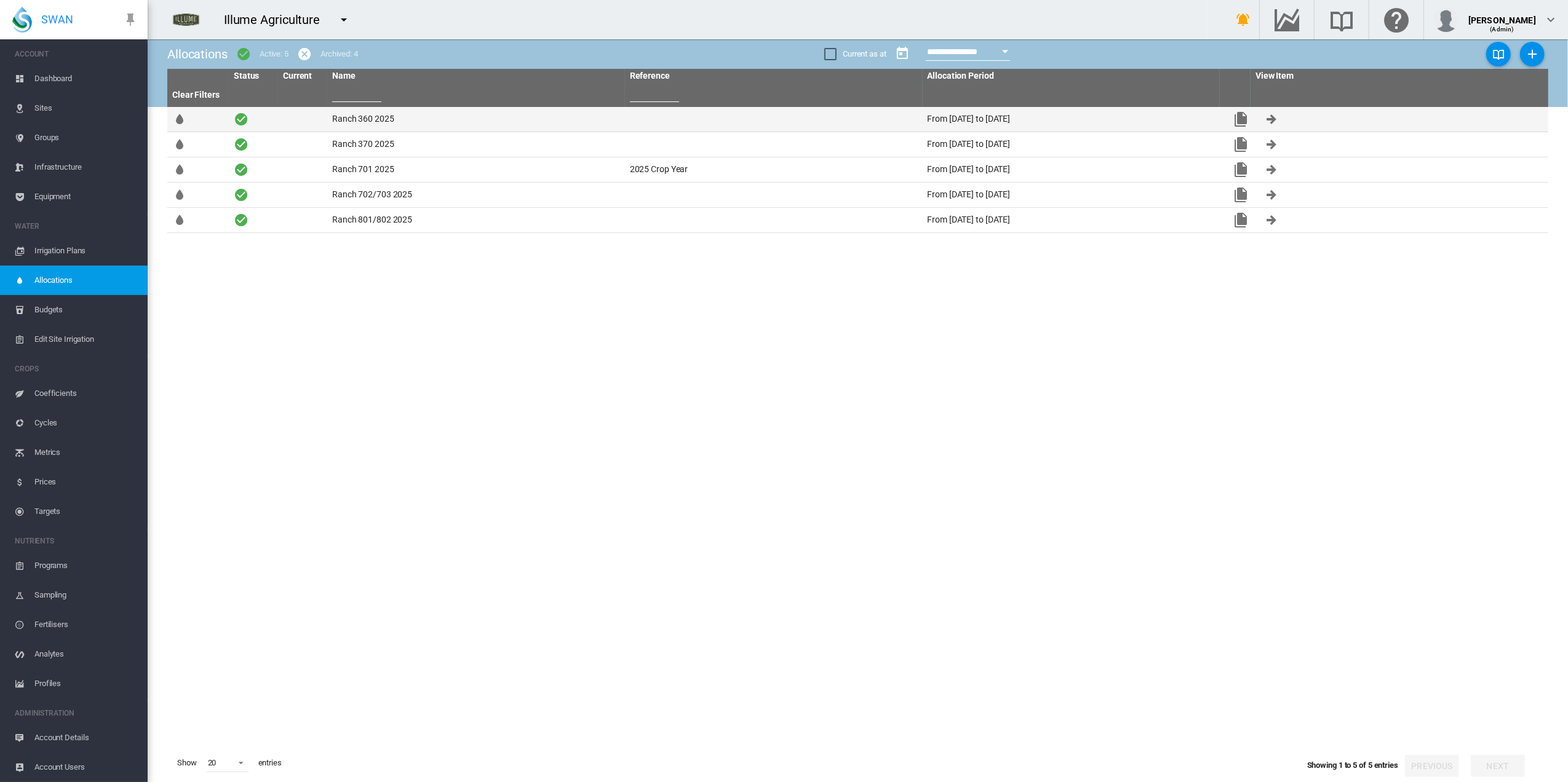 click on "Ranch 360 2025" at bounding box center (476, 119) 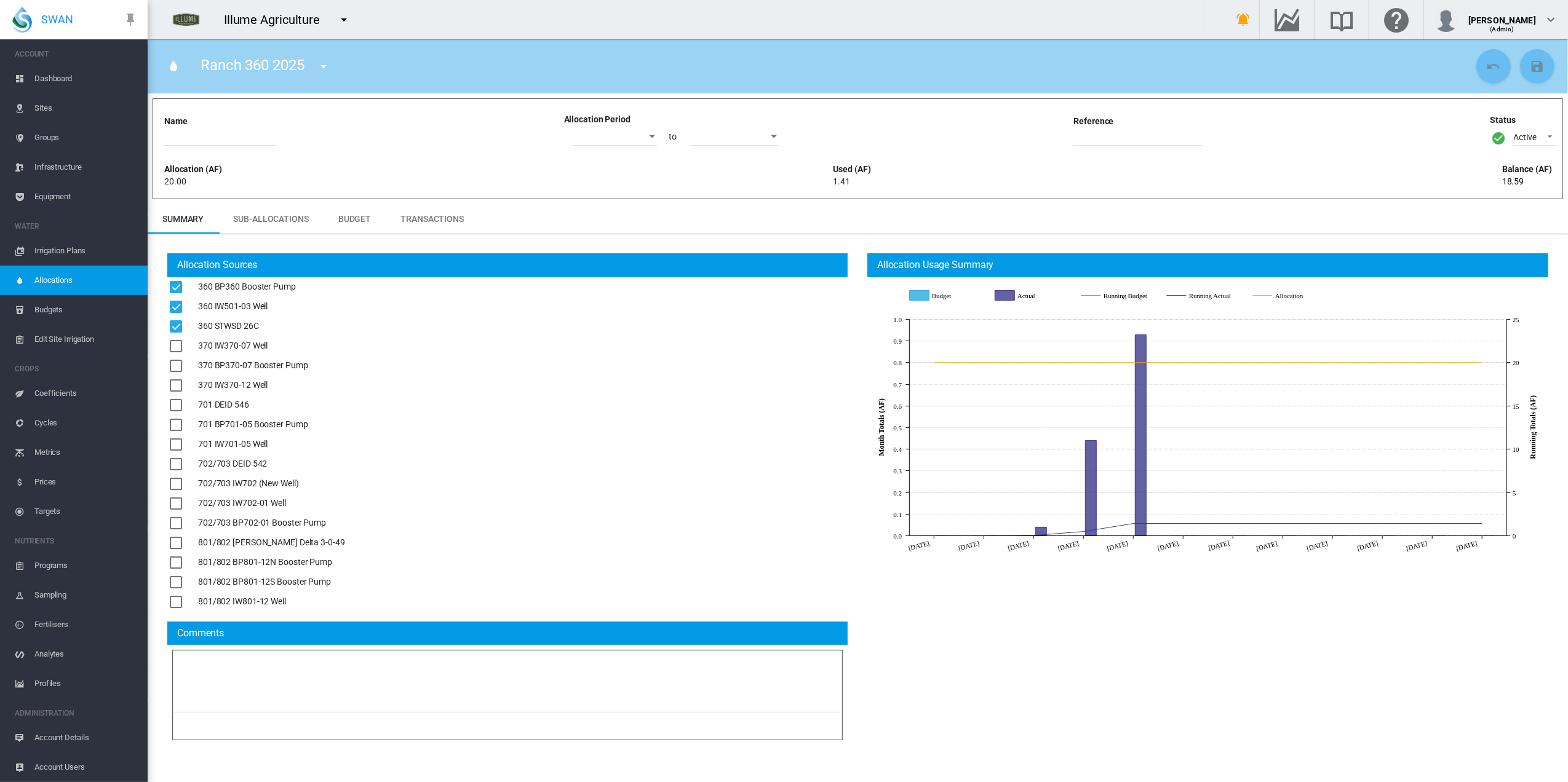 type on "**********" 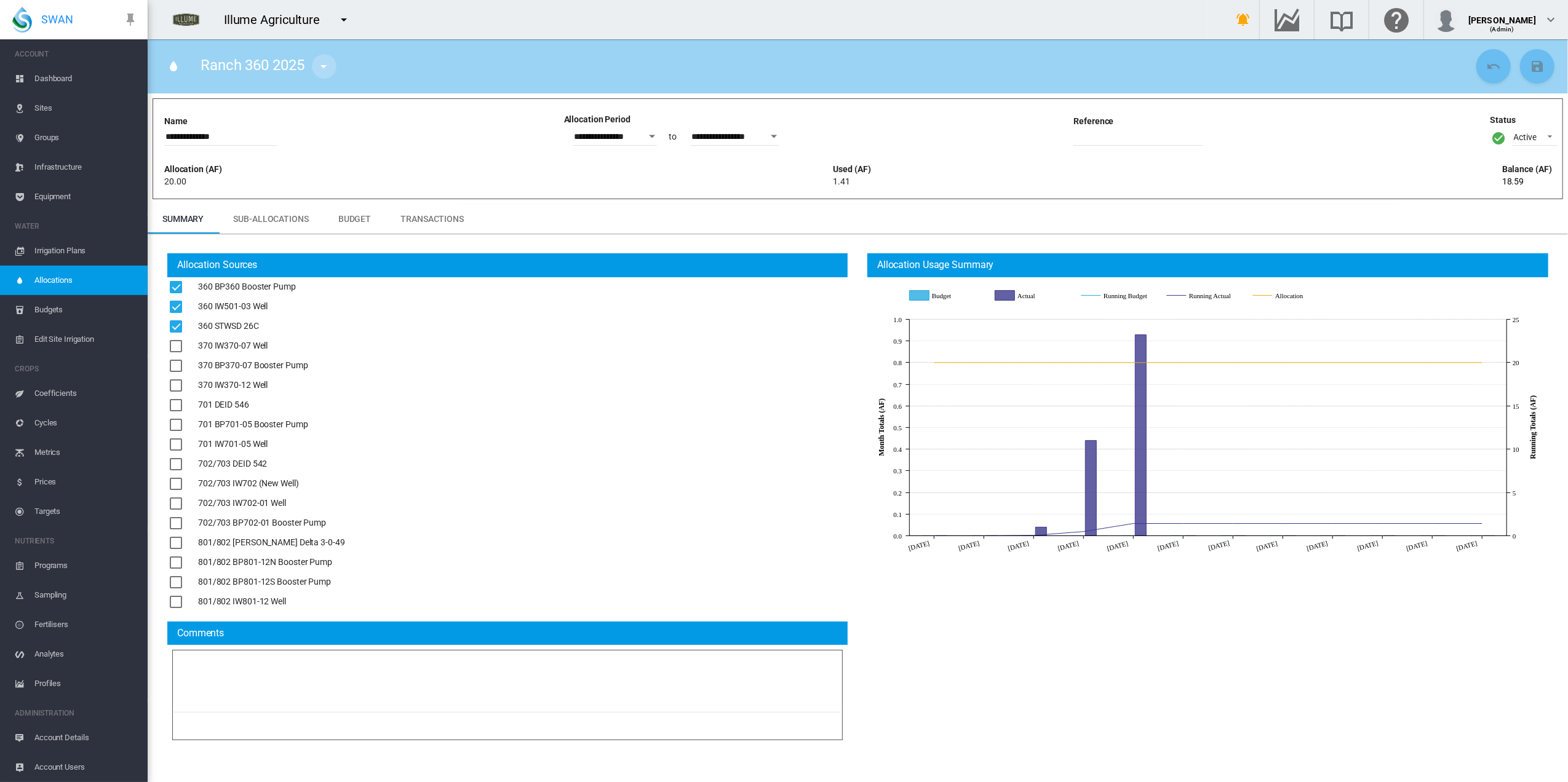 click at bounding box center [324, 66] 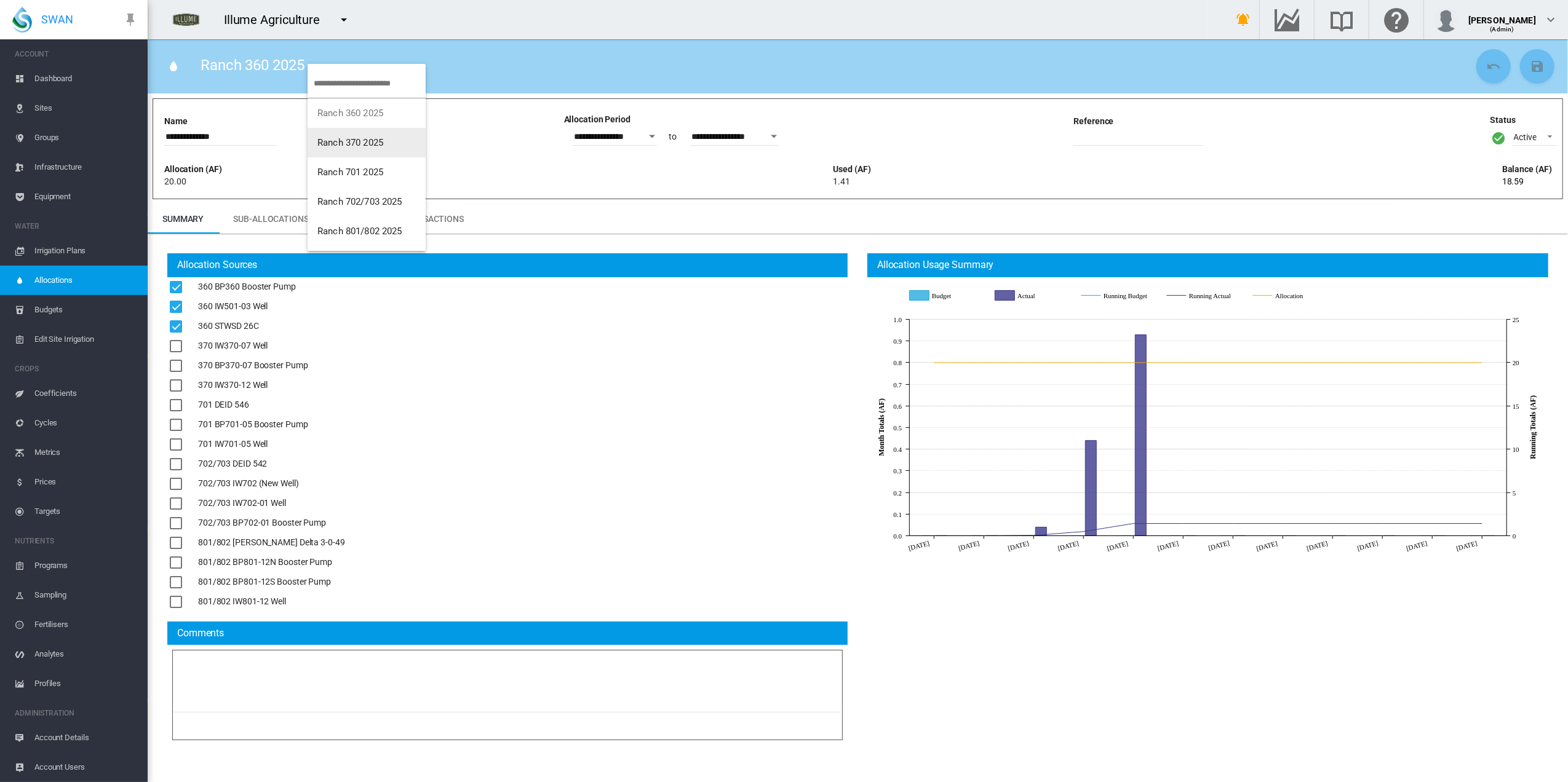 click on "Ranch 370 2025" at bounding box center [350, 143] 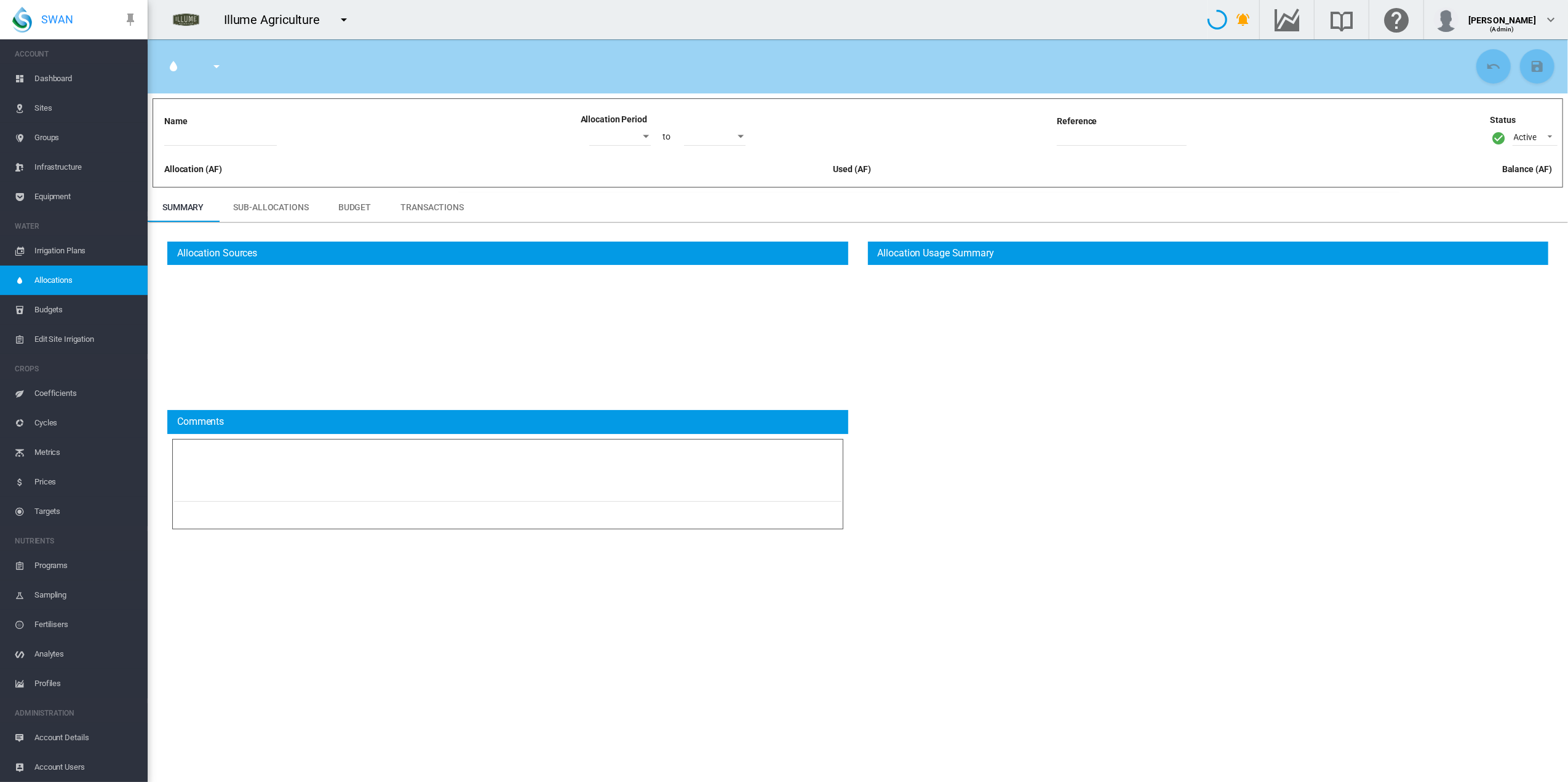 type on "**********" 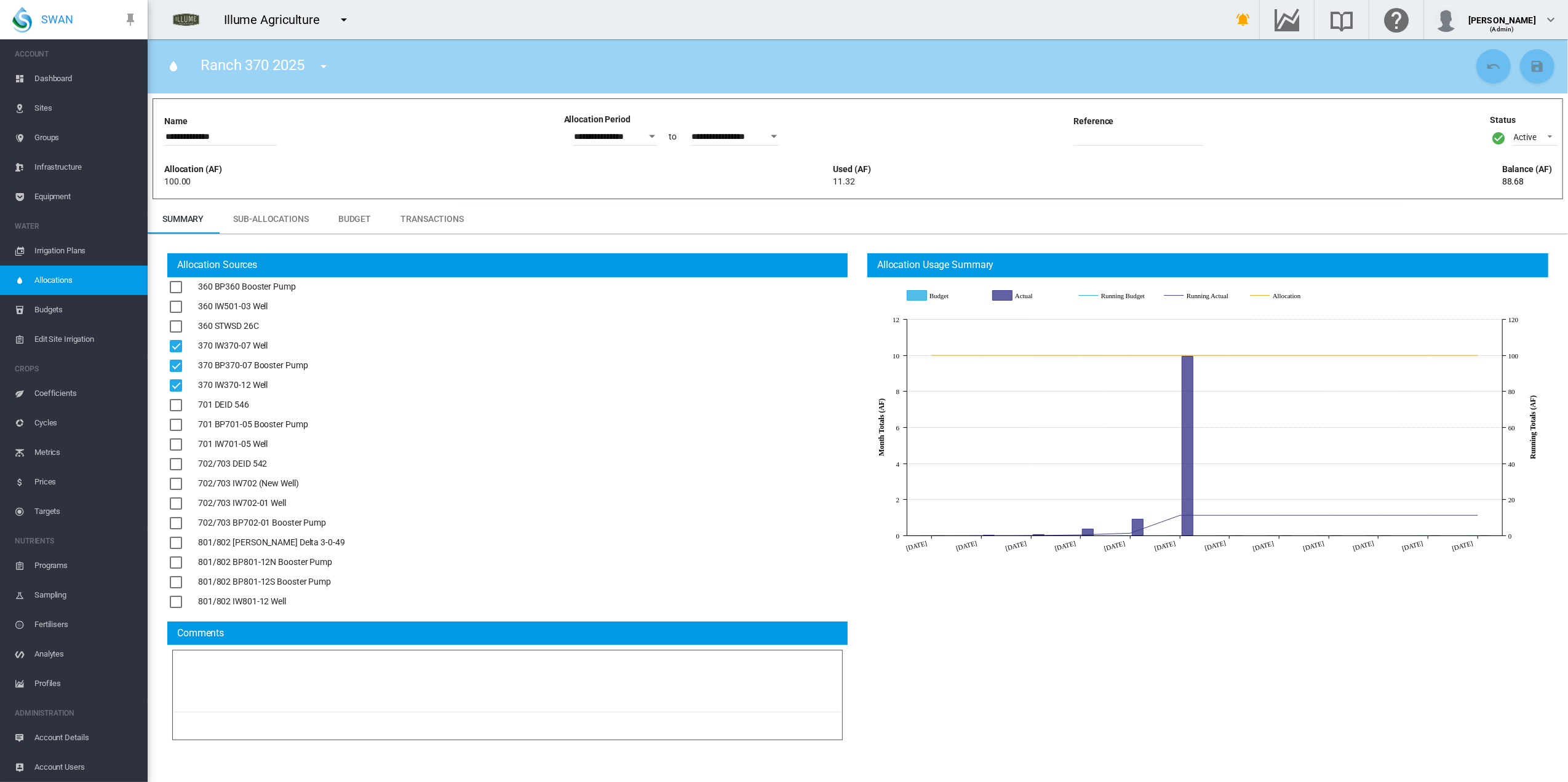 click at bounding box center (324, 66) 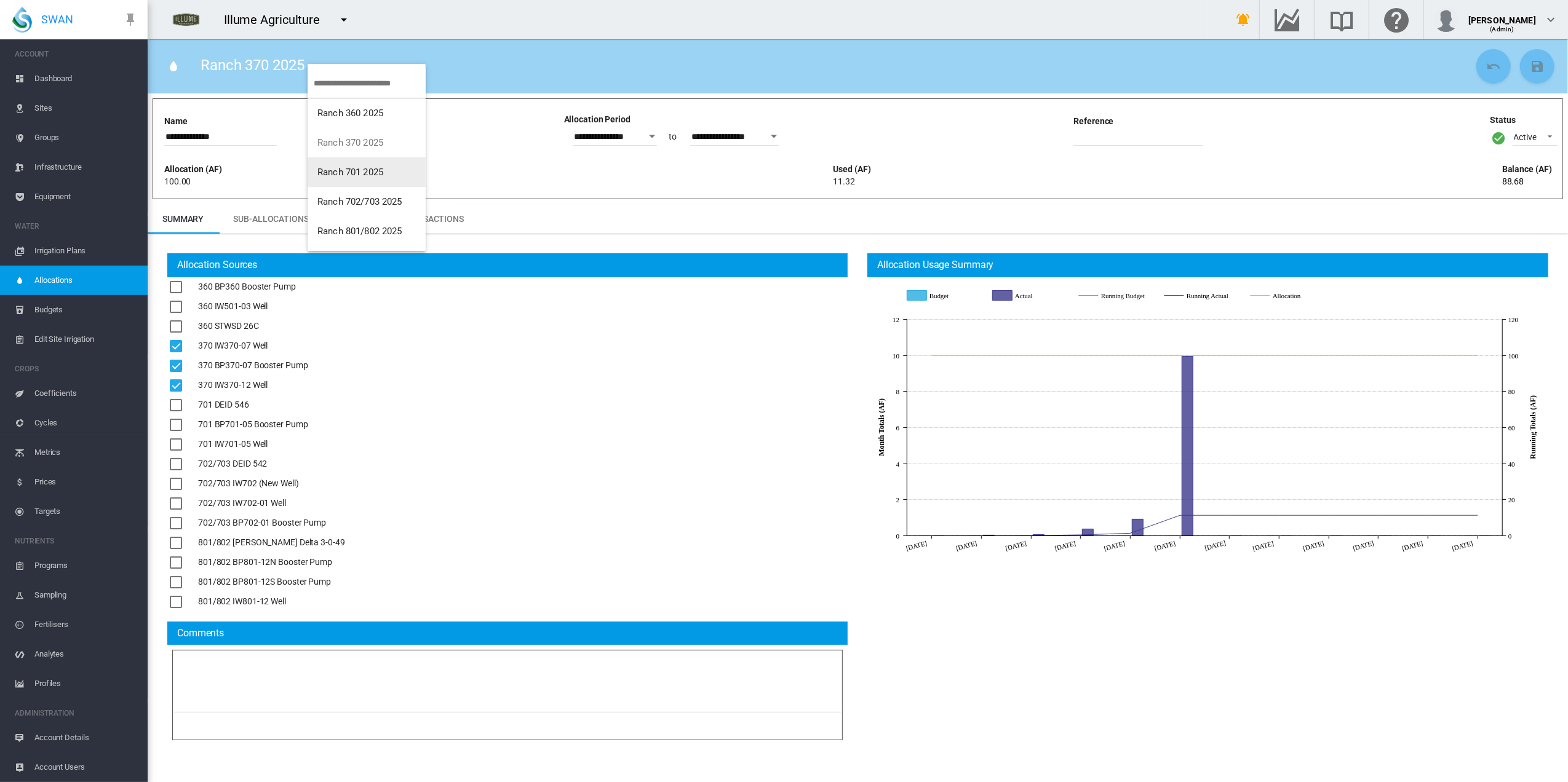 click on "Ranch 701 2025" at bounding box center [350, 172] 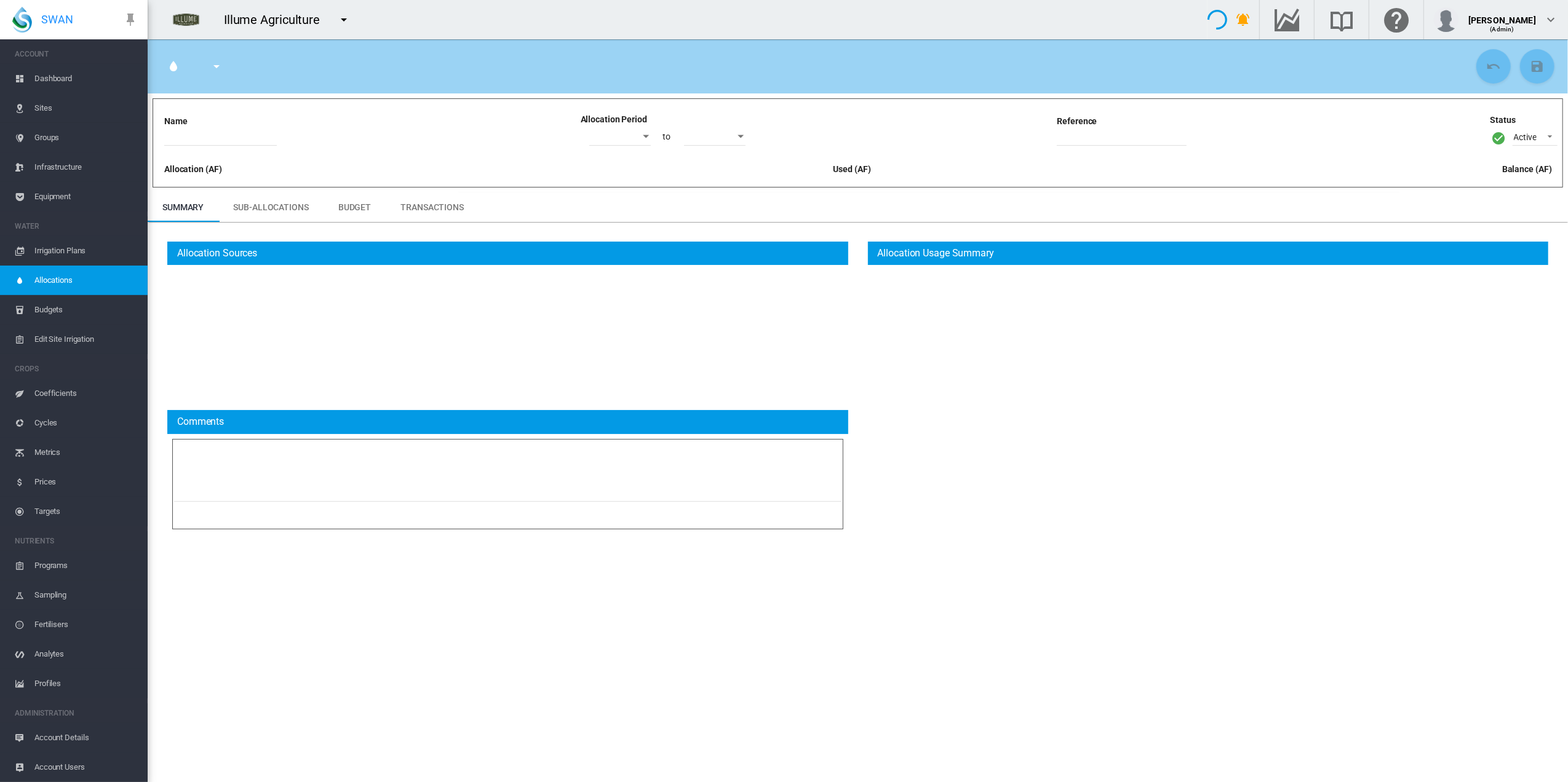 type on "**********" 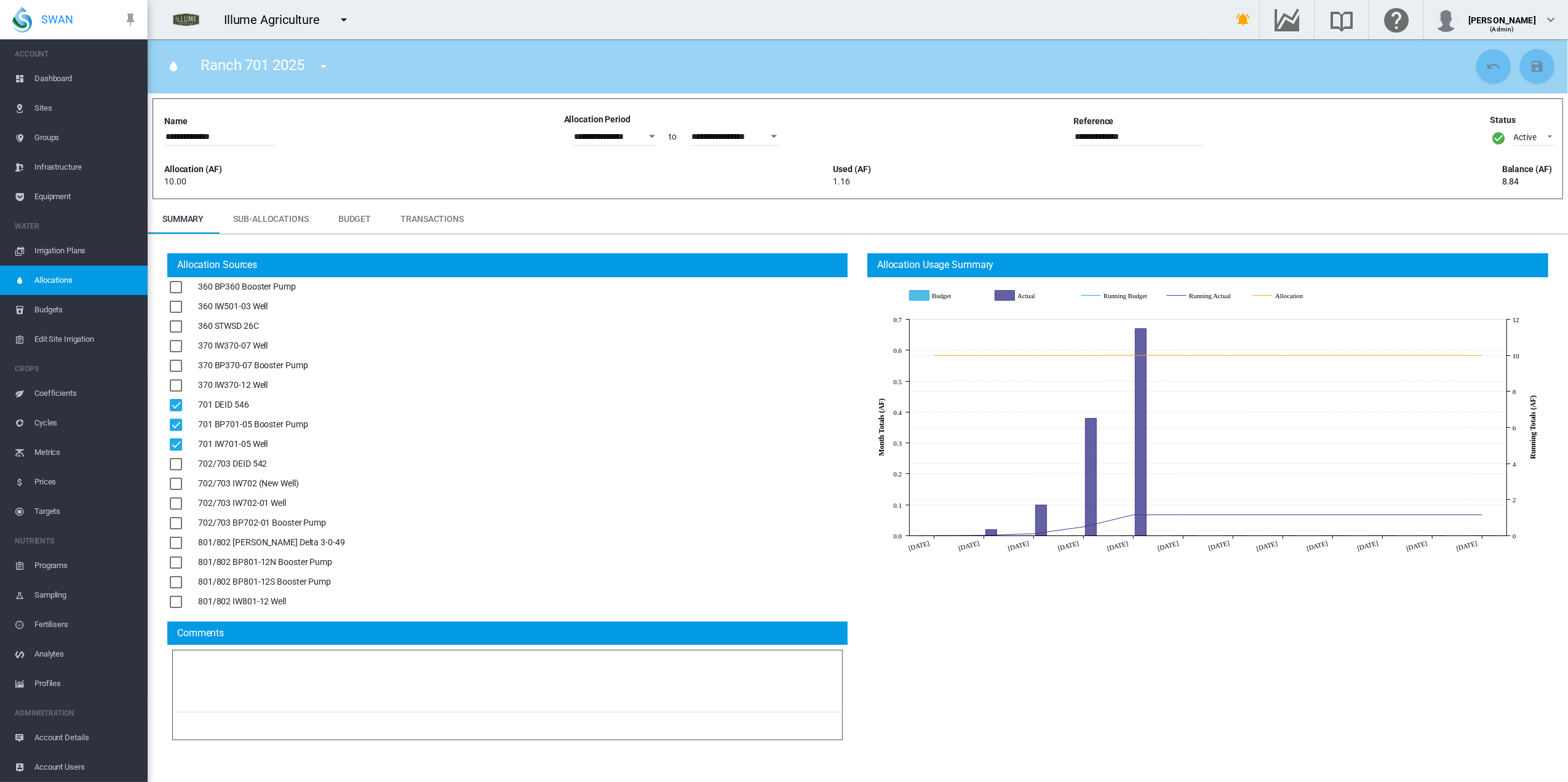 click on "Dashboard" at bounding box center [86, 79] 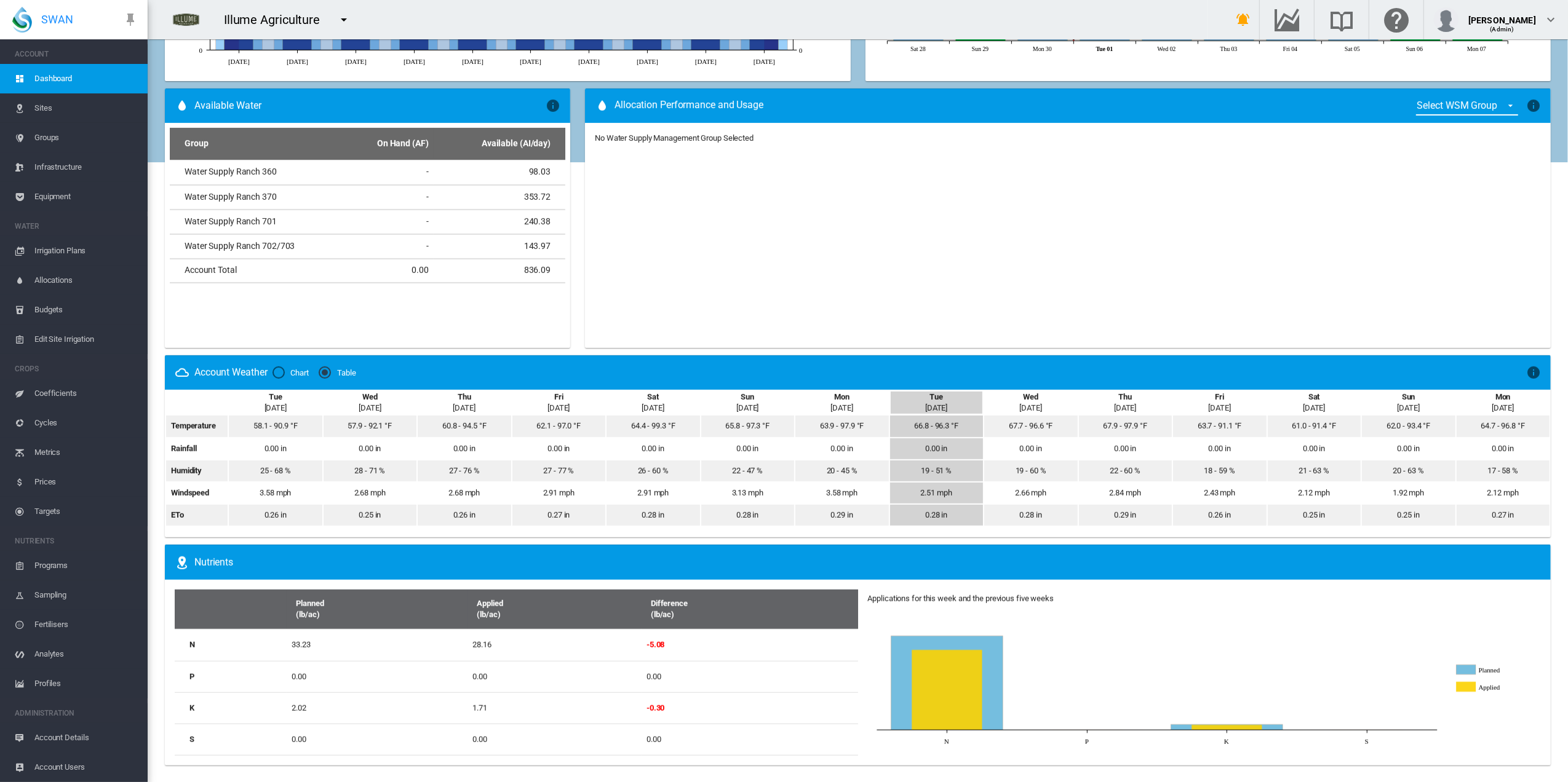 scroll, scrollTop: 696, scrollLeft: 0, axis: vertical 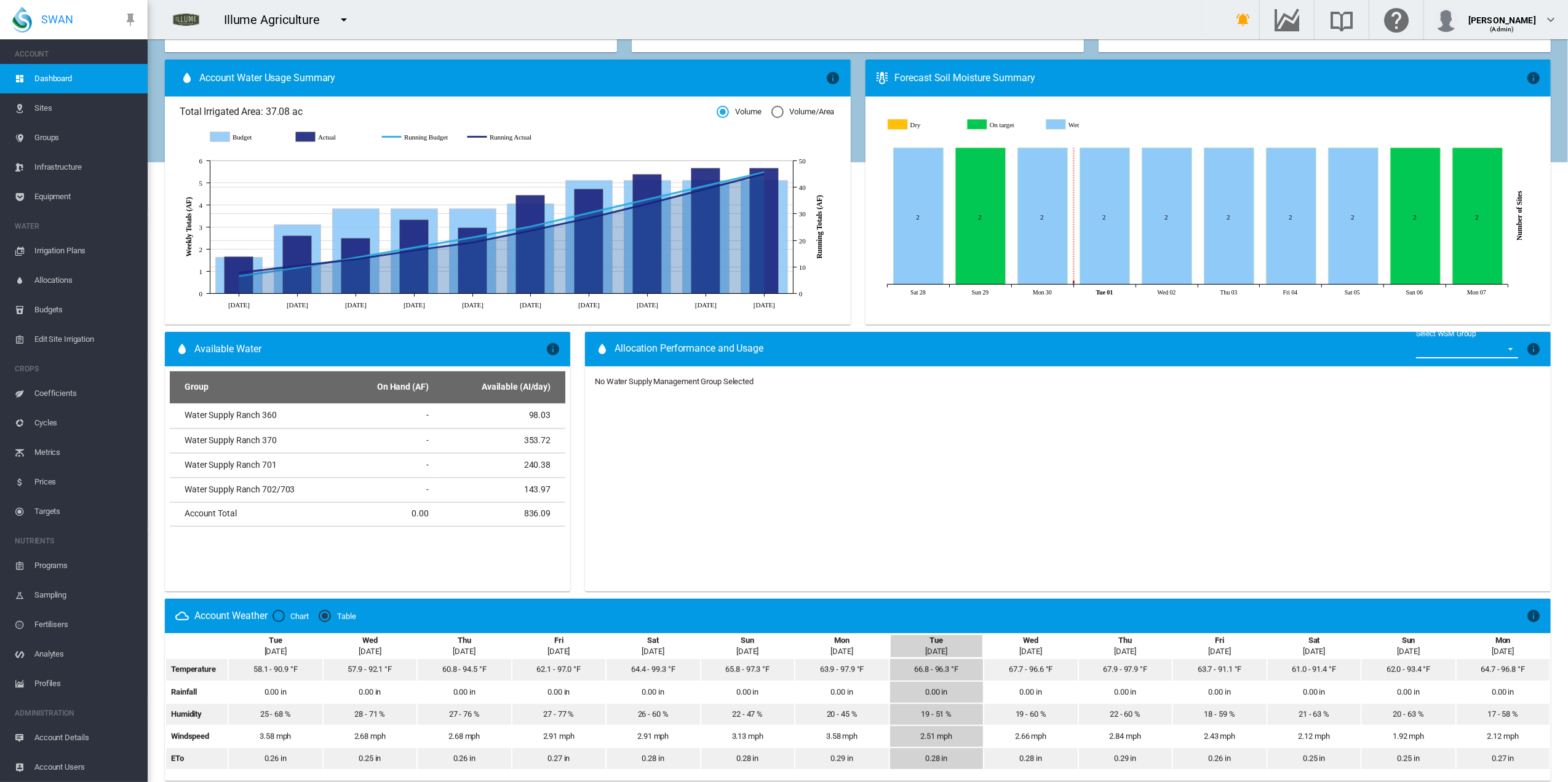 click on "Select WSM Group
Water Supply Ranch 360 Water Supply Ranch 370 Water Supply Ranch 701 Water Supply Ranch 702/703 Water Supply Ranch 801/802" at bounding box center (1467, 349) 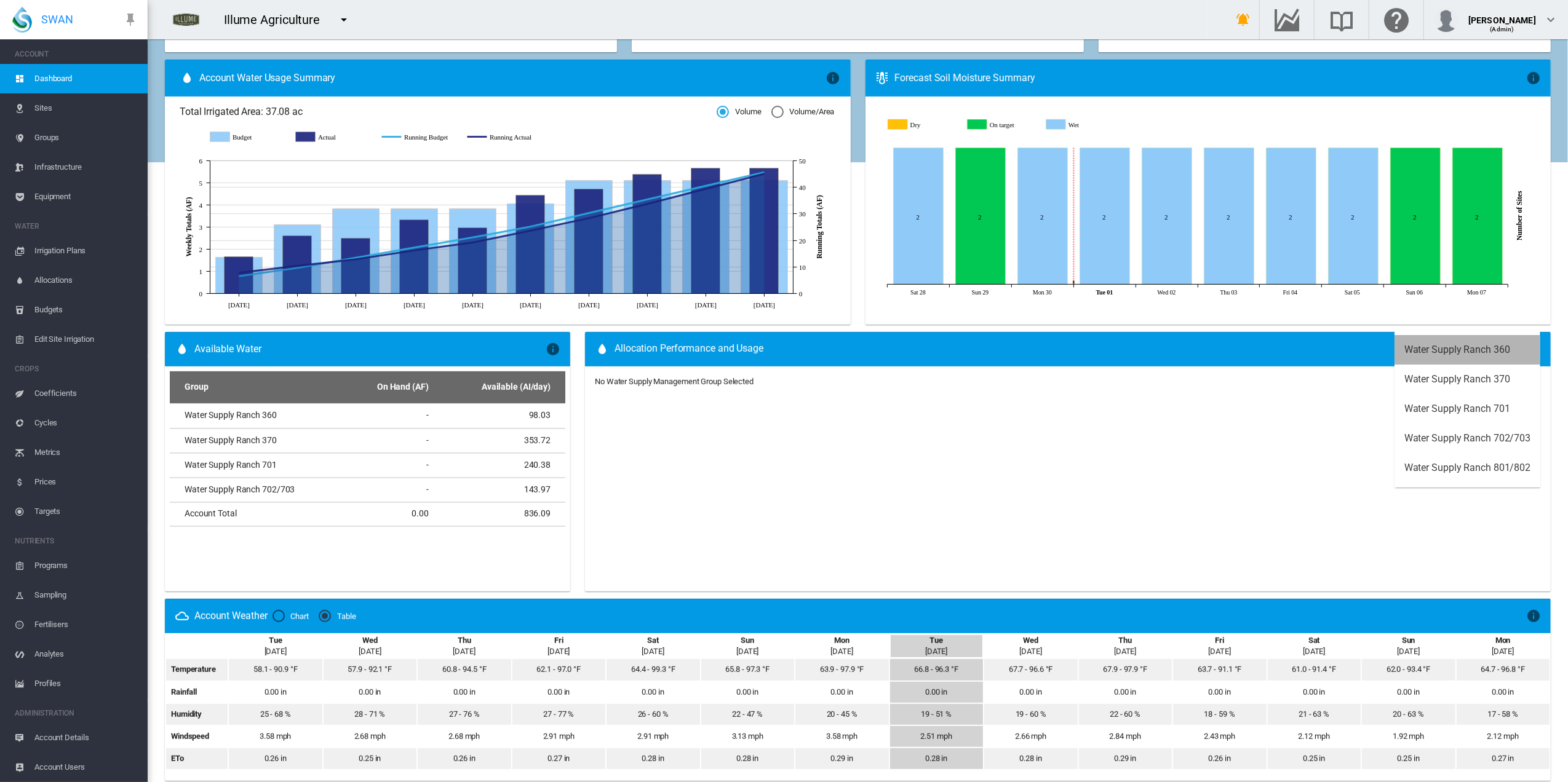 click on "Water Supply Ranch 360" at bounding box center (1457, 350) 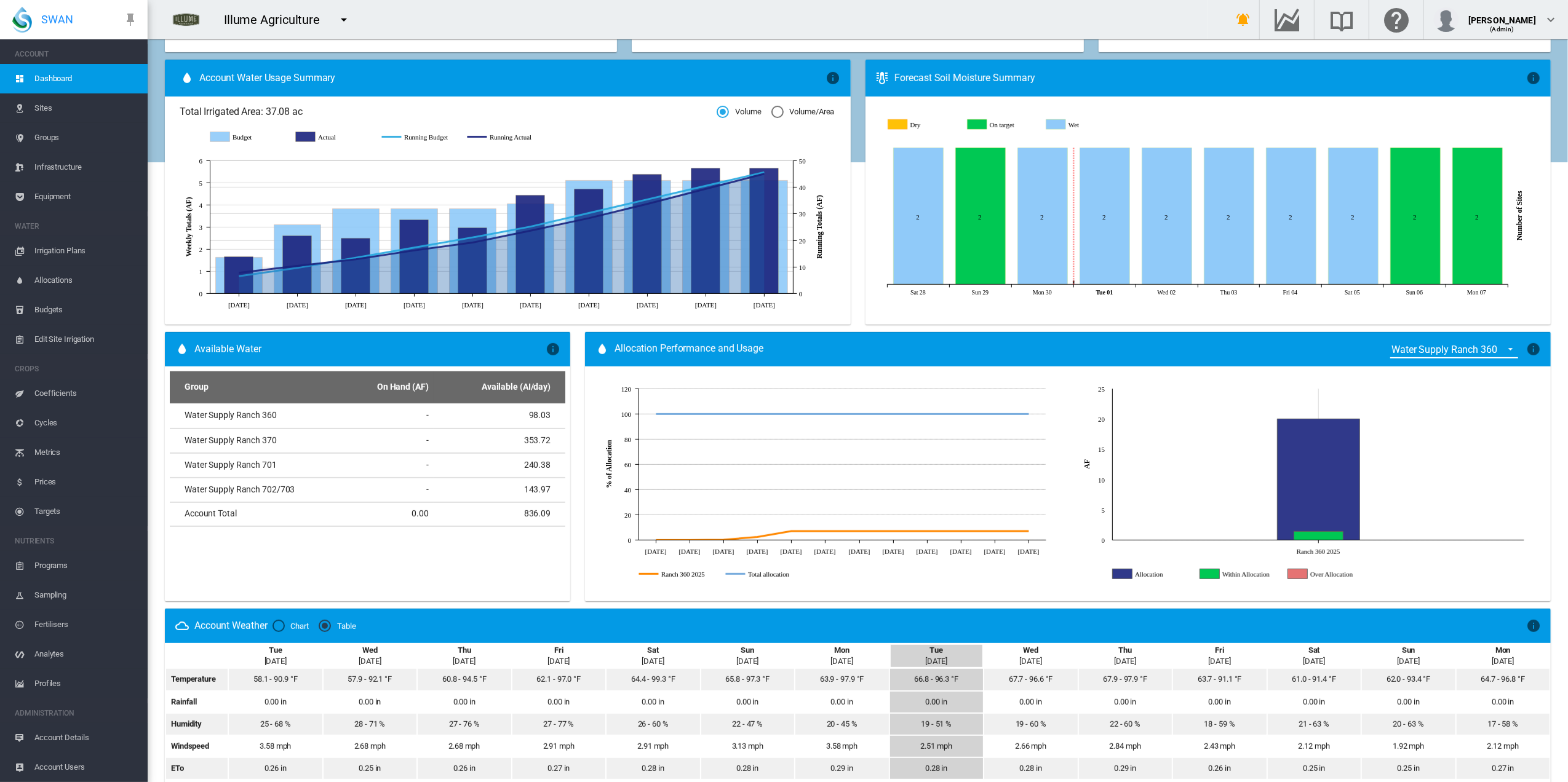 click on "Water Supply Ranch 360" at bounding box center (1444, 349) 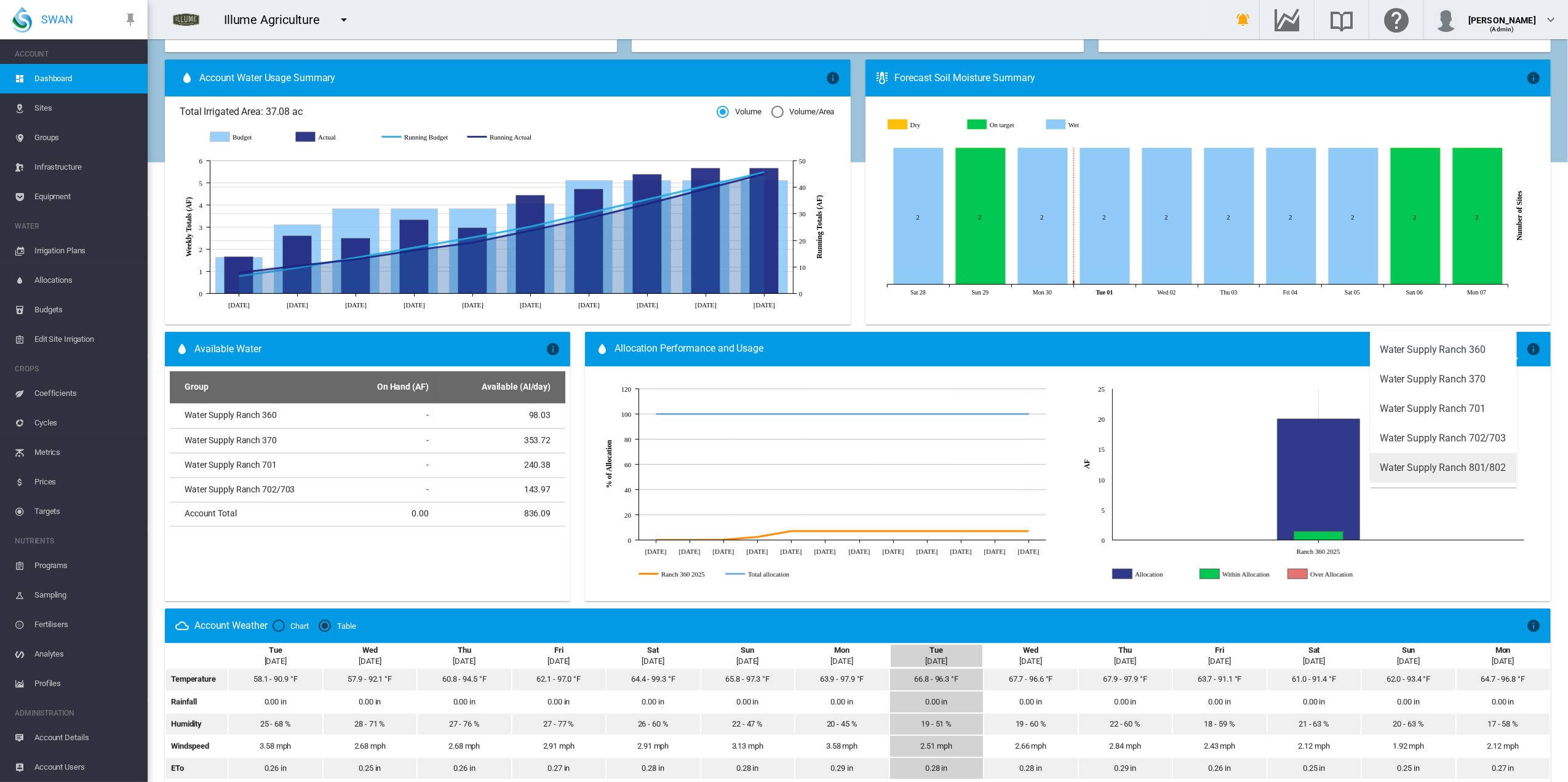 click on "Water Supply Ranch 801/802" at bounding box center [1443, 468] 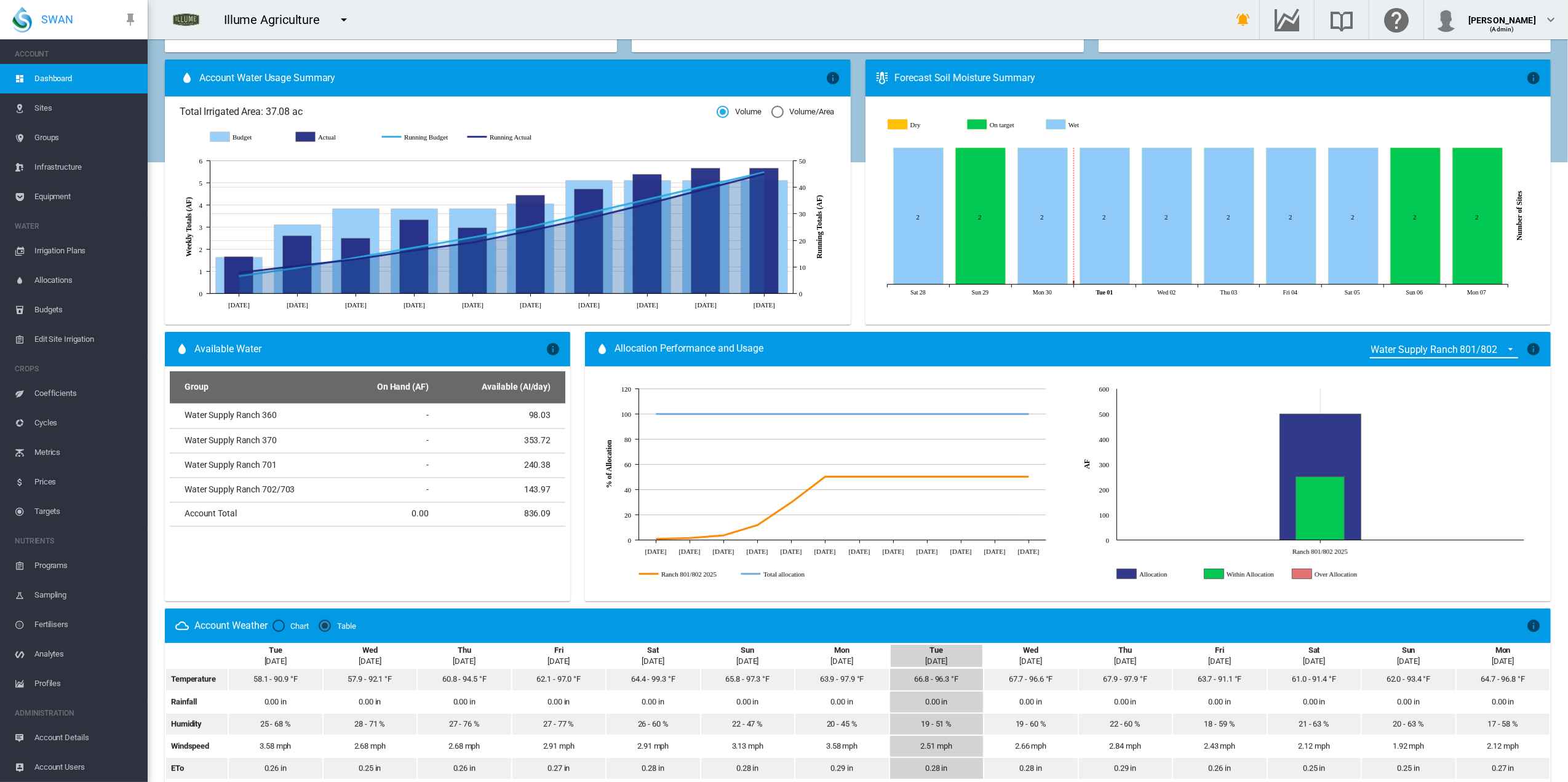 scroll, scrollTop: 450, scrollLeft: 0, axis: vertical 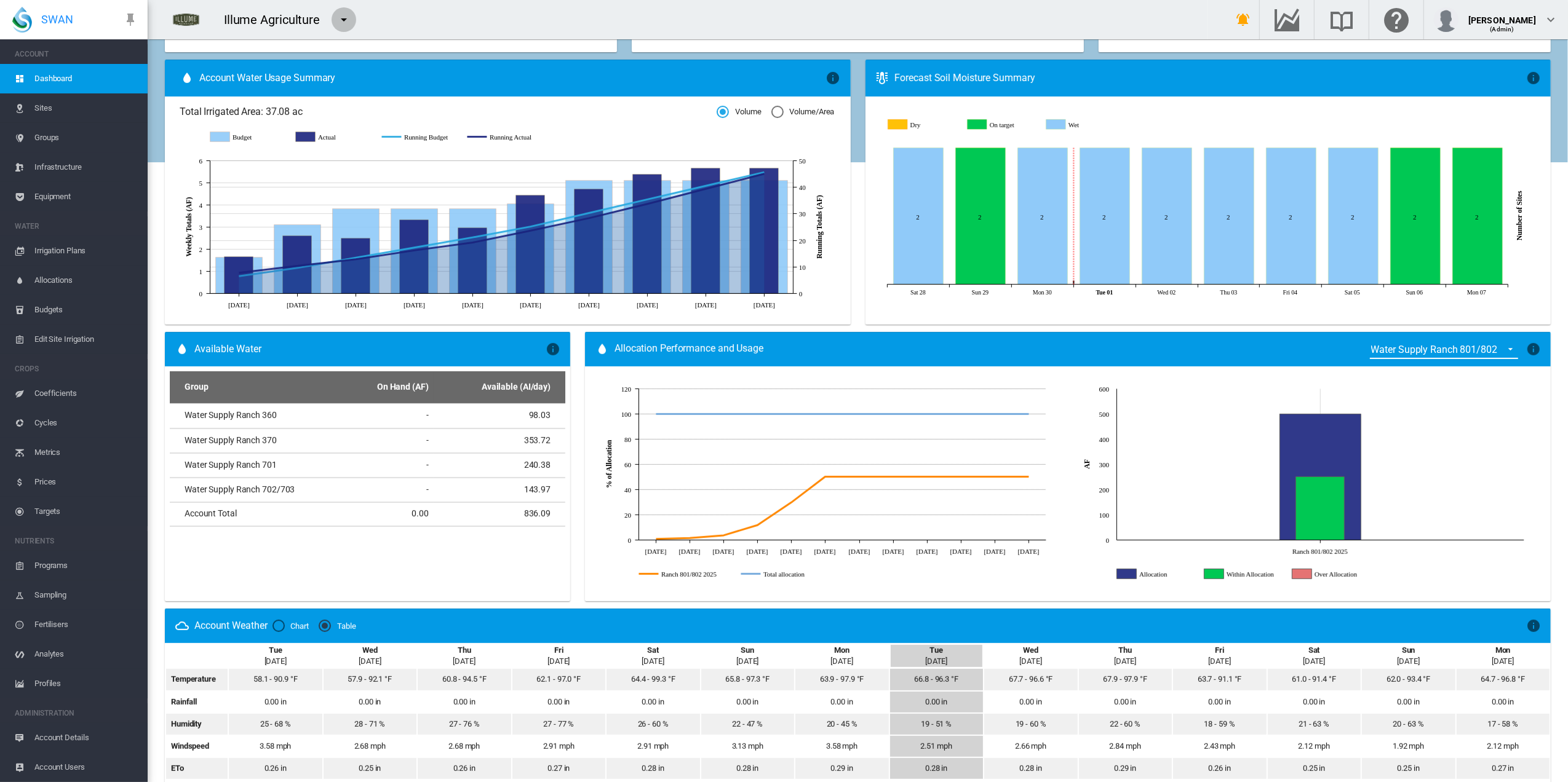 click at bounding box center (344, 20) 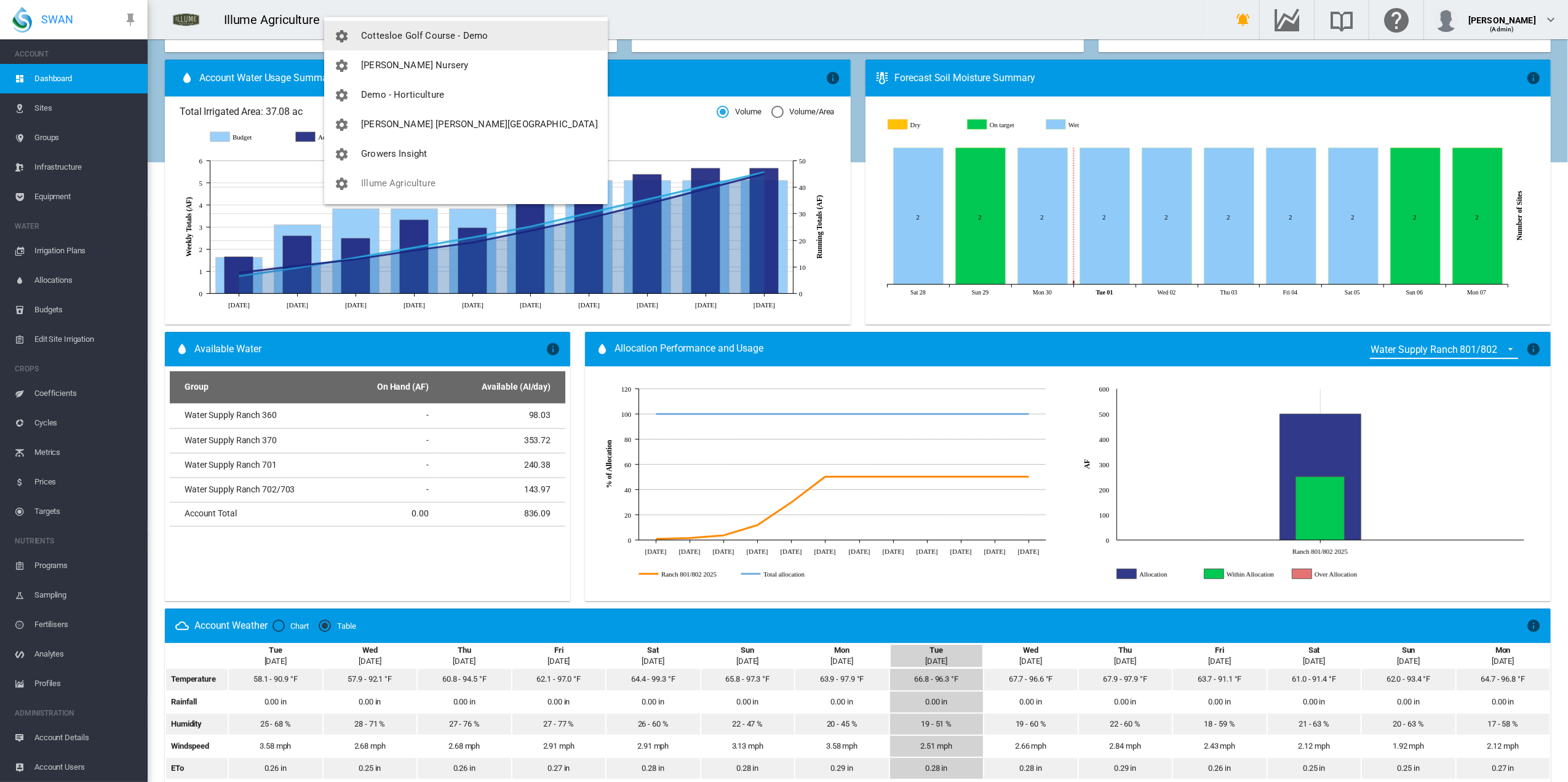 scroll, scrollTop: 39, scrollLeft: 0, axis: vertical 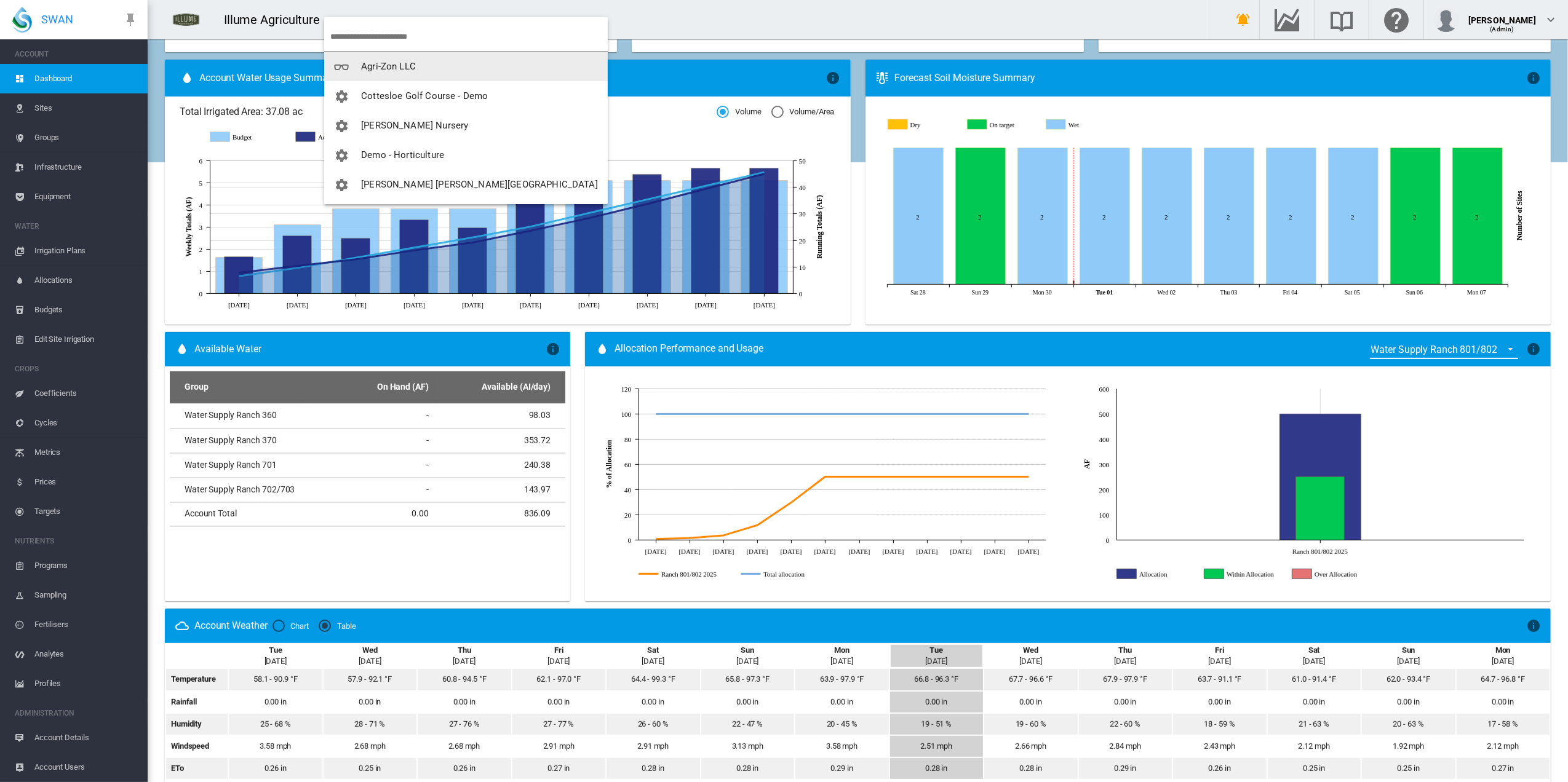 click at bounding box center [784, 391] 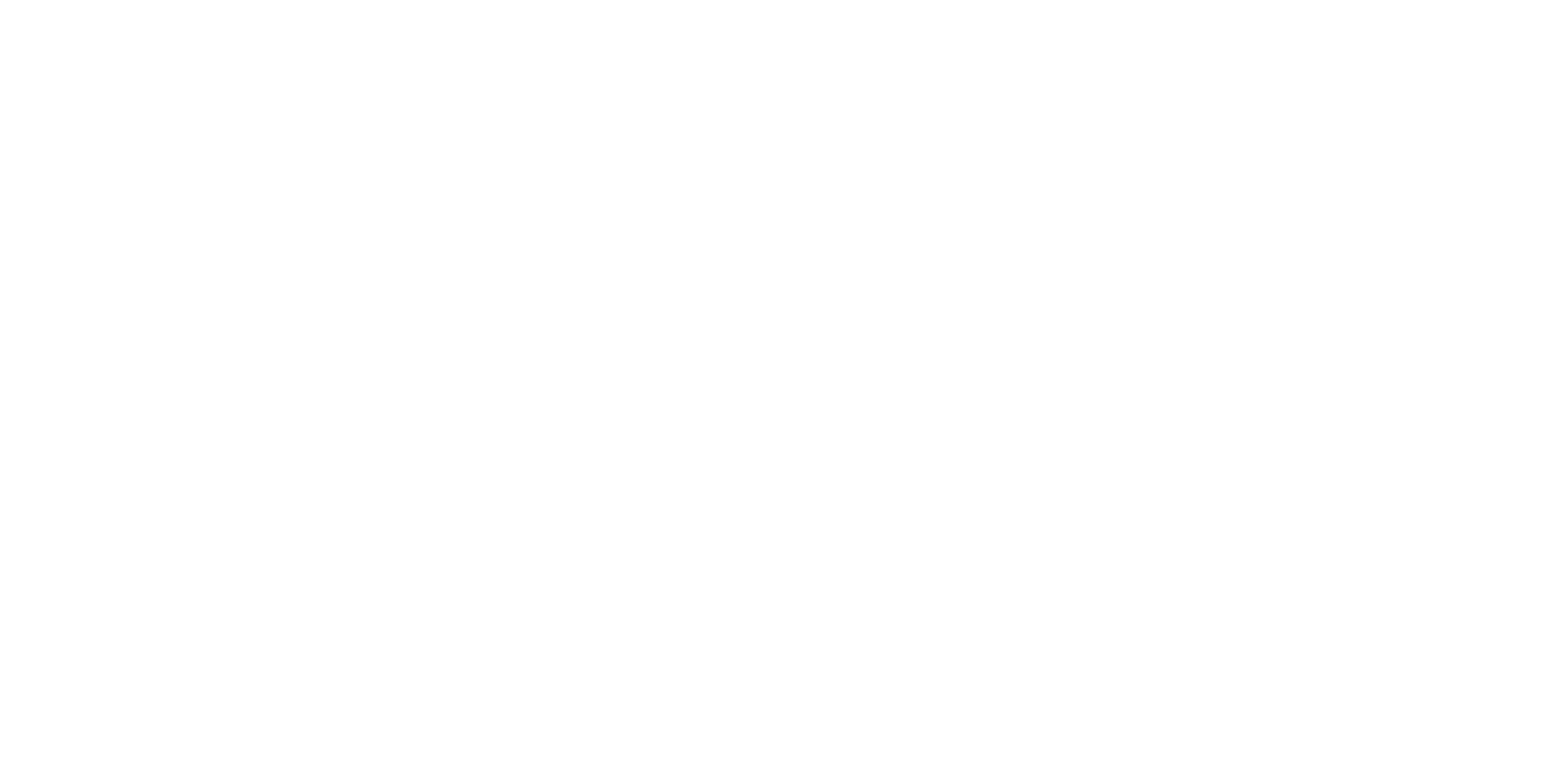 scroll, scrollTop: 0, scrollLeft: 0, axis: both 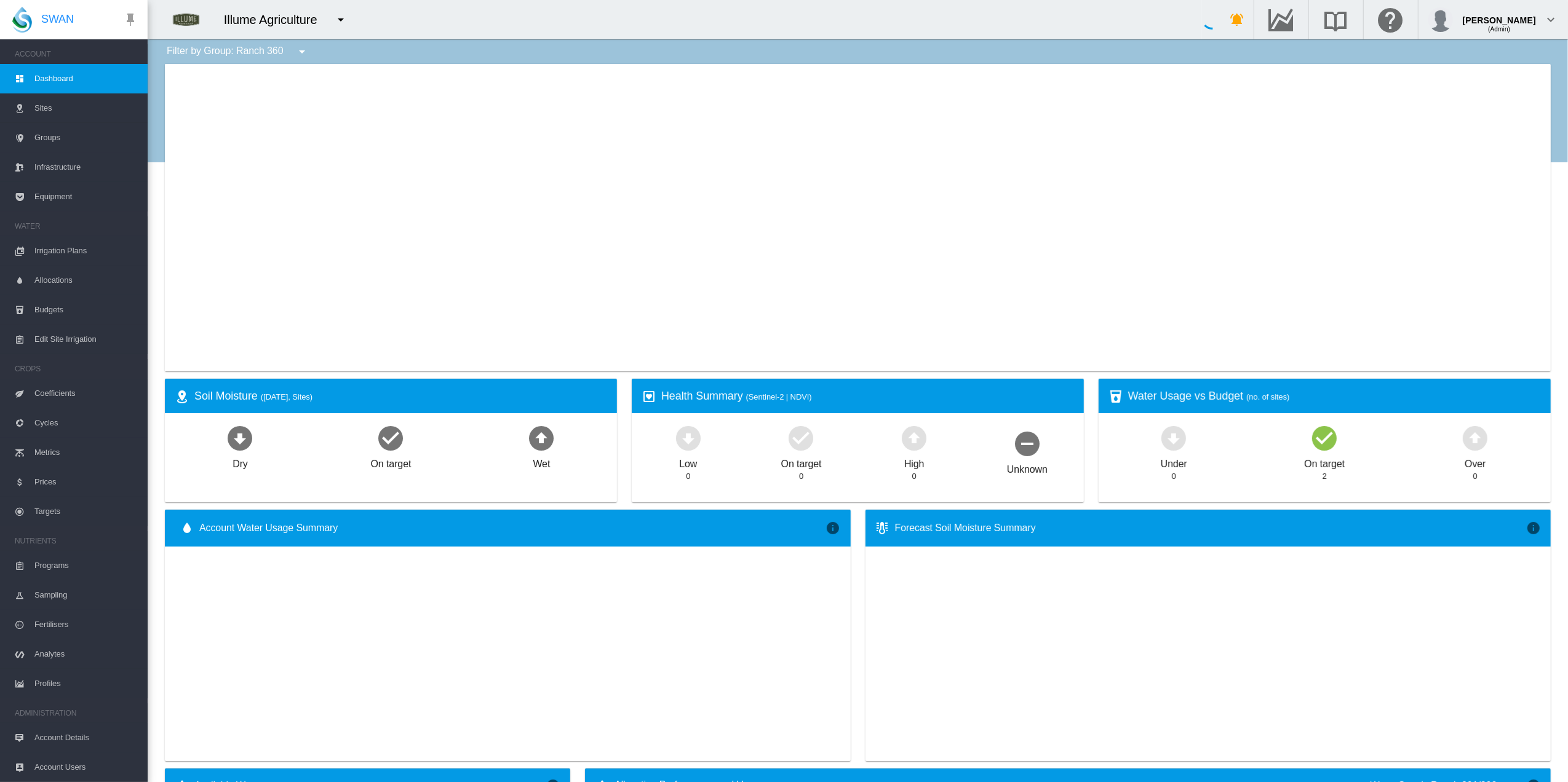 type on "**********" 